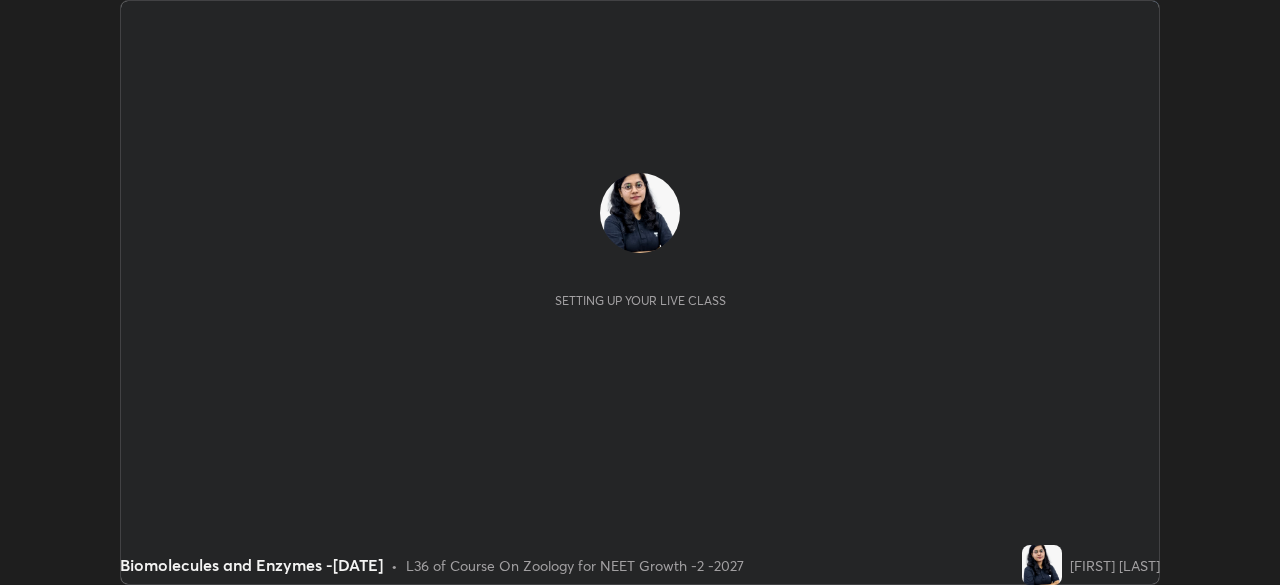 scroll, scrollTop: 0, scrollLeft: 0, axis: both 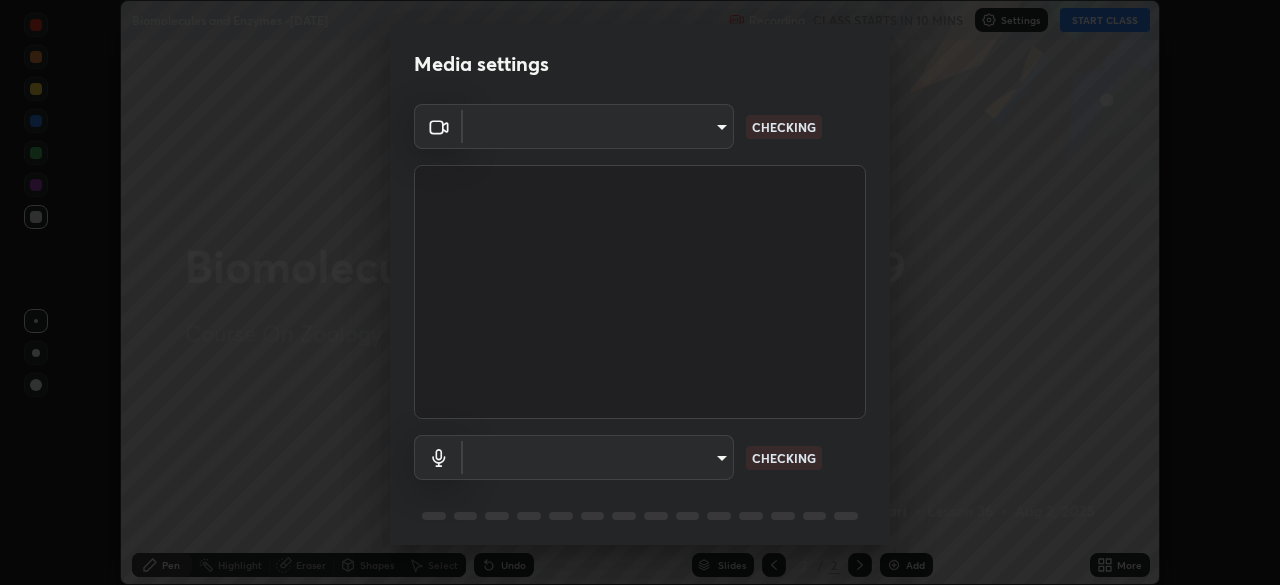 click on "Erase all Biomolecules and Enzymes -[DATE] Recording CLASS STARTS IN 10 MINS Settings START CLASS Setting up your live class Biomolecules and Enzymes -[DATE] • L36 of Course On Zoology for NEET Growth -2 -2027 [FIRST] [LAST] Pen Highlight Eraser Shapes Select Undo Slides 2 / 2 Add More No doubts shared Encourage your learners to ask a doubt for better clarity Report an issue Reason for reporting Buffering Chat not working Audio - Video sync issue Educator video quality low ​ Attach an image Report Media settings ​ CHECKING ​ CHECKING 1 / 5 Next" at bounding box center (640, 292) 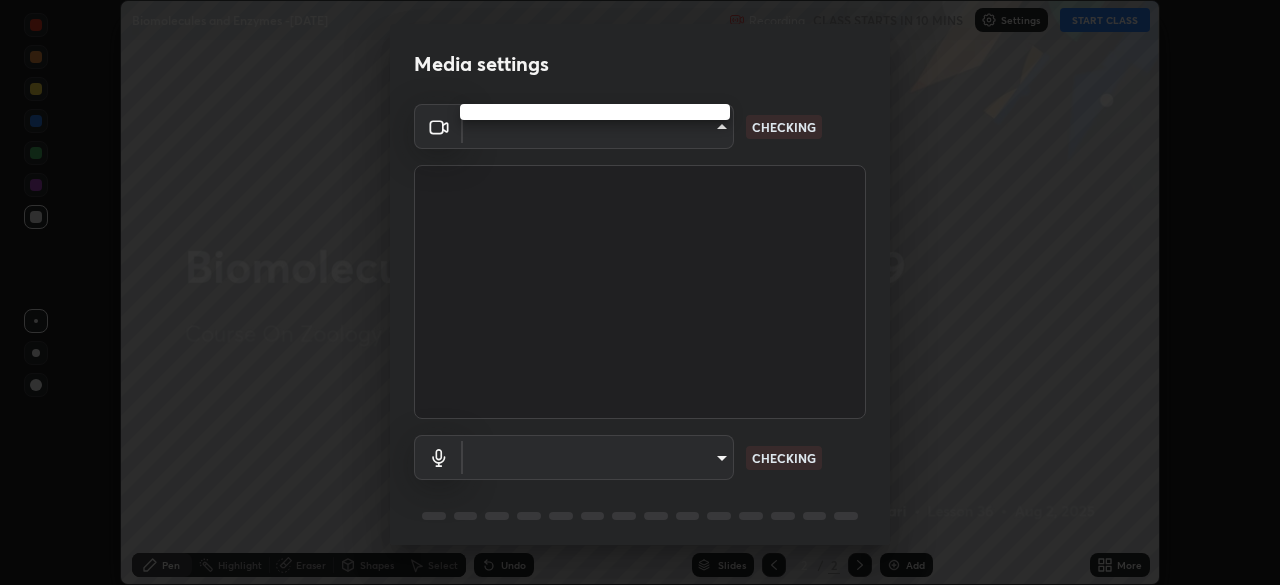 click at bounding box center (640, 292) 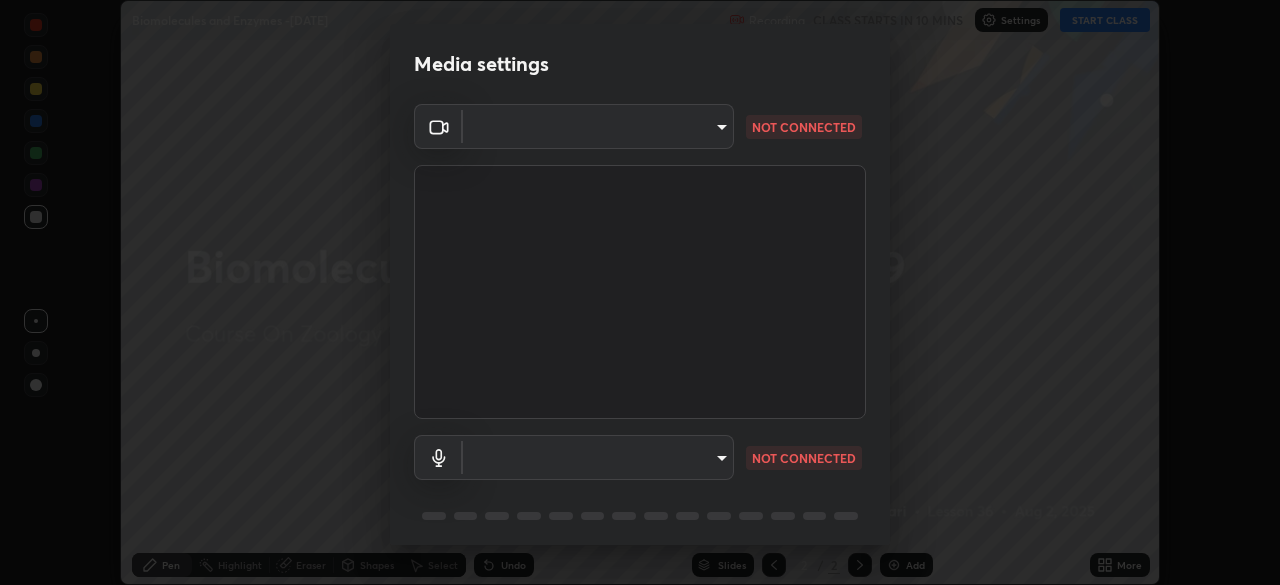 type on "23f9ab4963ea7bf9f5a0f139eca0a7722ce6801474d7e6497cd6fb859b15e8b8" 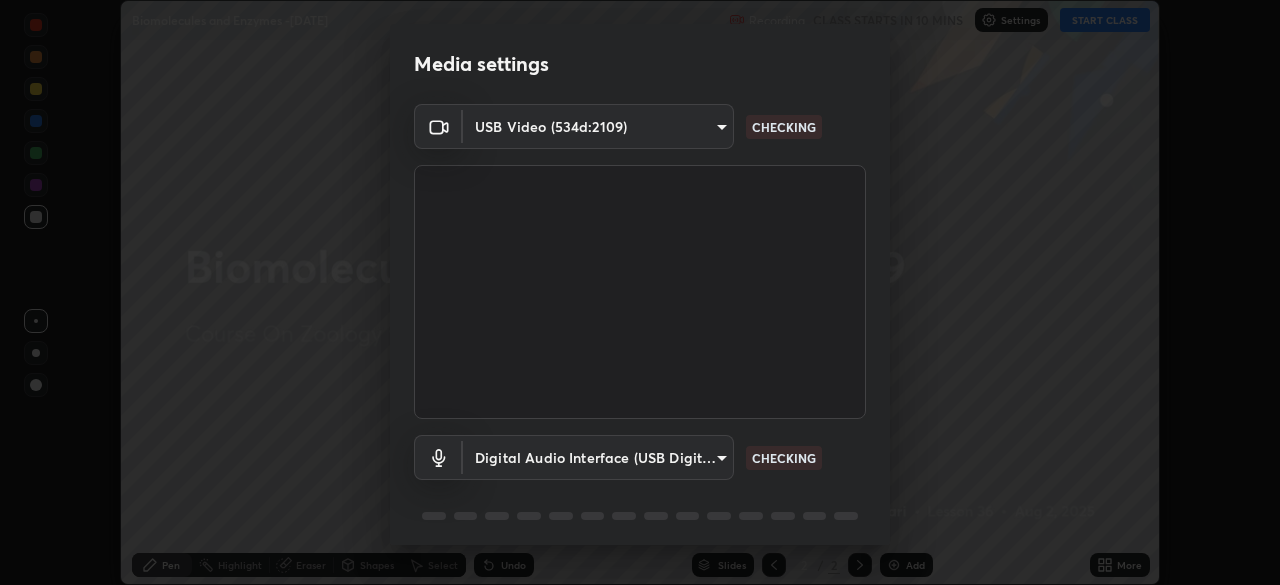 scroll, scrollTop: 71, scrollLeft: 0, axis: vertical 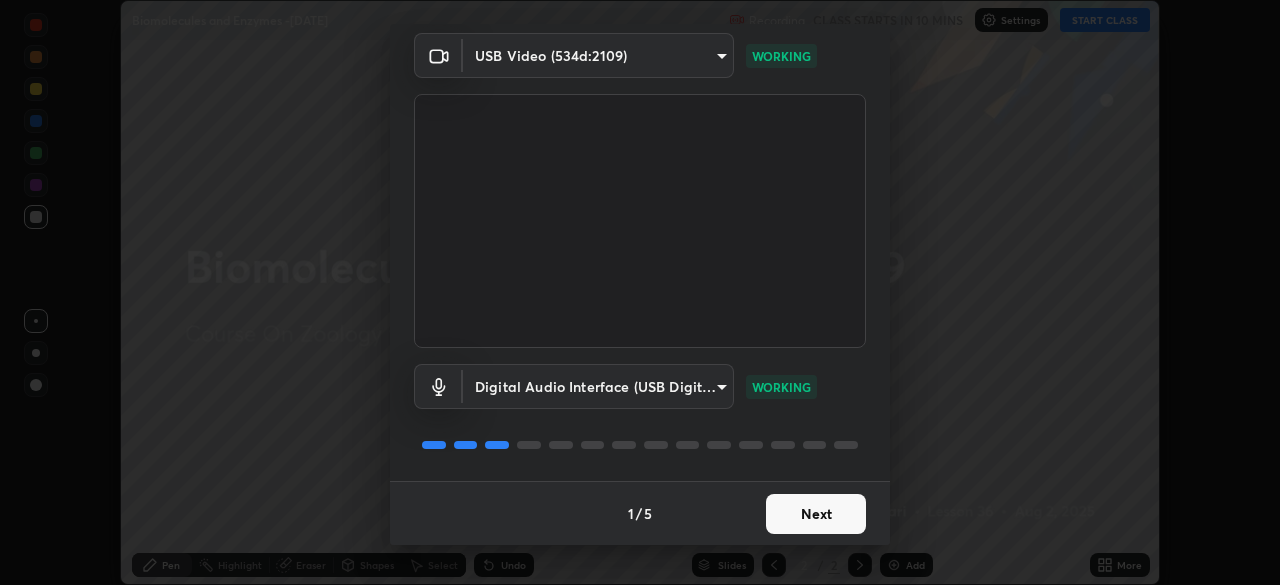 click on "Next" at bounding box center [816, 514] 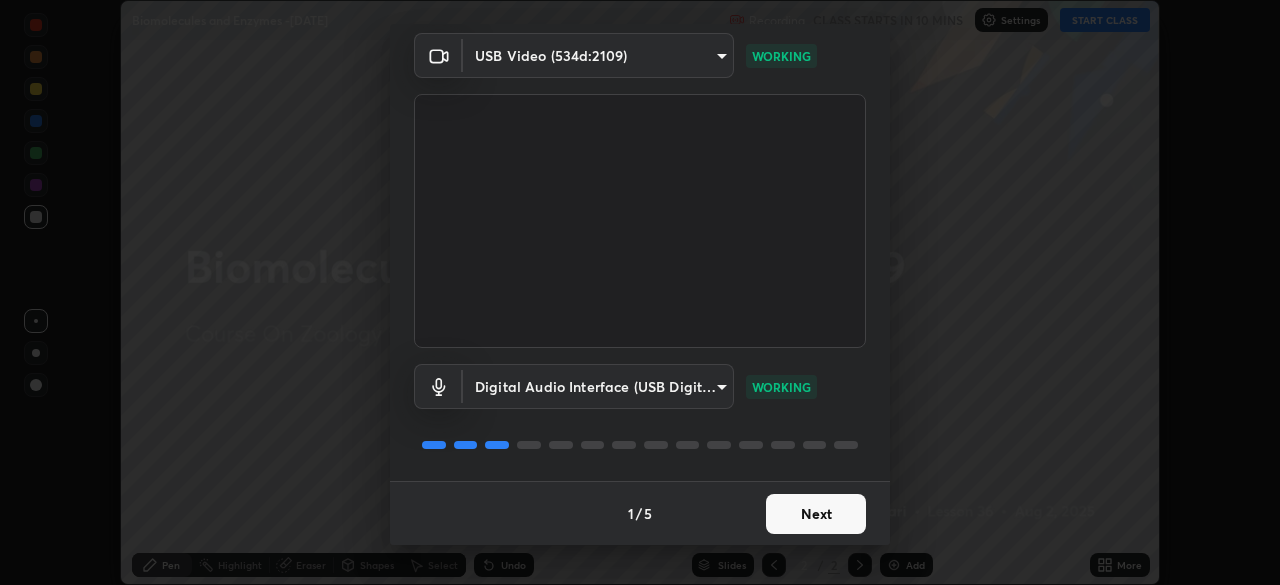 scroll, scrollTop: 0, scrollLeft: 0, axis: both 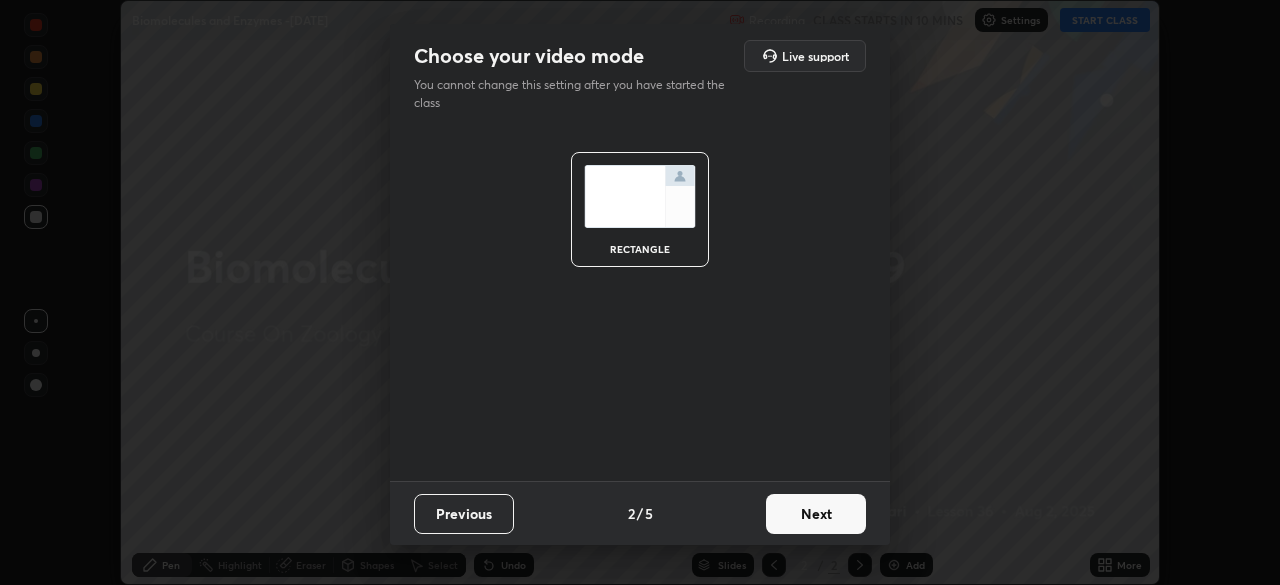 click on "Next" at bounding box center [816, 514] 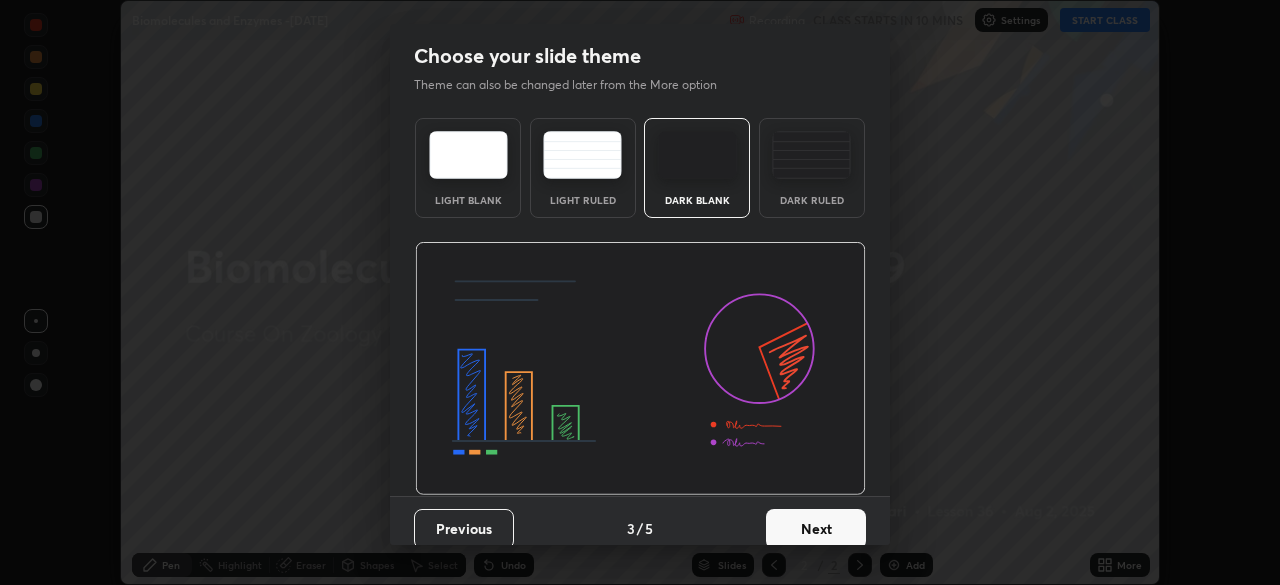 click on "Next" at bounding box center (816, 529) 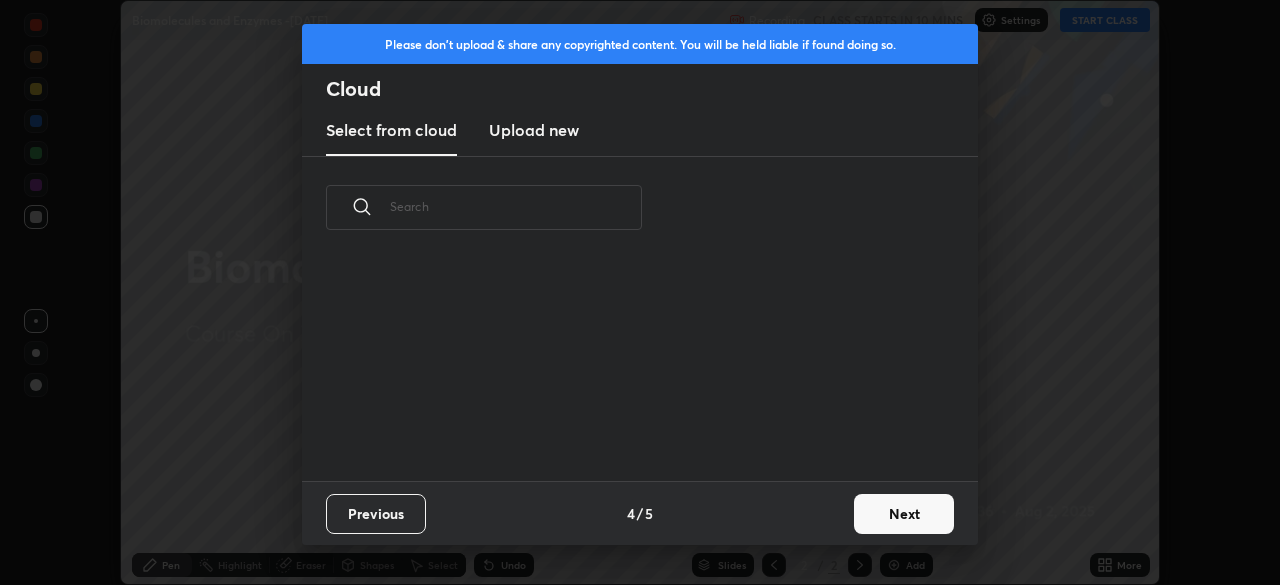 click on "Next" at bounding box center [904, 514] 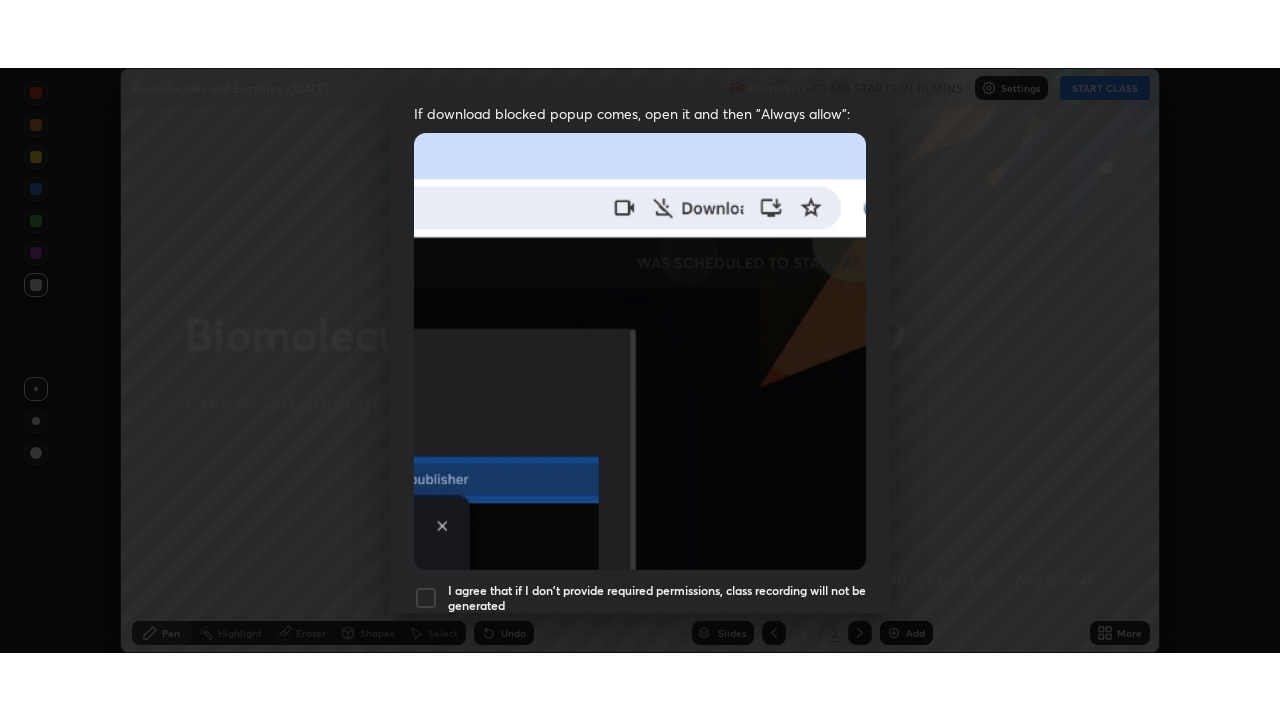 scroll, scrollTop: 479, scrollLeft: 0, axis: vertical 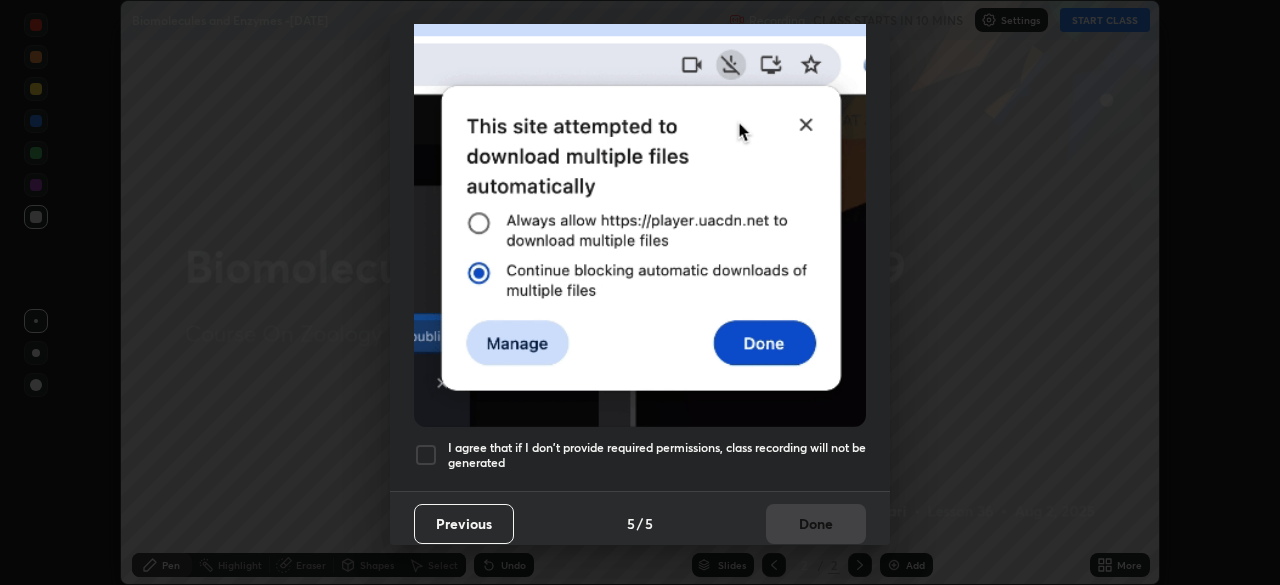 click at bounding box center [426, 455] 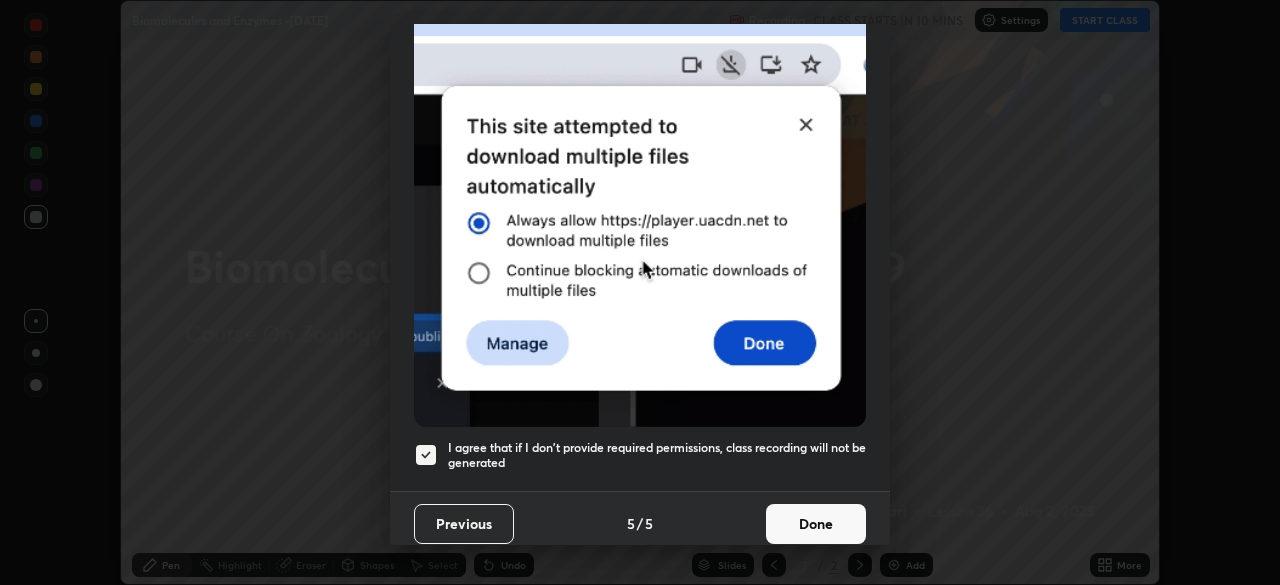 click on "Done" at bounding box center (816, 524) 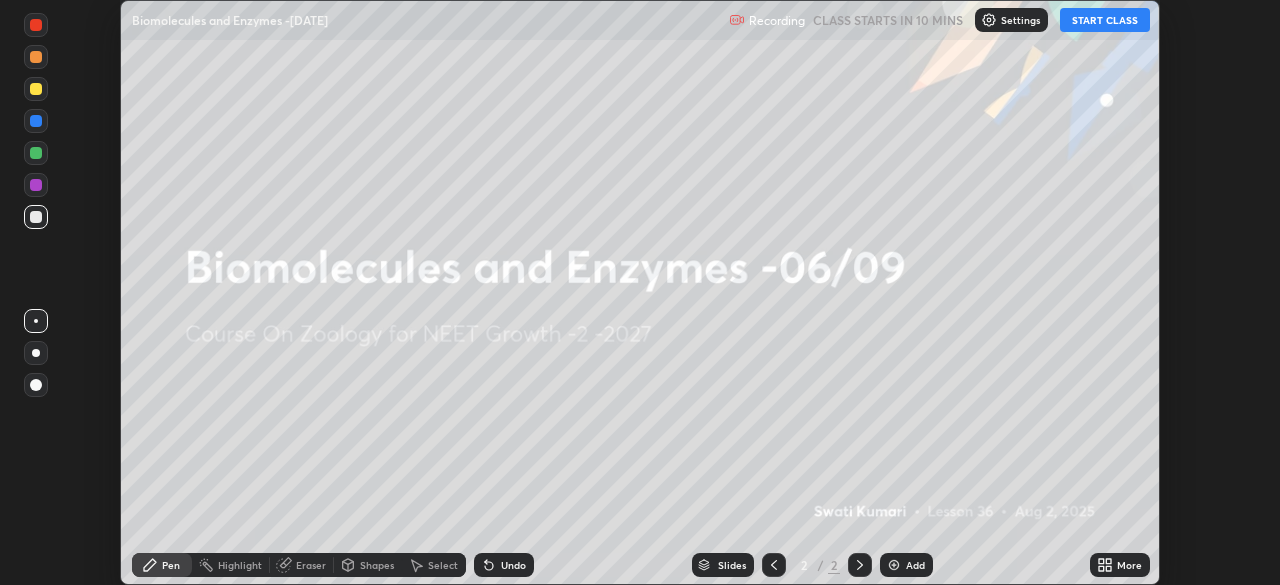 click 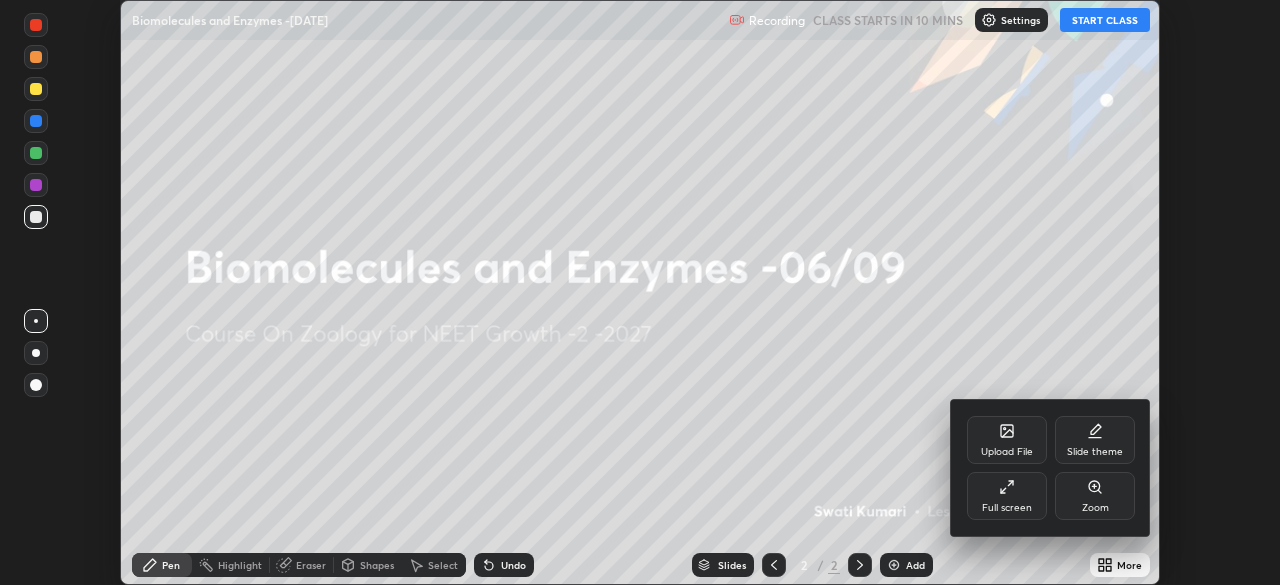 click on "Full screen" at bounding box center (1007, 508) 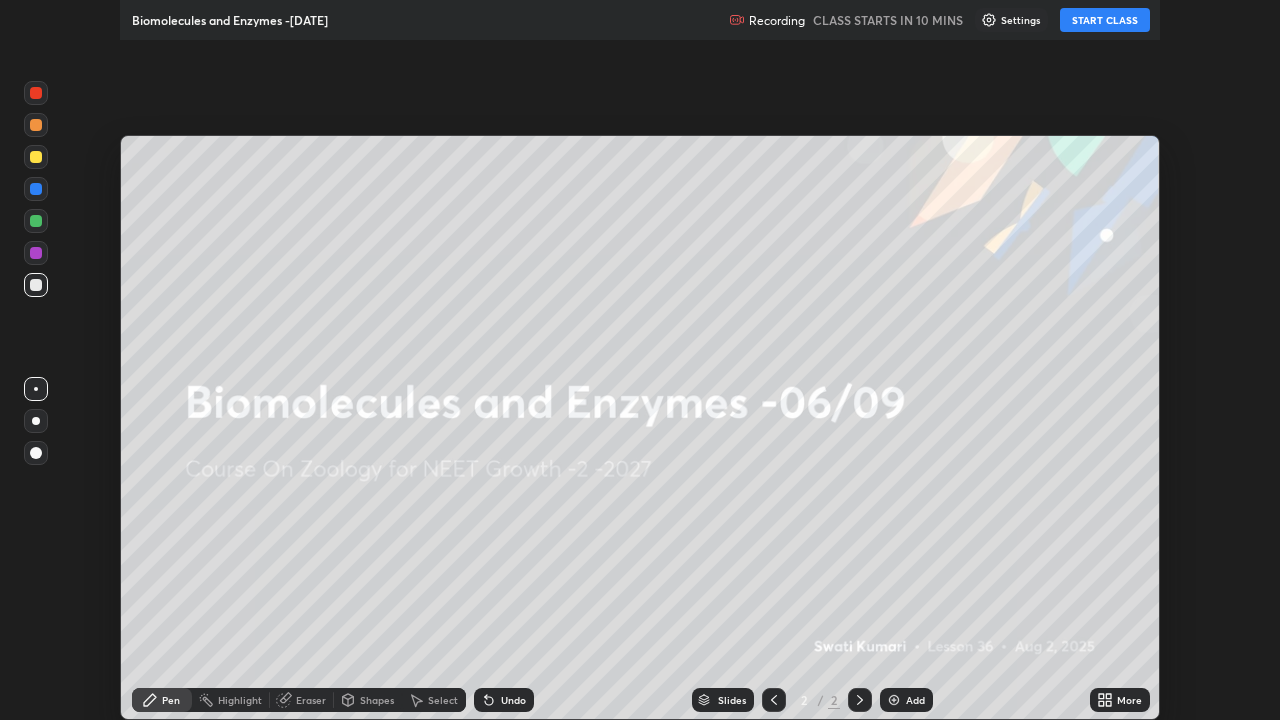 scroll, scrollTop: 99280, scrollLeft: 98720, axis: both 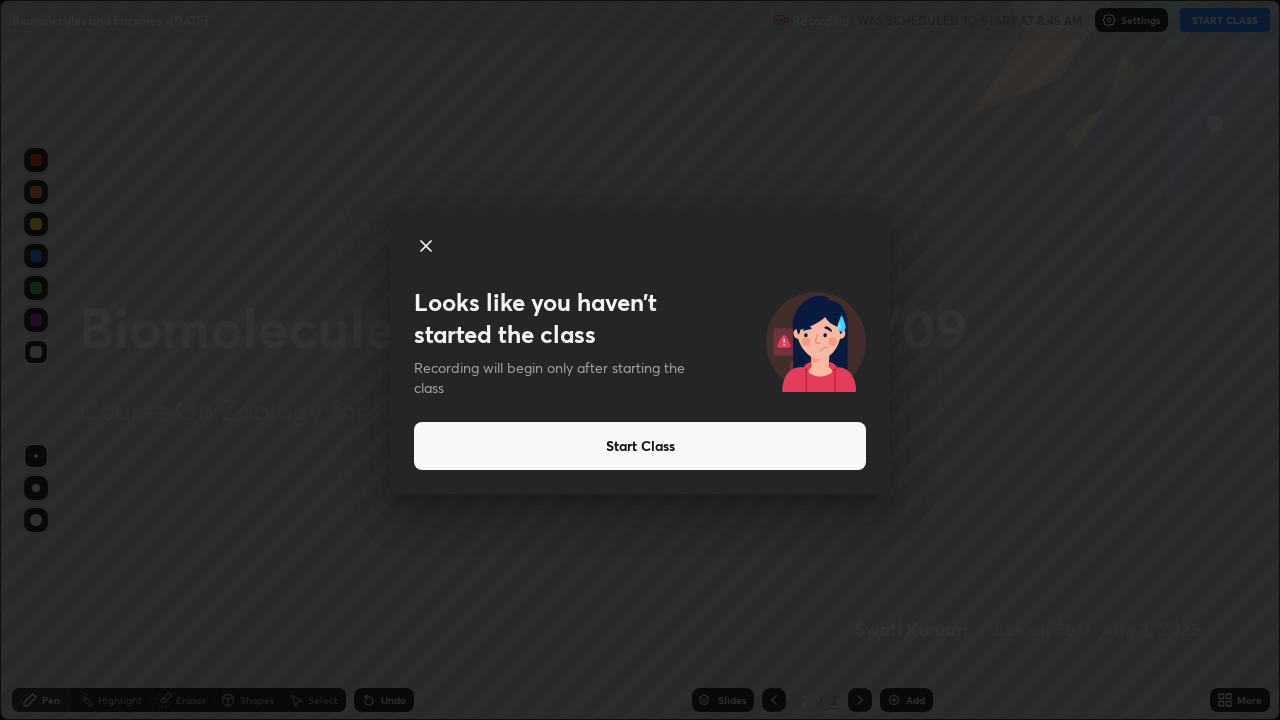click on "Start Class" at bounding box center (640, 446) 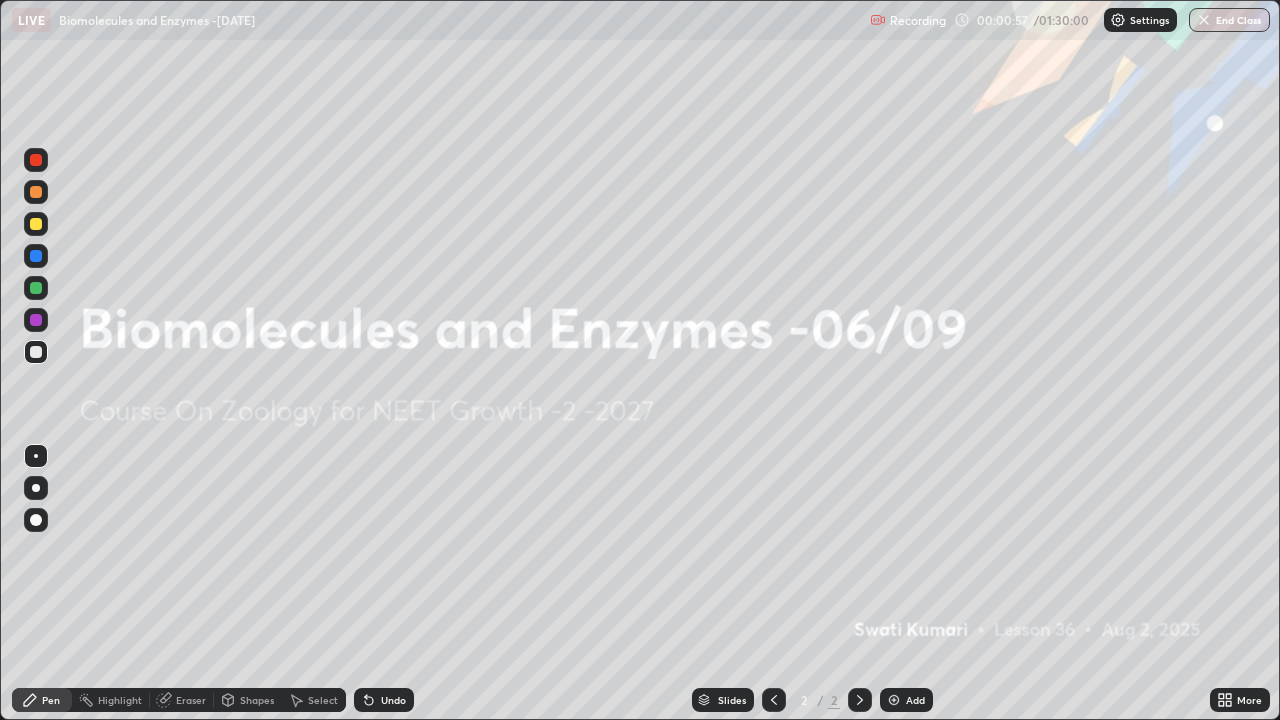 click at bounding box center (894, 700) 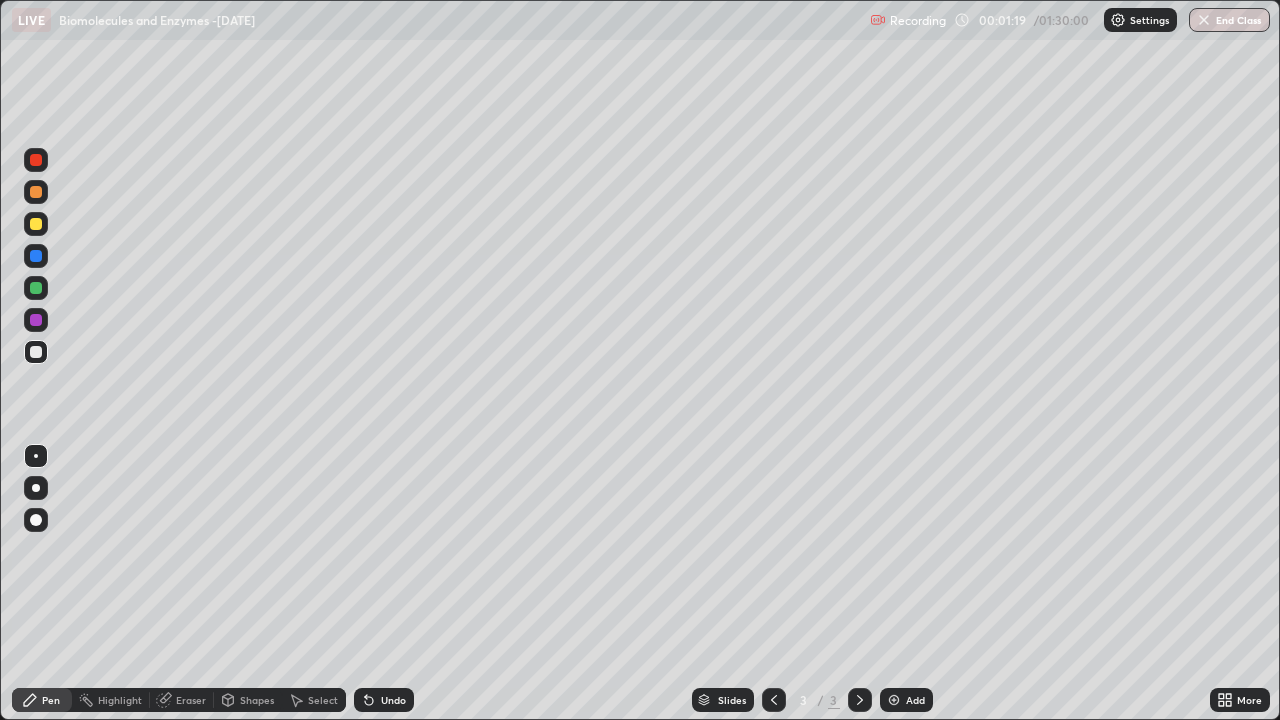click at bounding box center (36, 520) 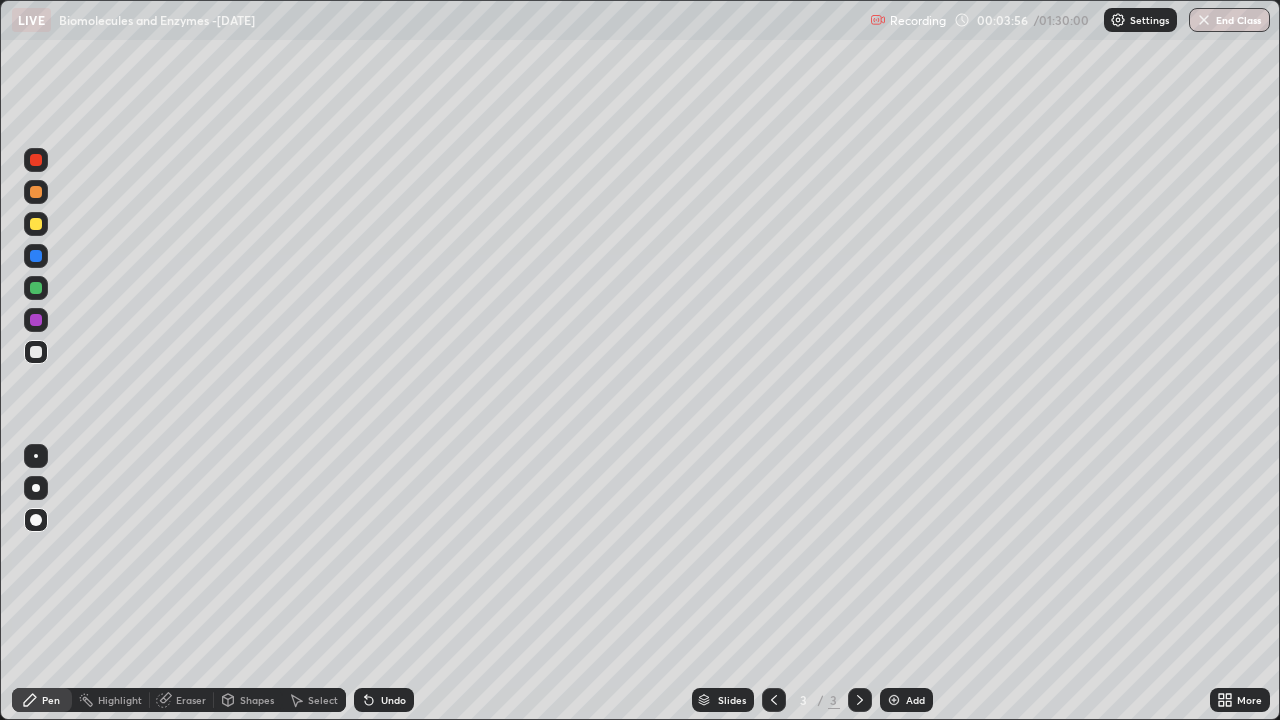 click at bounding box center [894, 700] 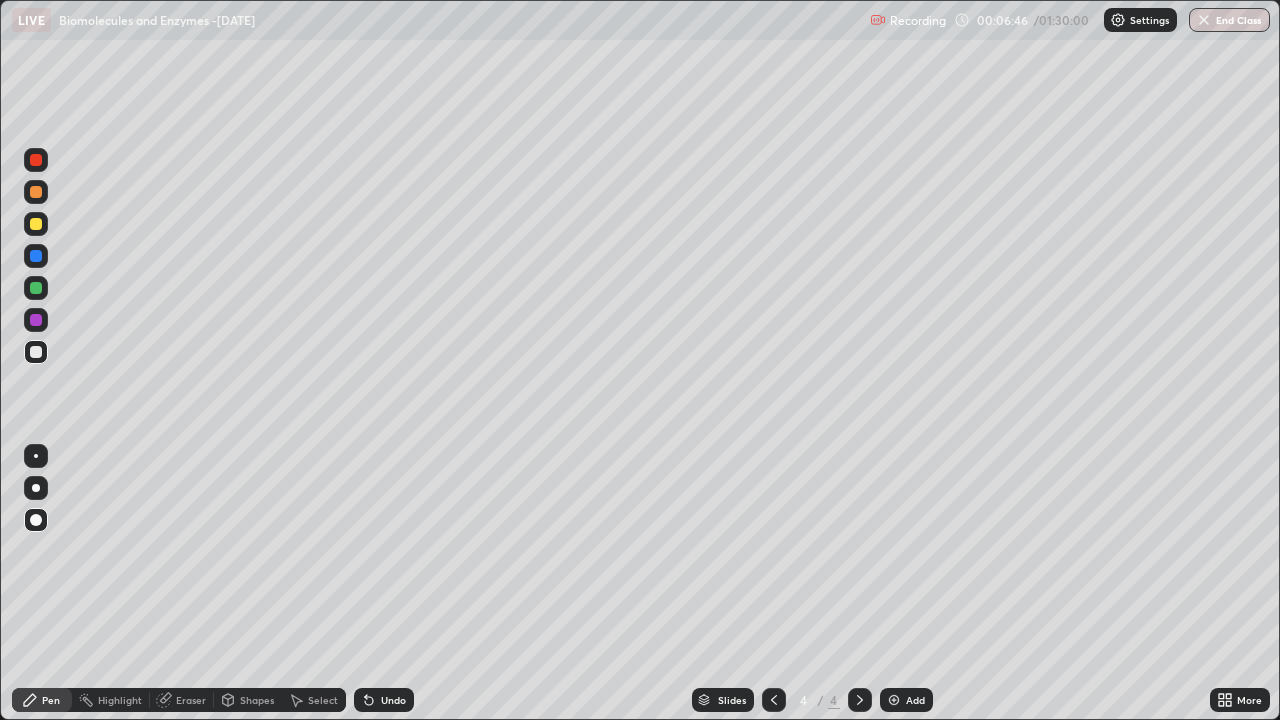 click at bounding box center [36, 224] 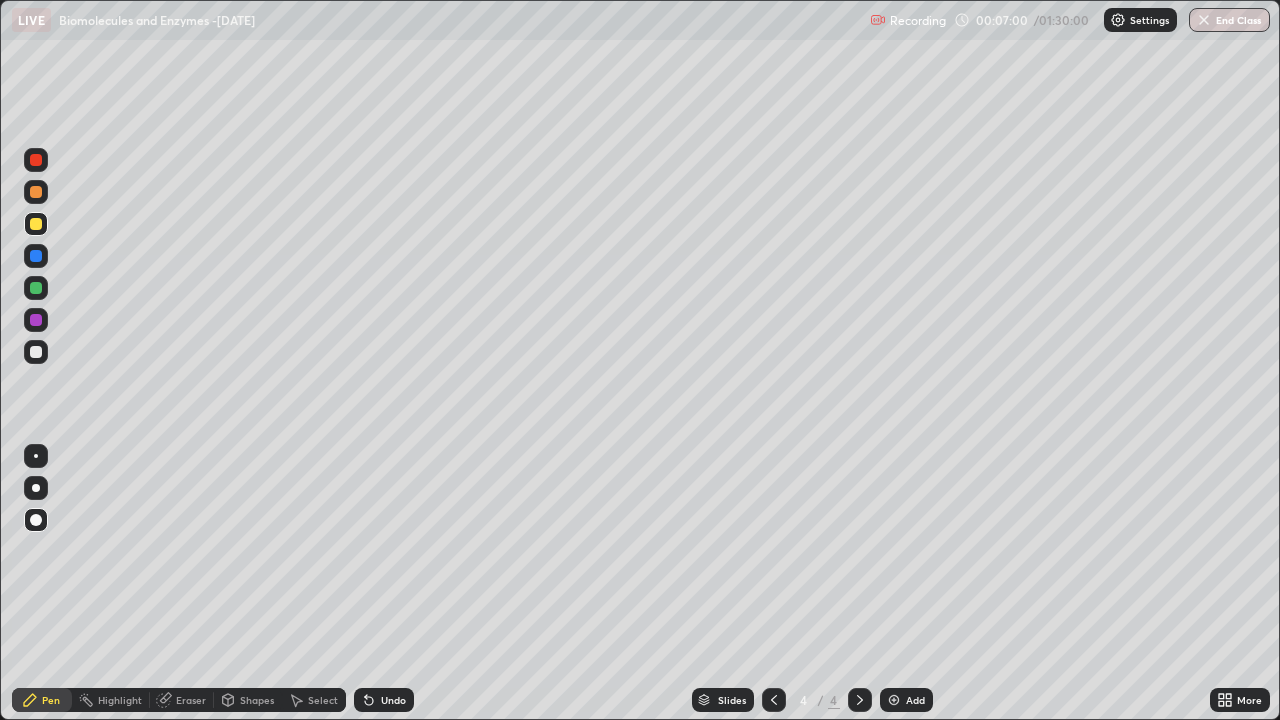 click on "Shapes" at bounding box center (257, 700) 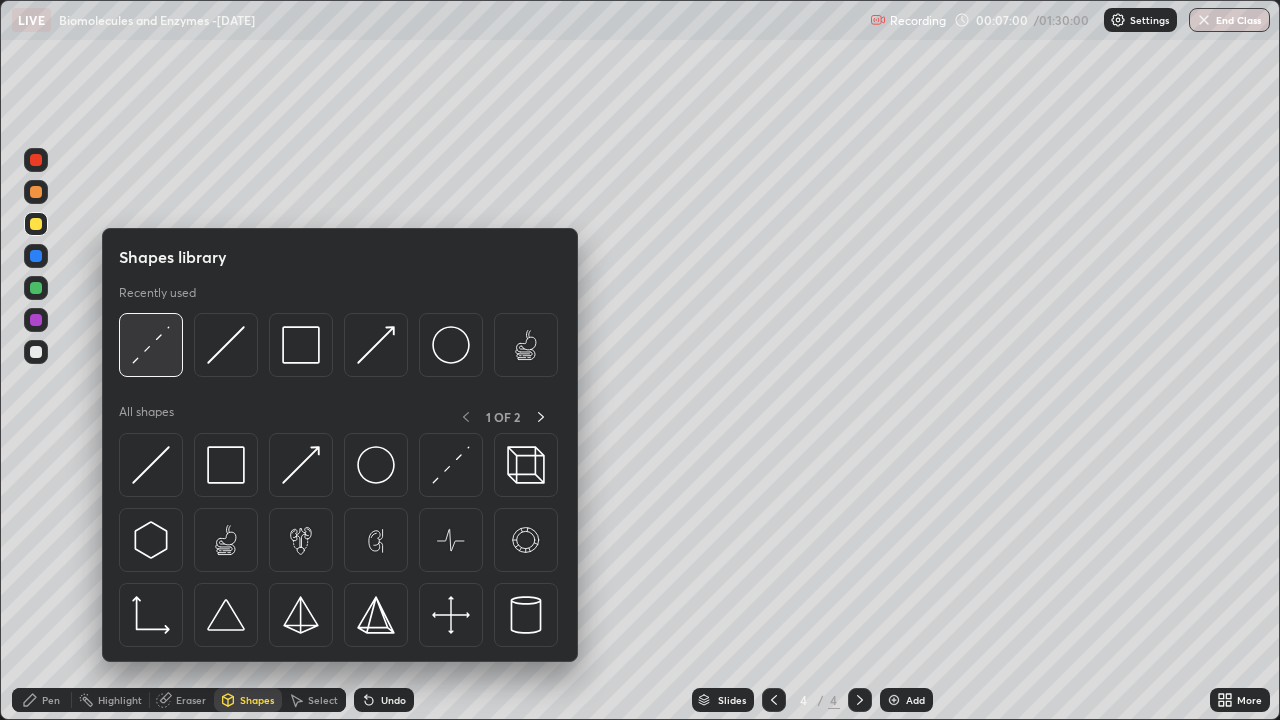 click at bounding box center (151, 345) 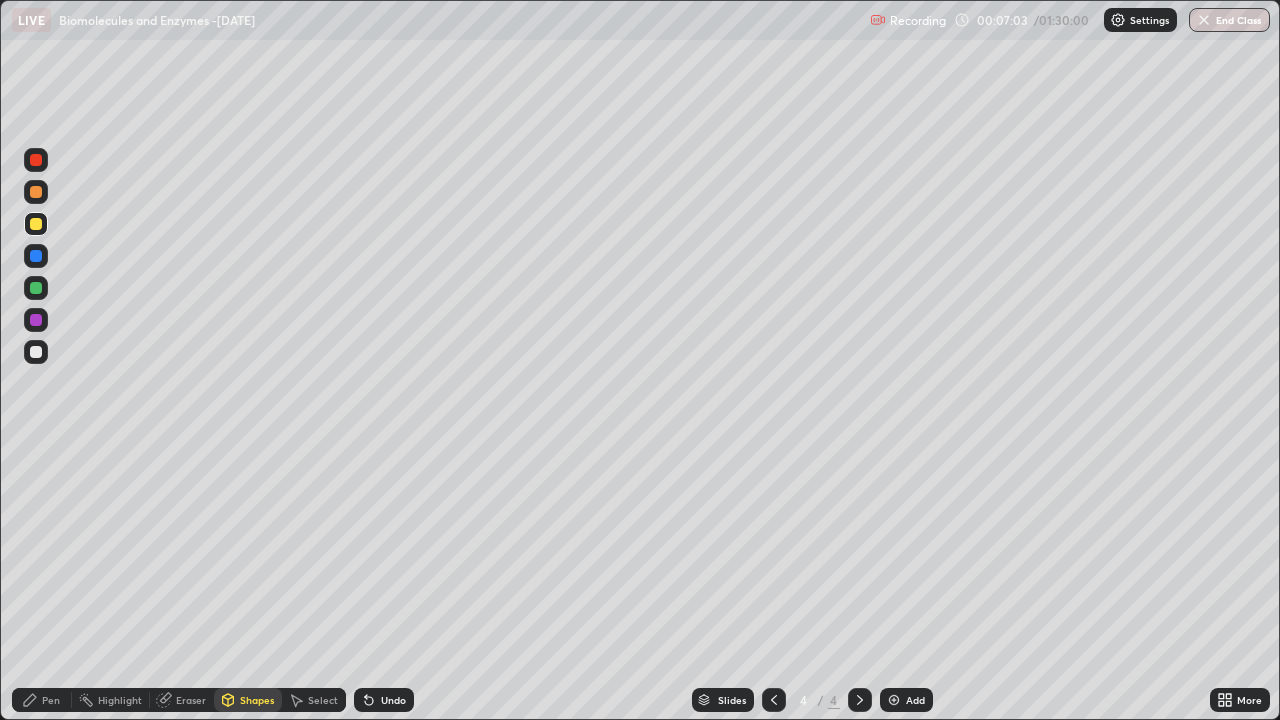 click on "Pen" at bounding box center [51, 700] 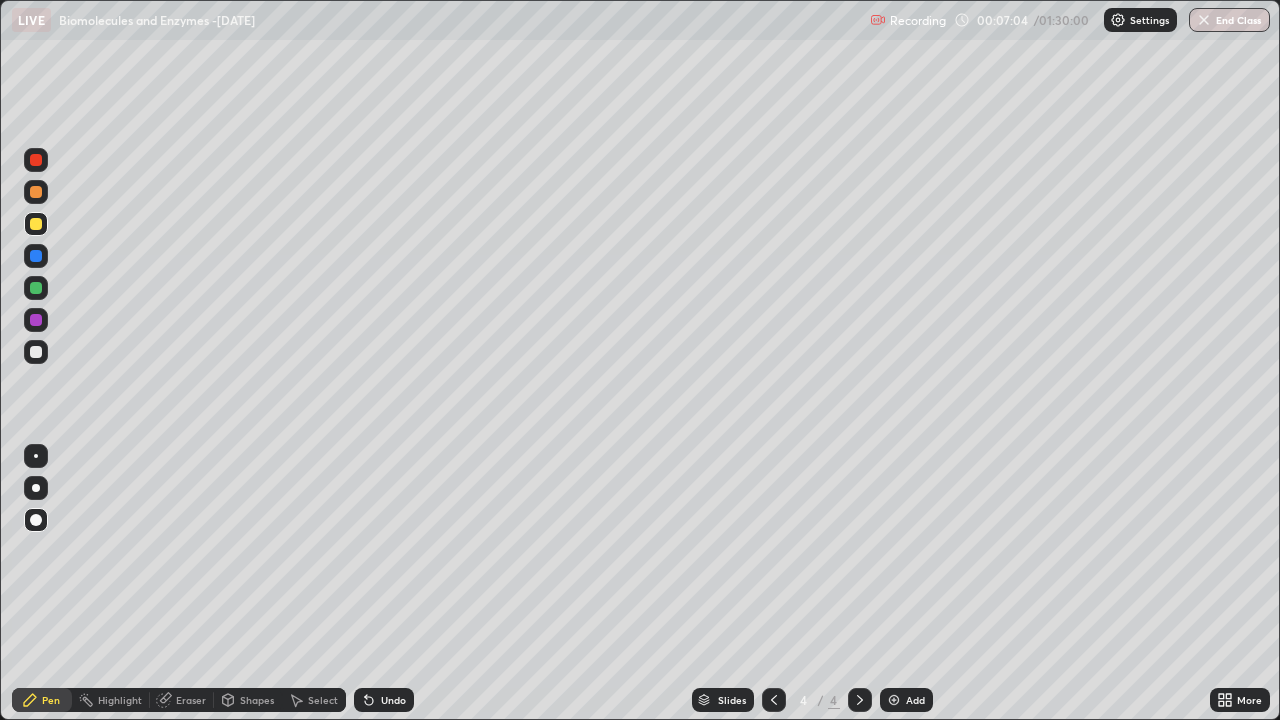 click at bounding box center (36, 352) 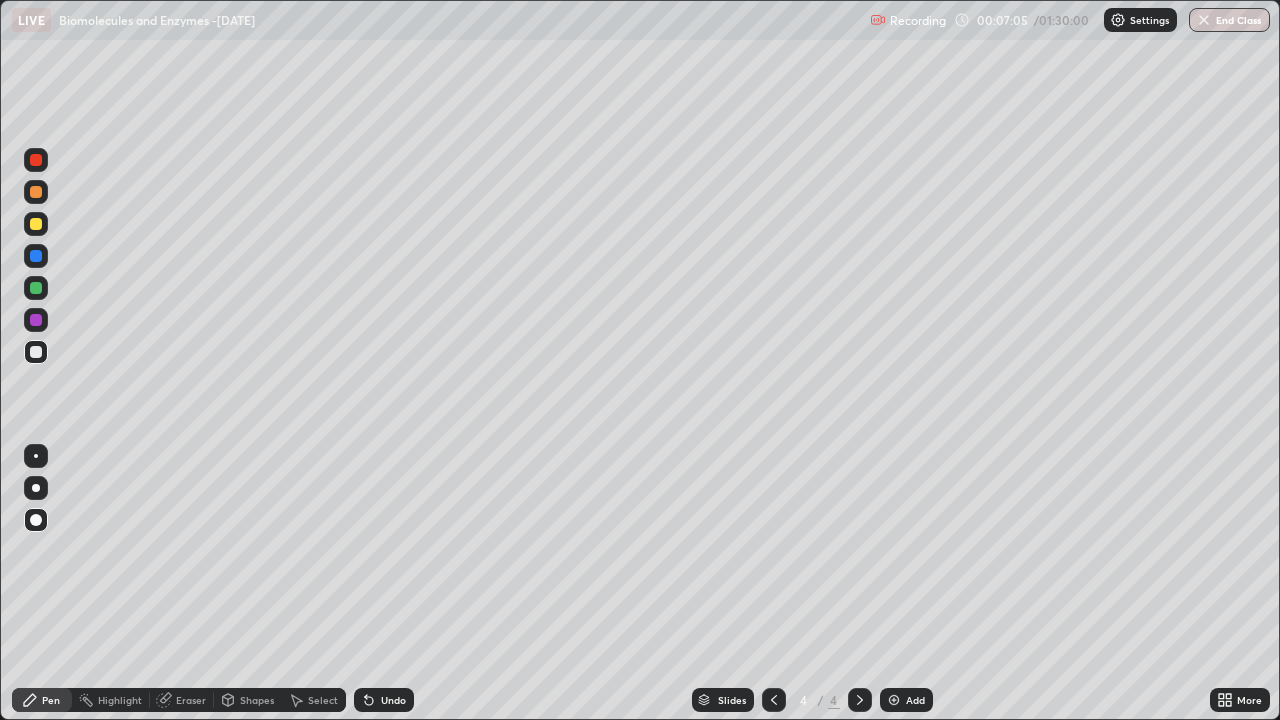 click at bounding box center [36, 256] 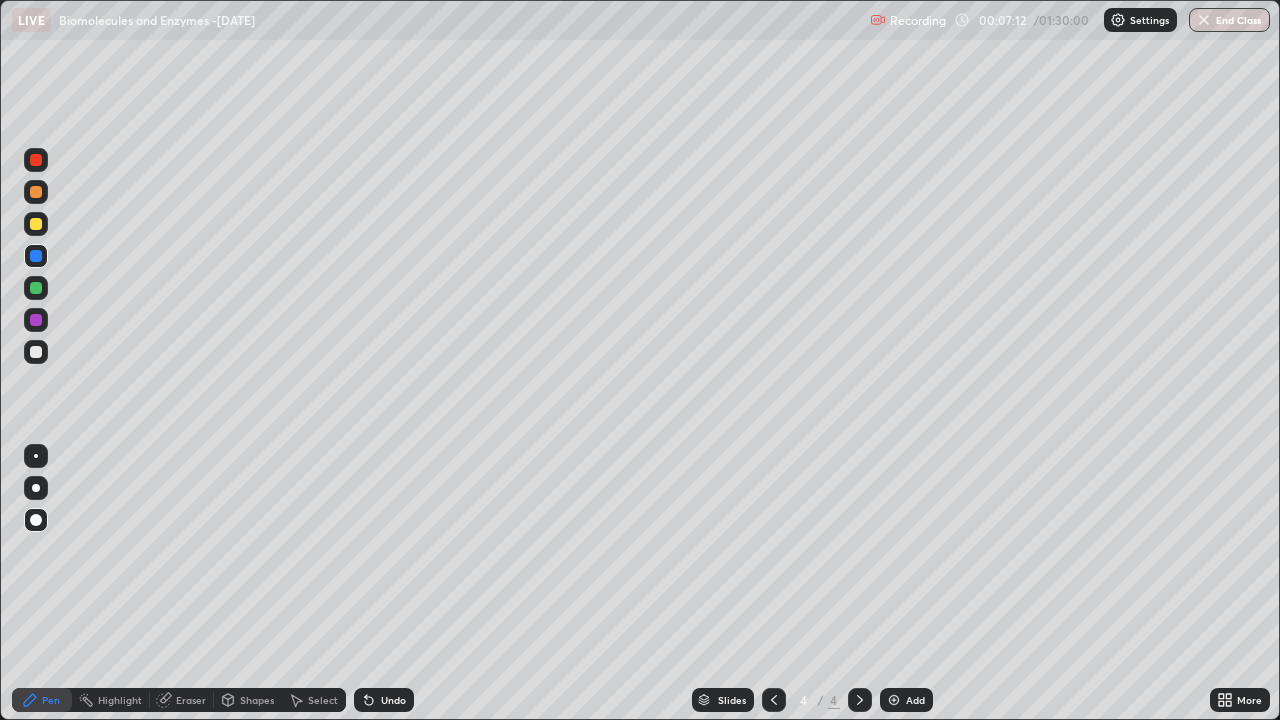 click at bounding box center [36, 224] 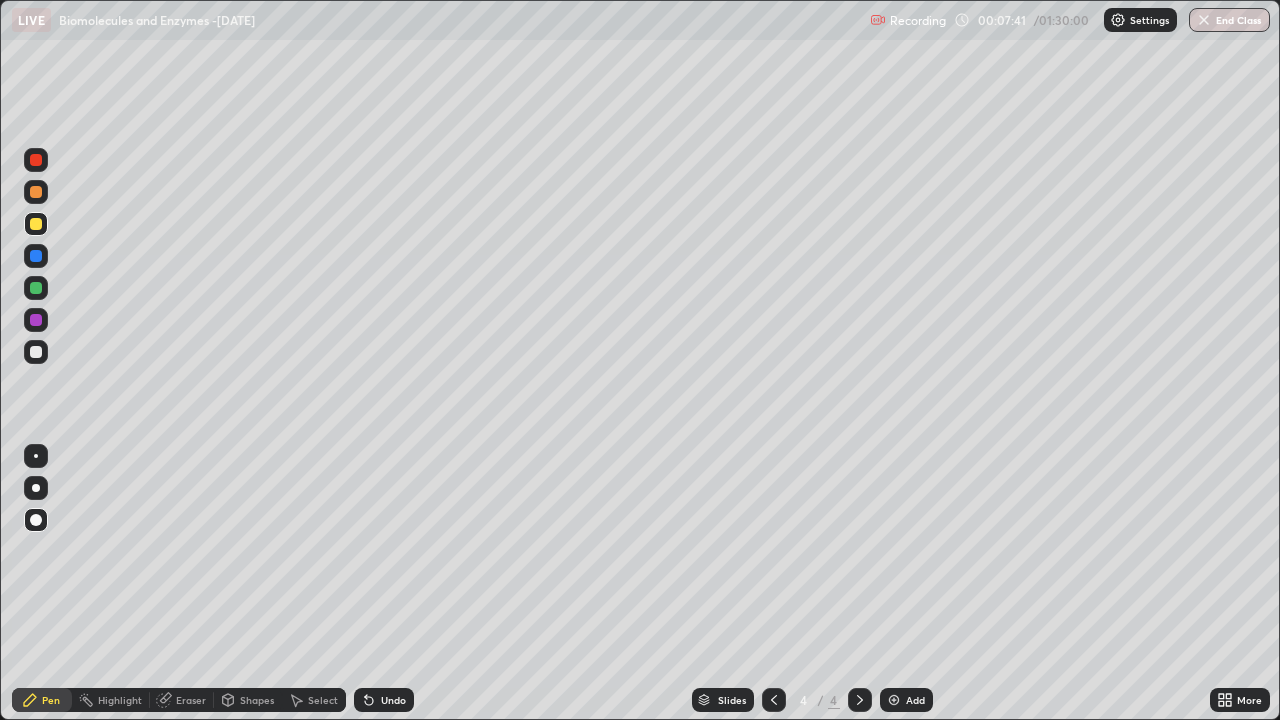 click at bounding box center (36, 488) 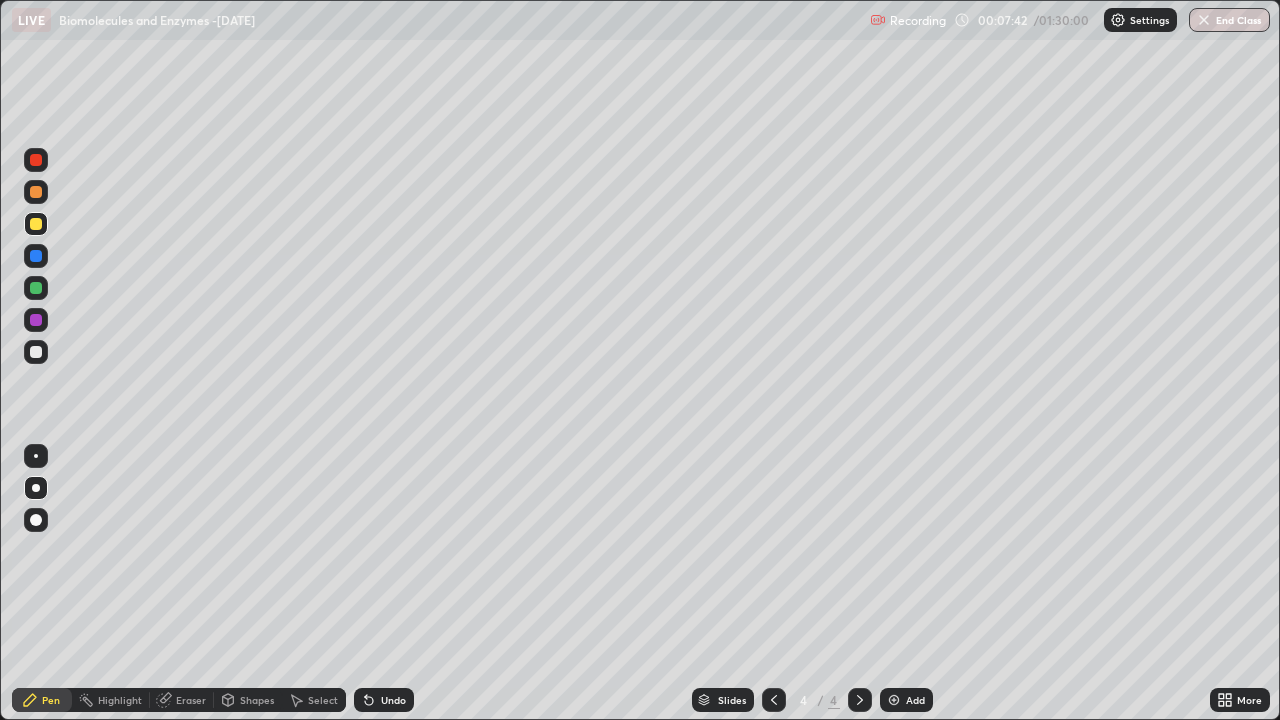 click at bounding box center [36, 352] 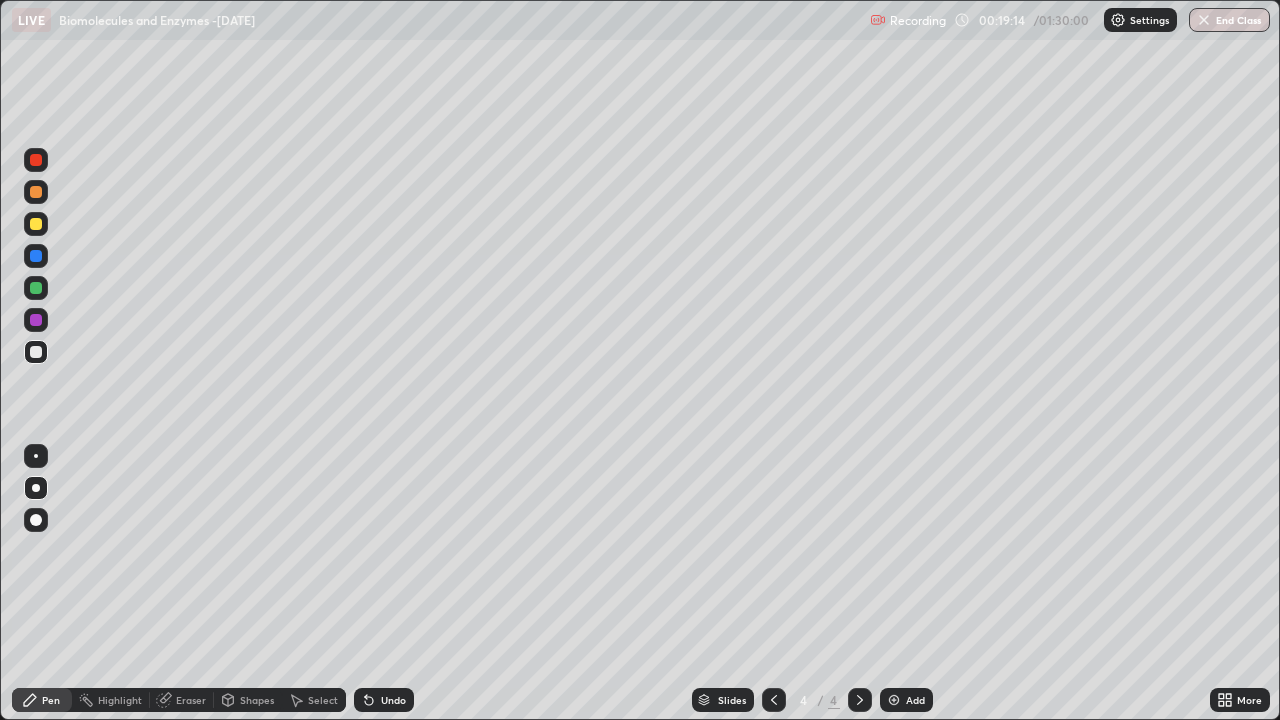 click at bounding box center [36, 352] 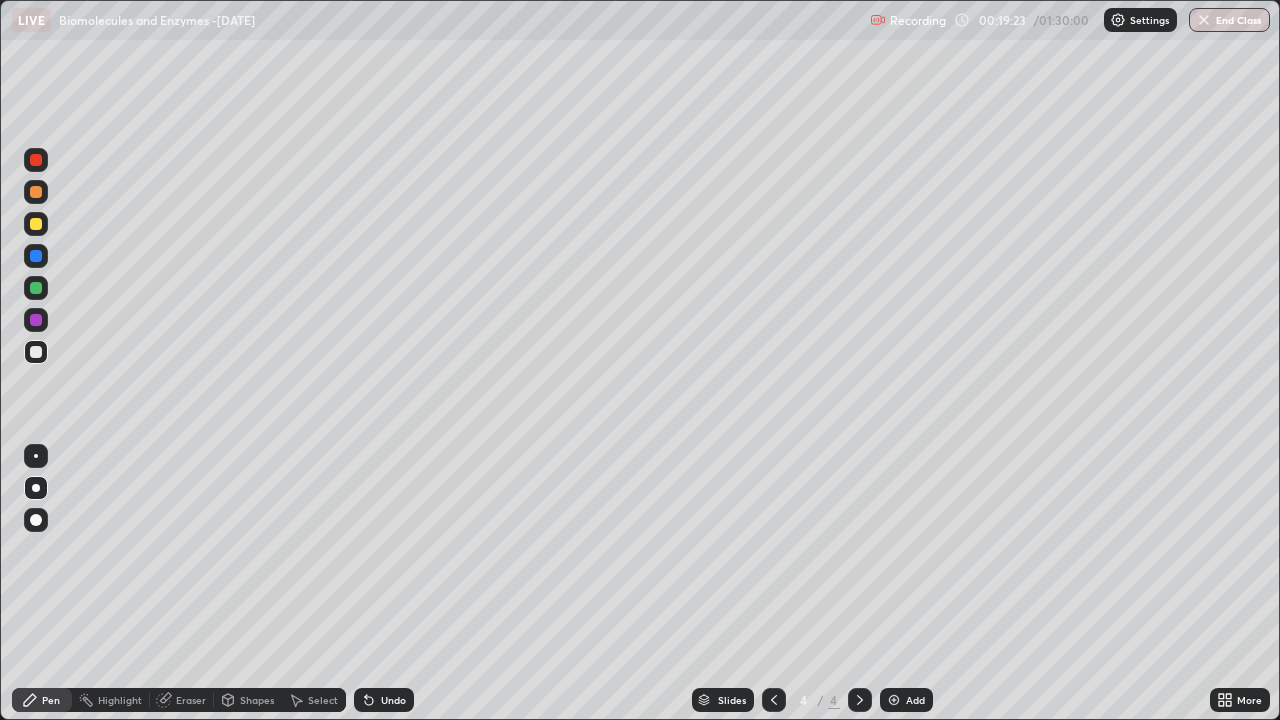 click on "Undo" at bounding box center [393, 700] 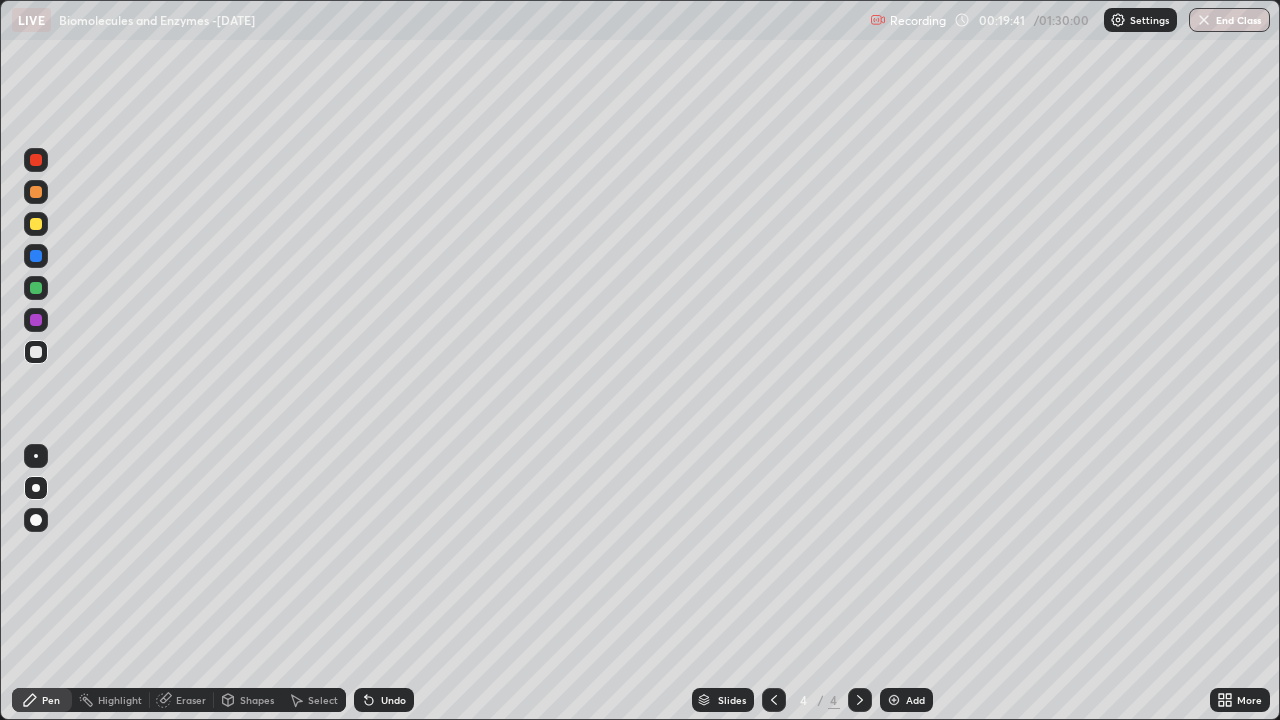 click on "Eraser" at bounding box center [191, 700] 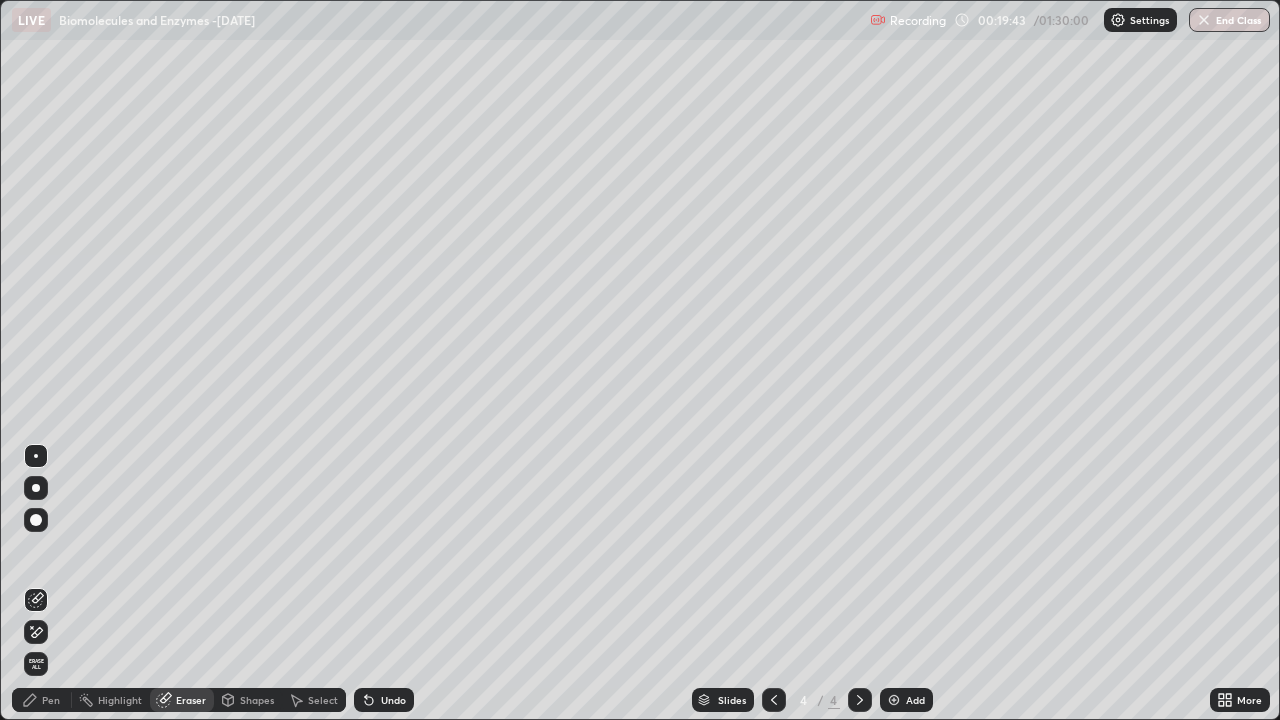 click on "Pen" at bounding box center (42, 700) 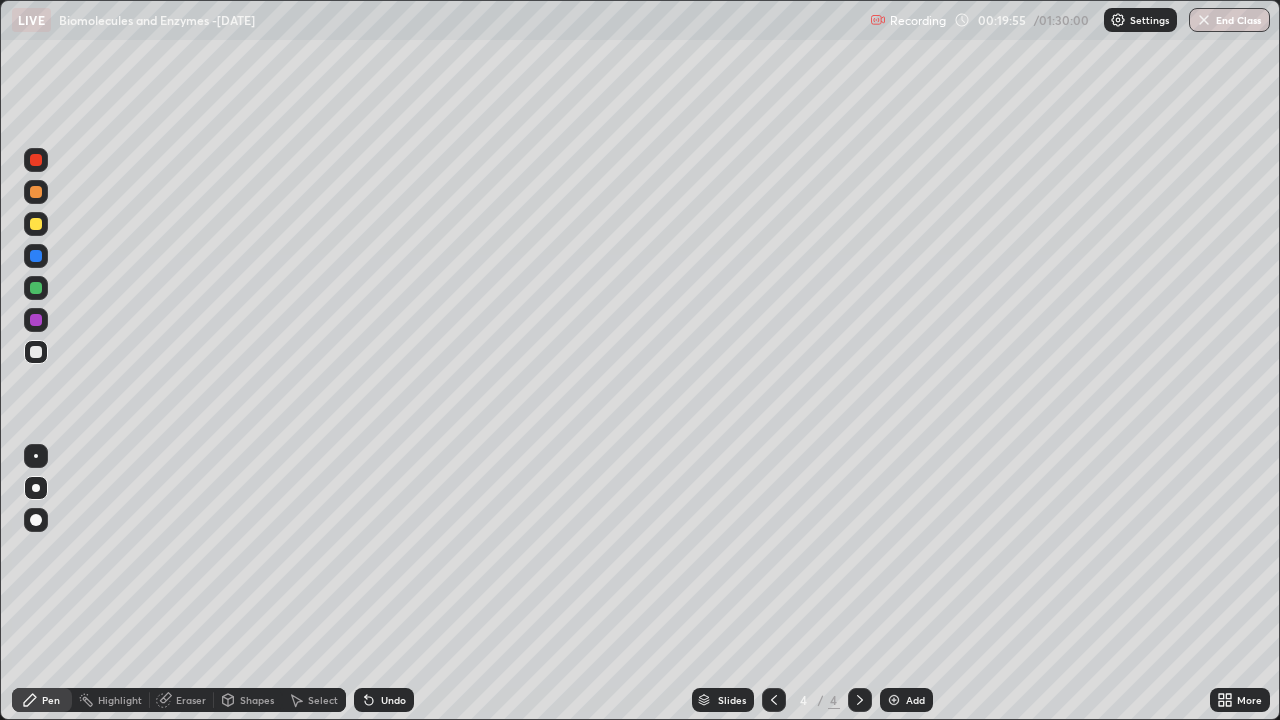 click on "Undo" at bounding box center (384, 700) 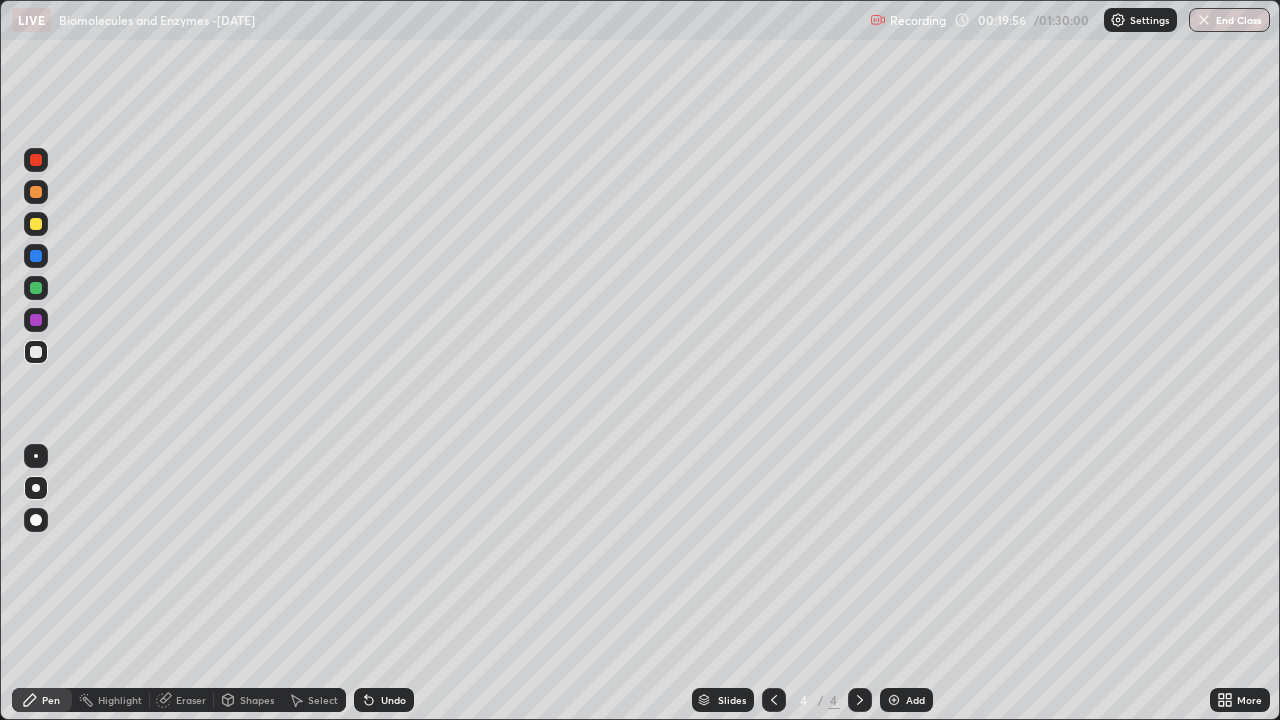 click on "Undo" at bounding box center (393, 700) 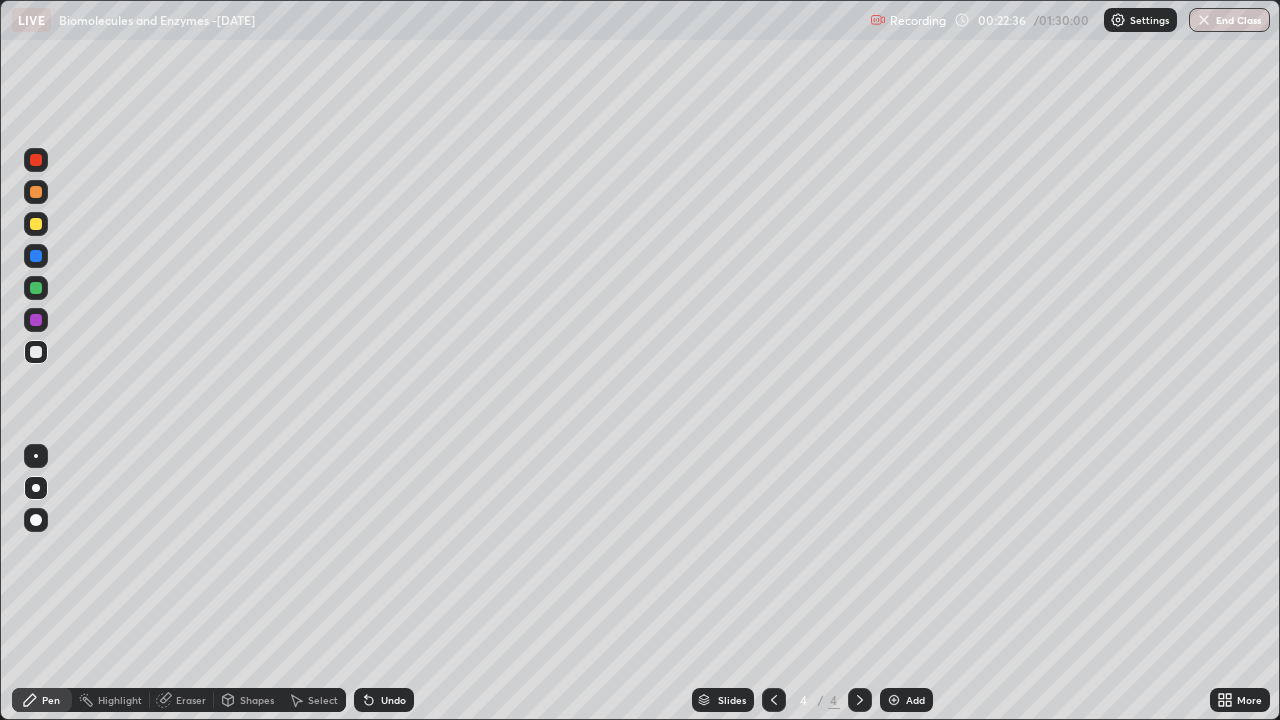 click on "Undo" at bounding box center (393, 700) 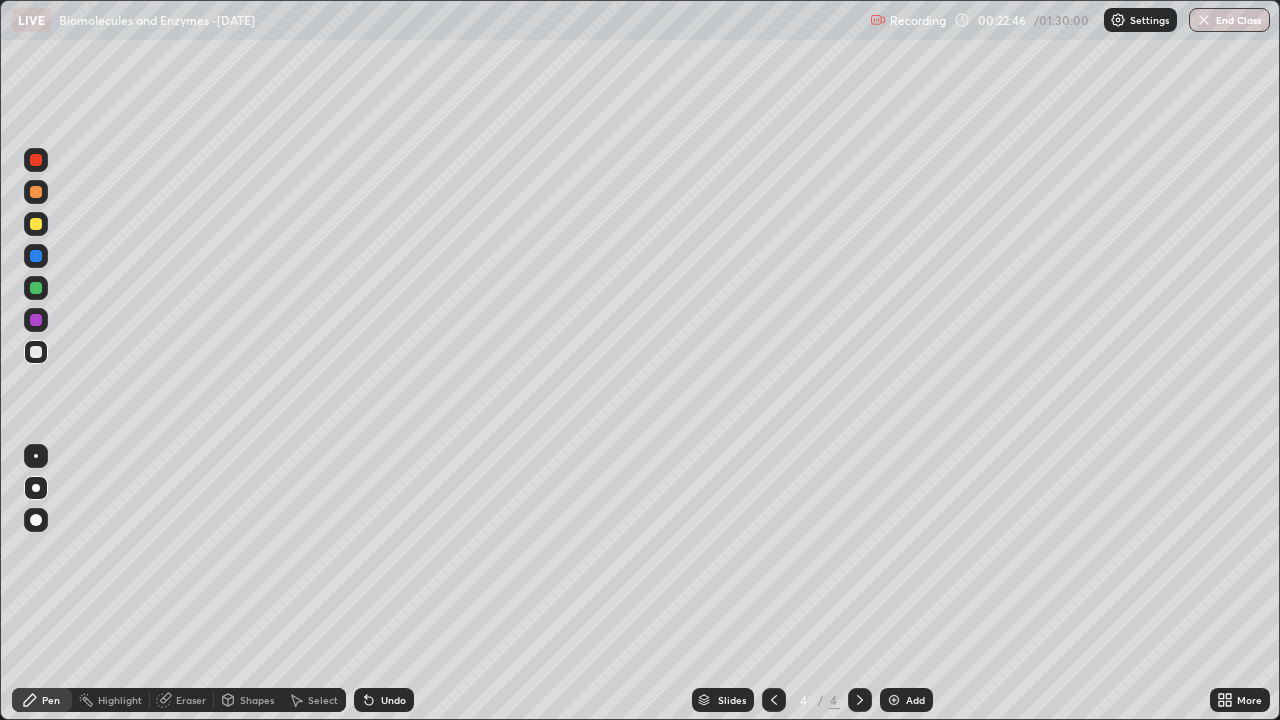 click at bounding box center [36, 288] 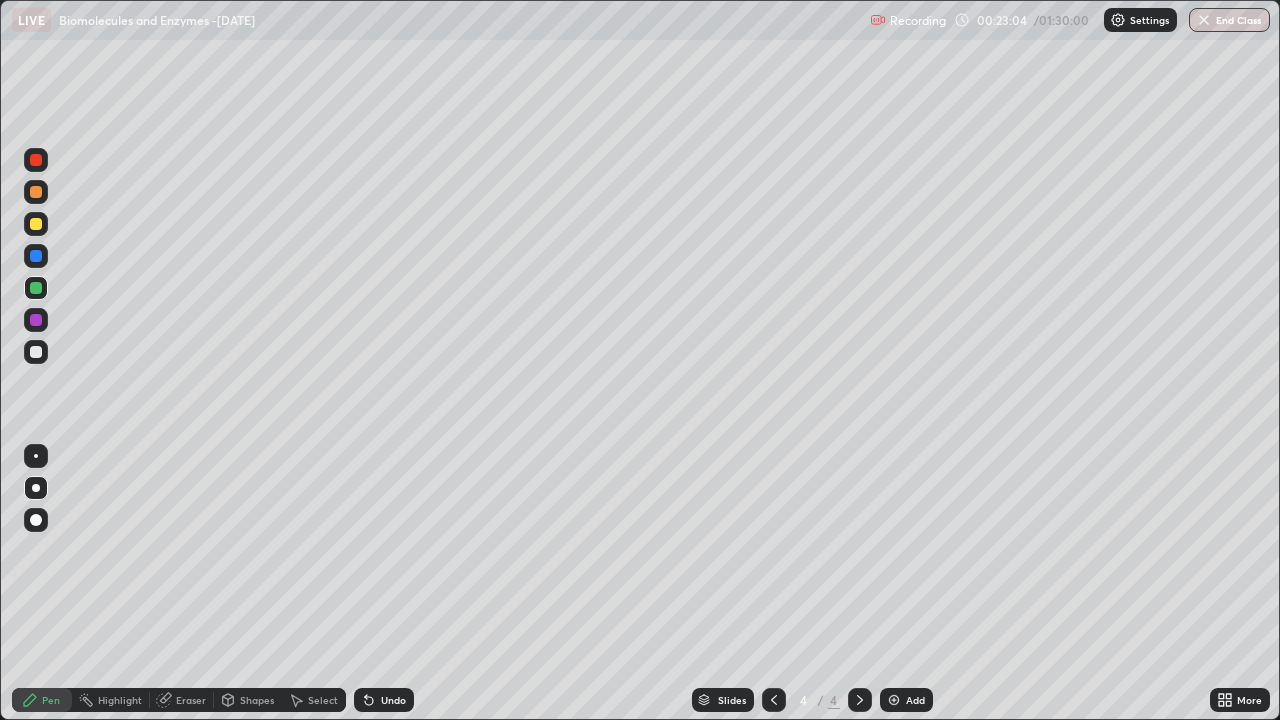 click at bounding box center (36, 256) 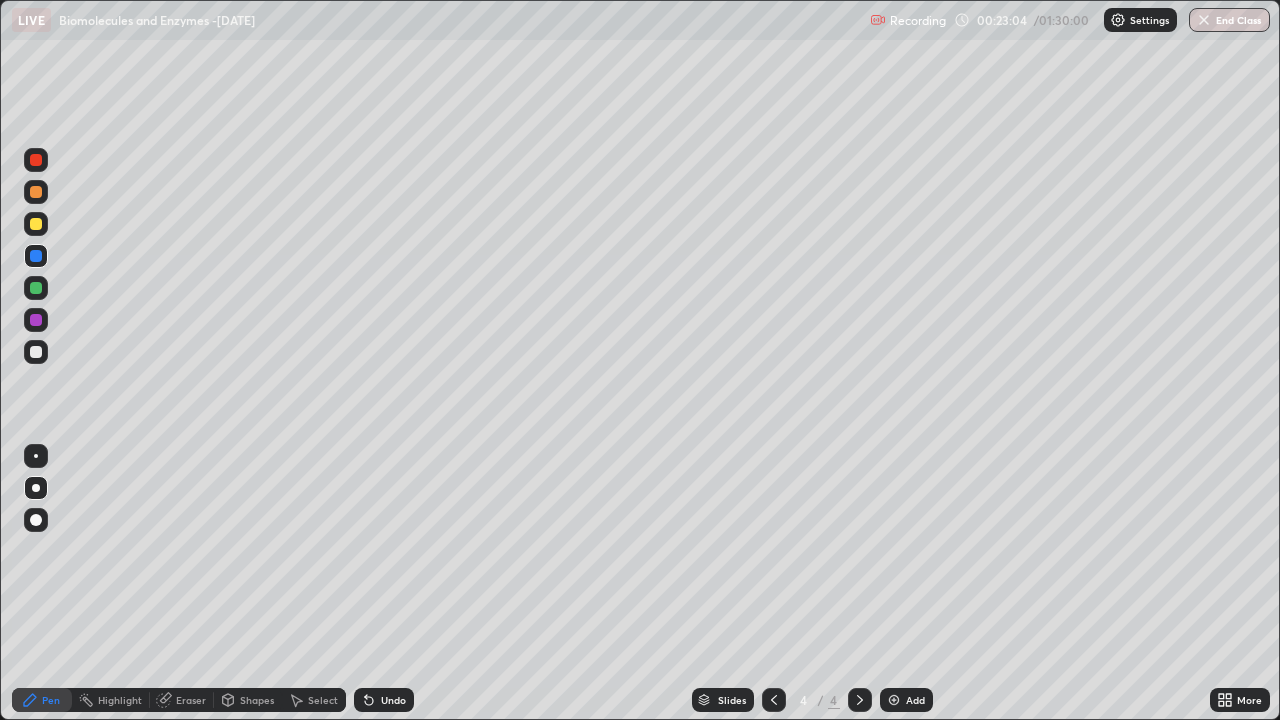 click at bounding box center (36, 352) 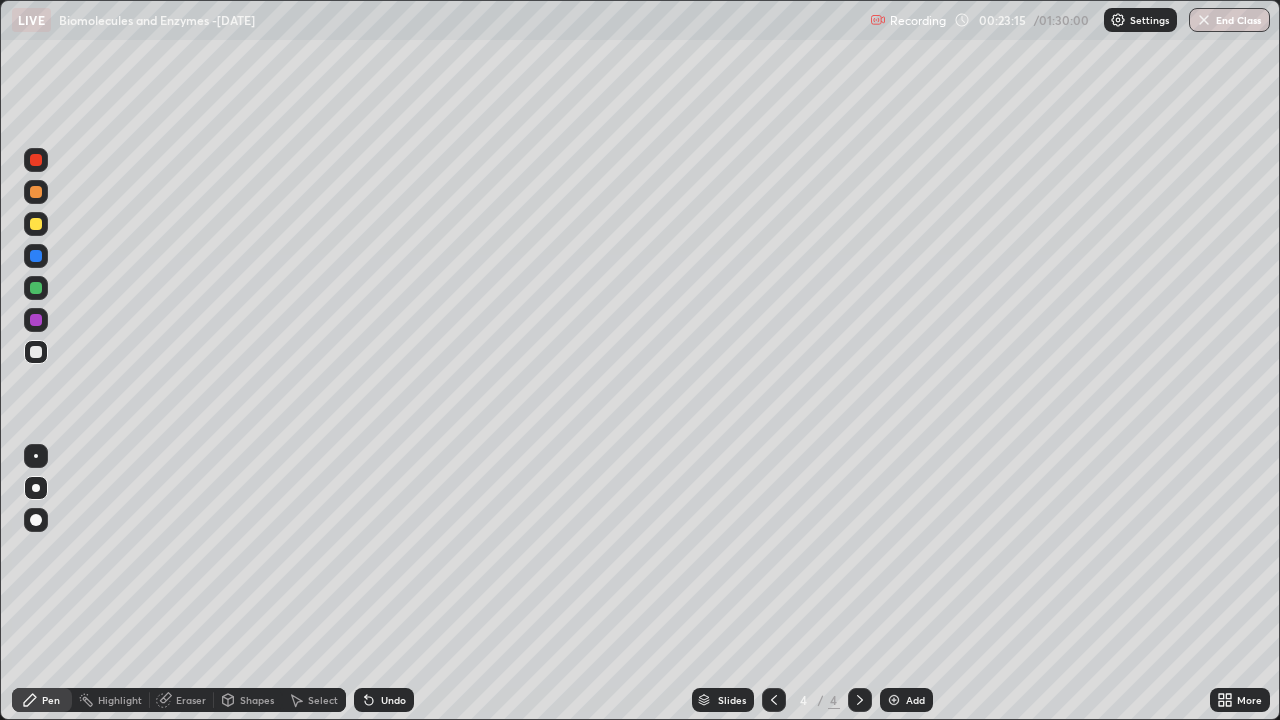 click on "Undo" at bounding box center (393, 700) 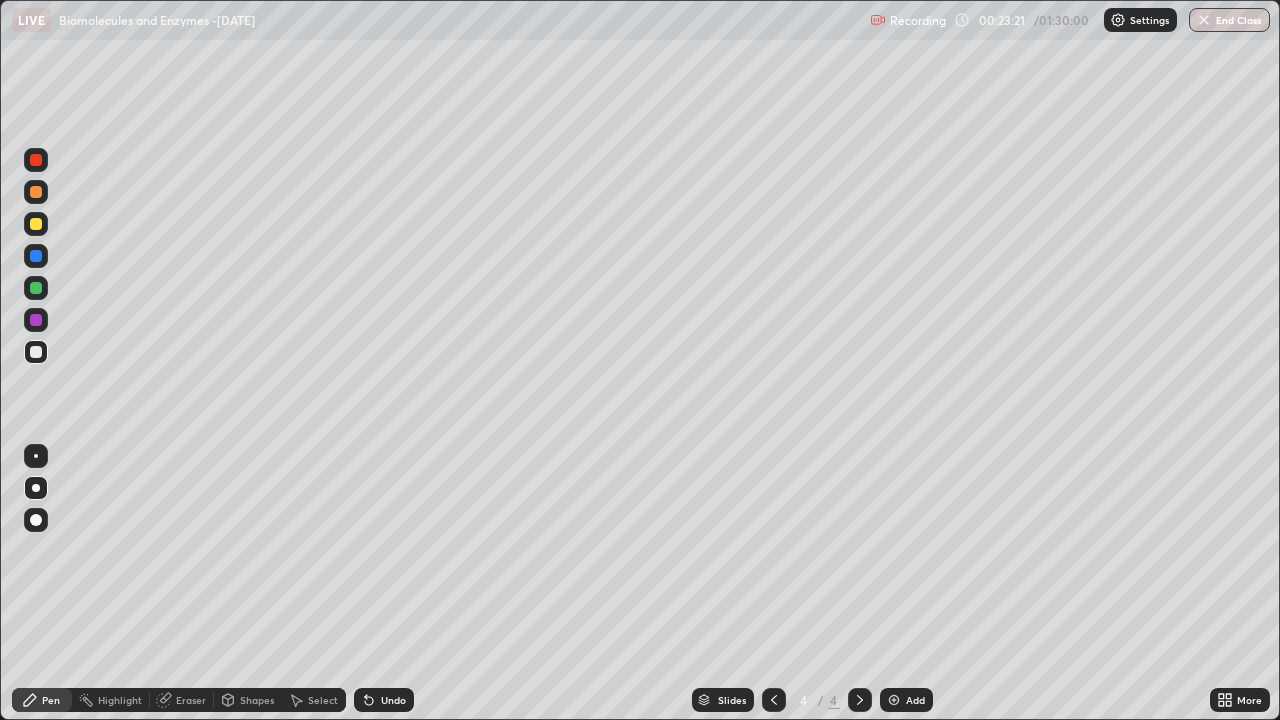 click on "Undo" at bounding box center (393, 700) 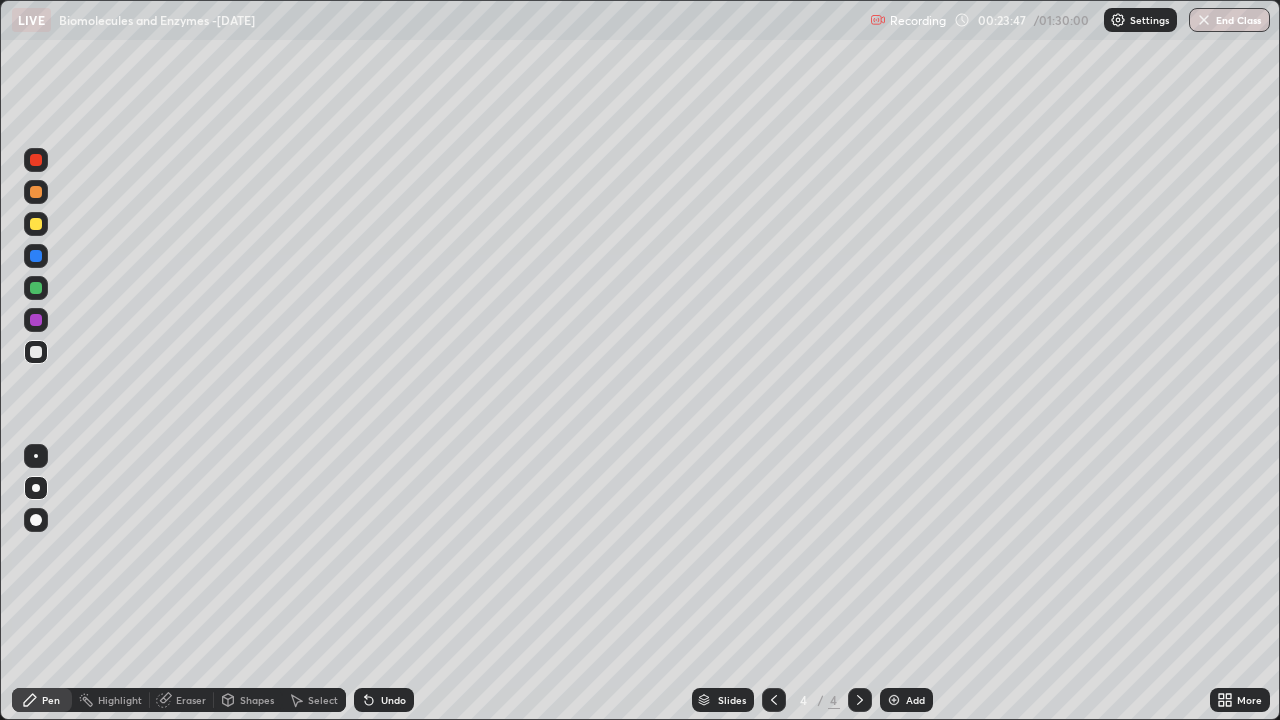 click at bounding box center [36, 256] 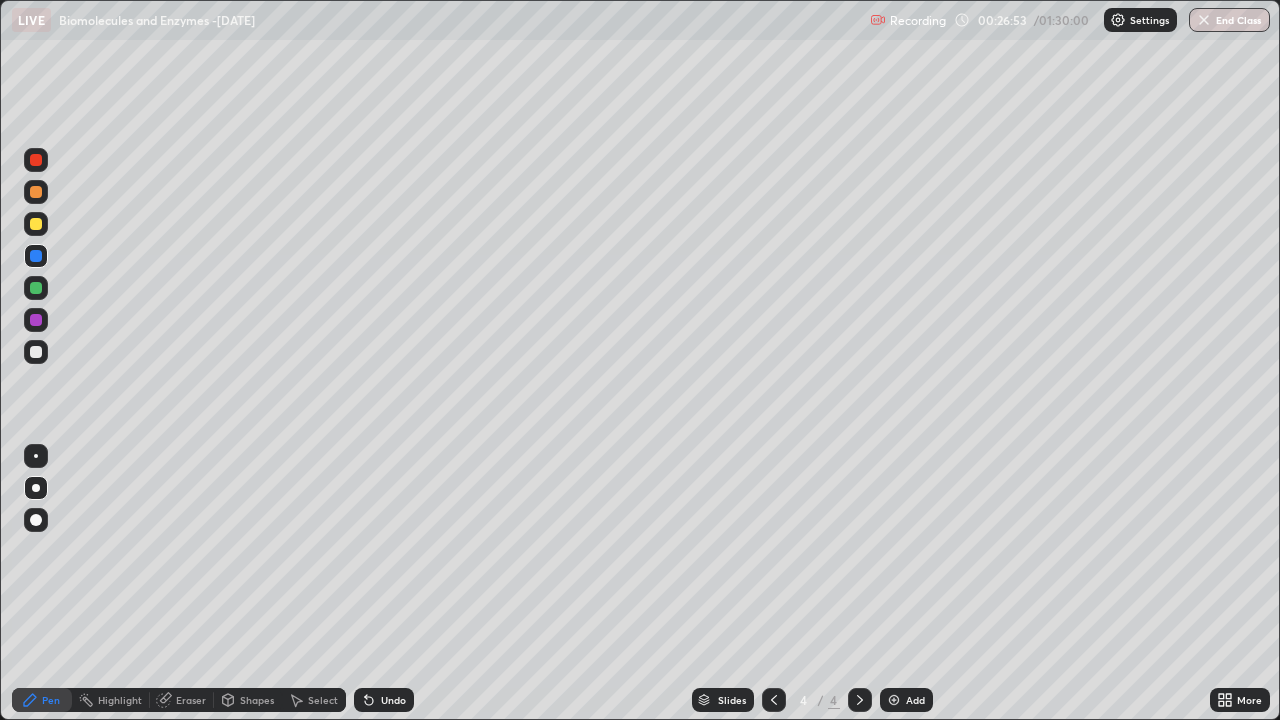 click at bounding box center [36, 224] 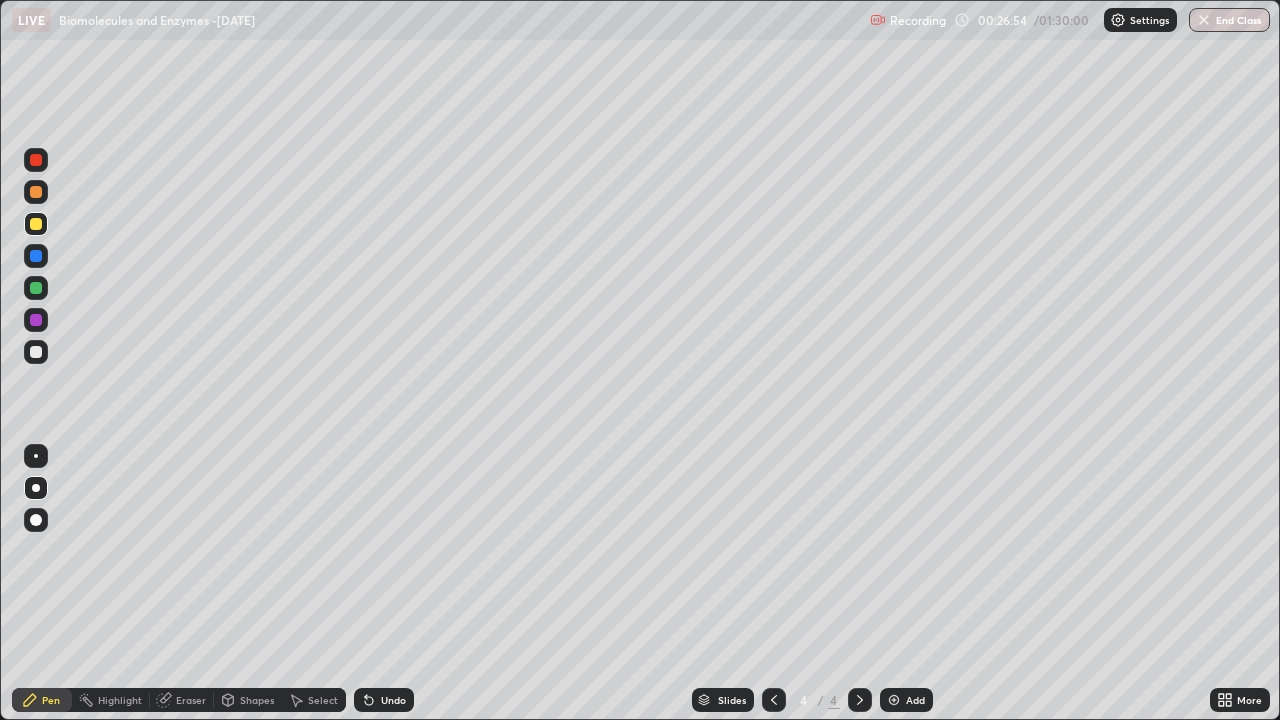 click at bounding box center (36, 224) 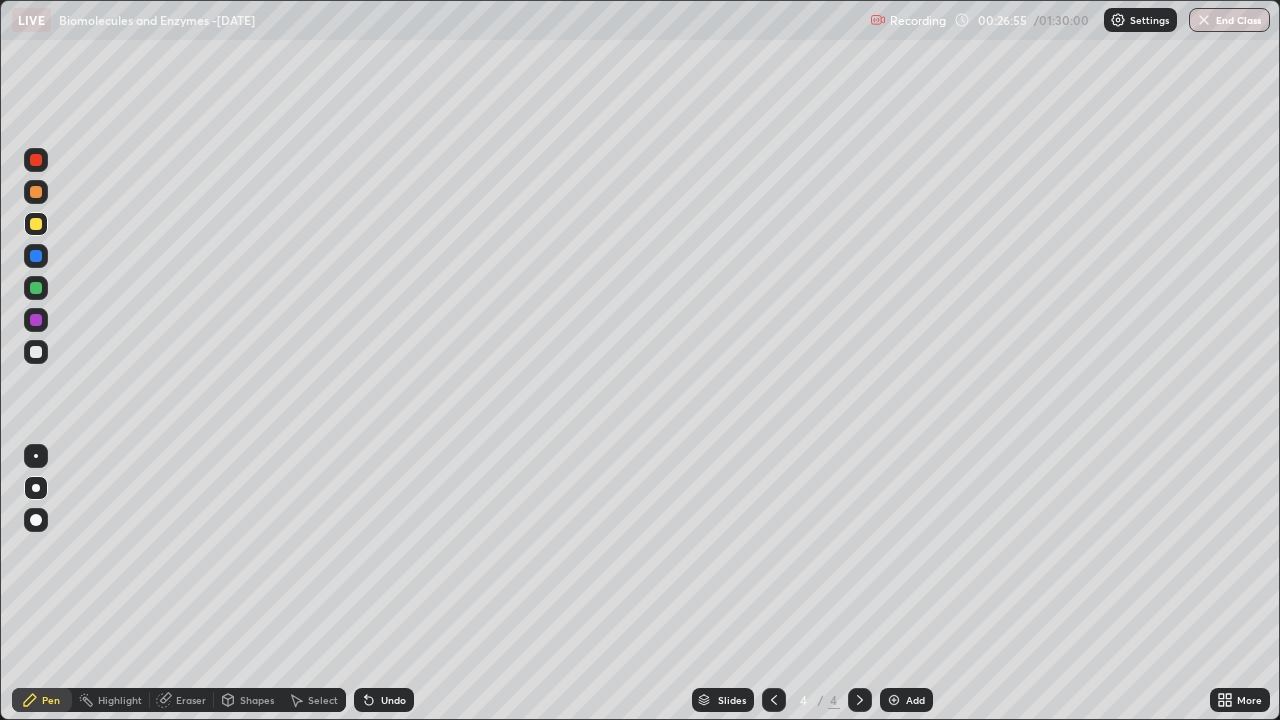 click on "Undo" at bounding box center (393, 700) 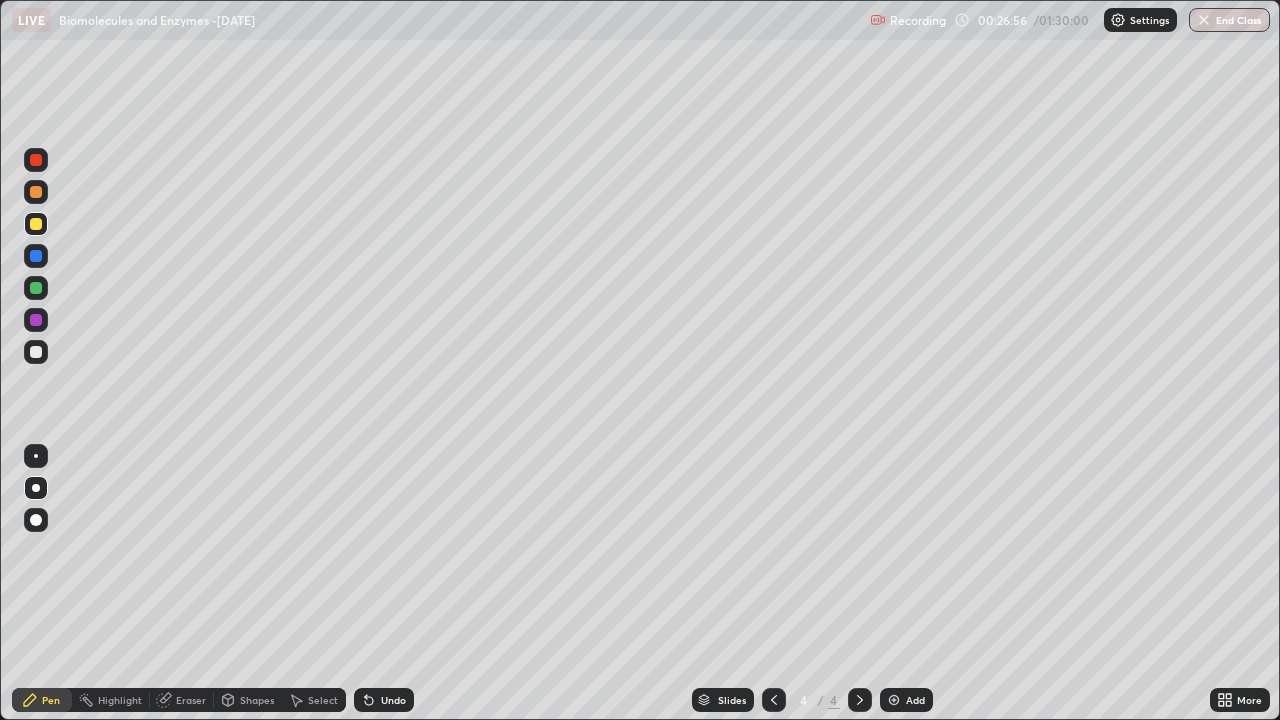 click on "Highlight" at bounding box center [120, 700] 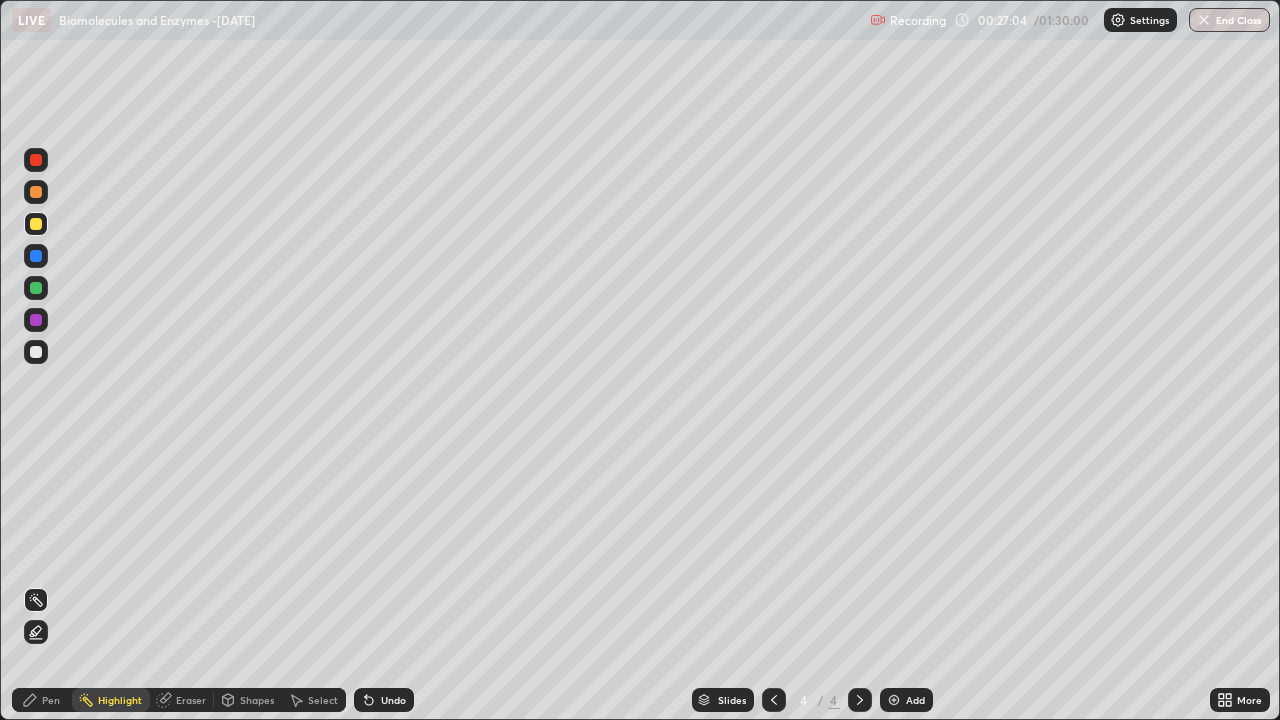 click on "Add" at bounding box center [915, 700] 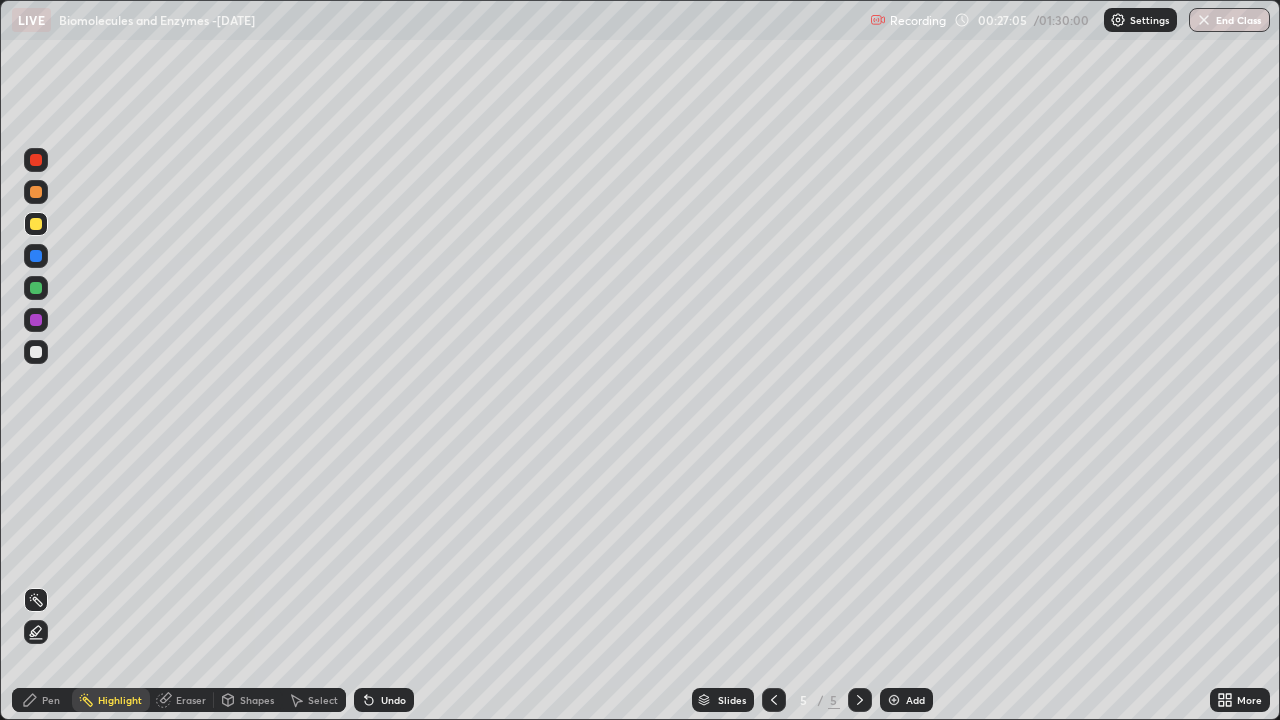 click 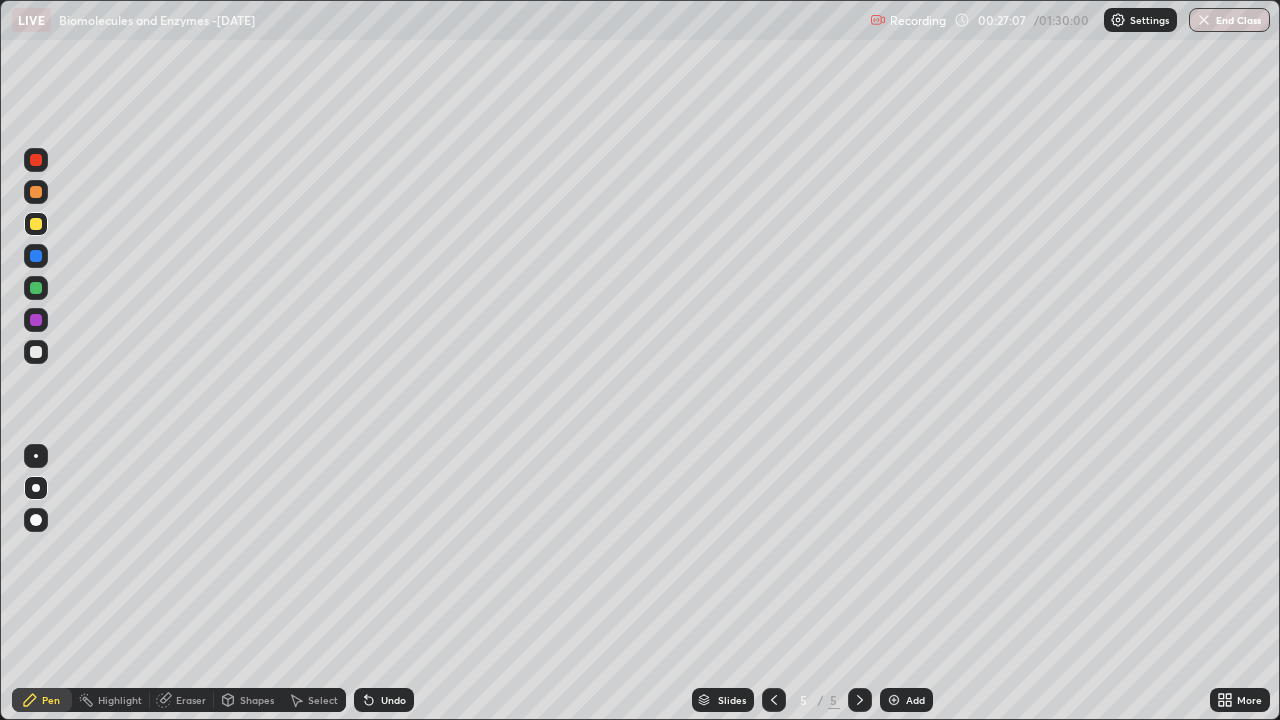 click at bounding box center (36, 288) 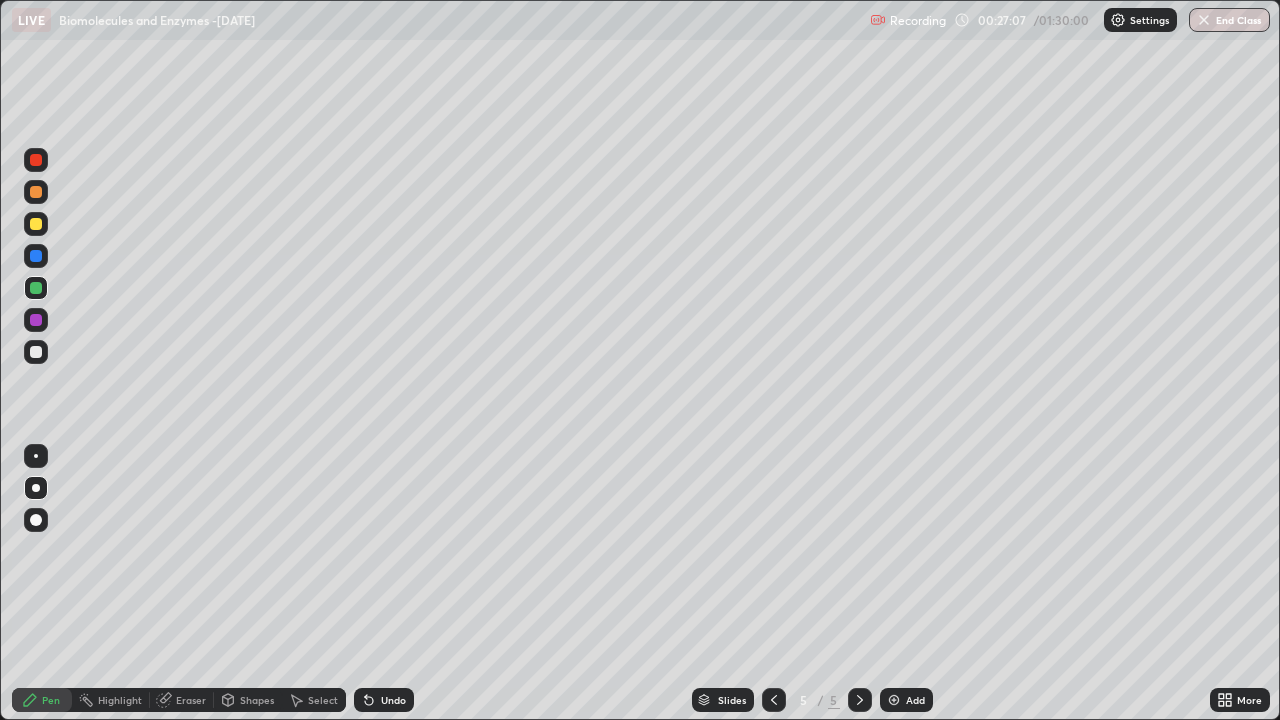 click at bounding box center (36, 488) 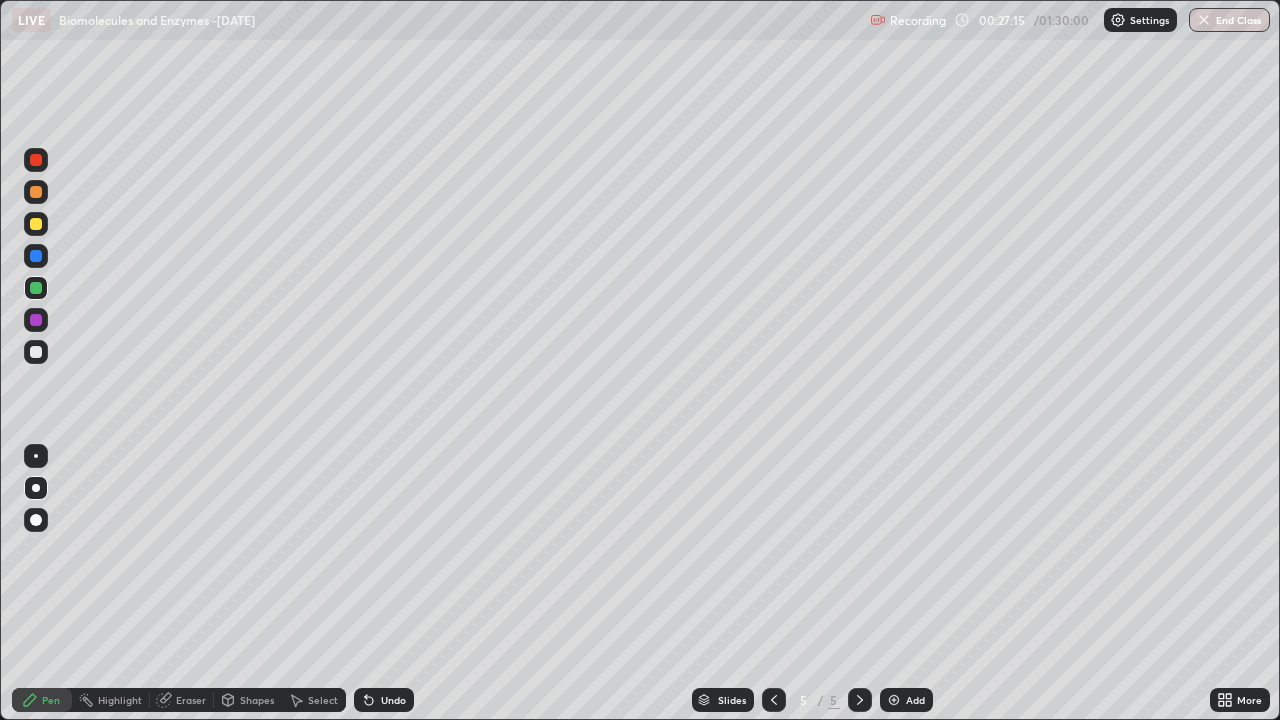 click at bounding box center (36, 192) 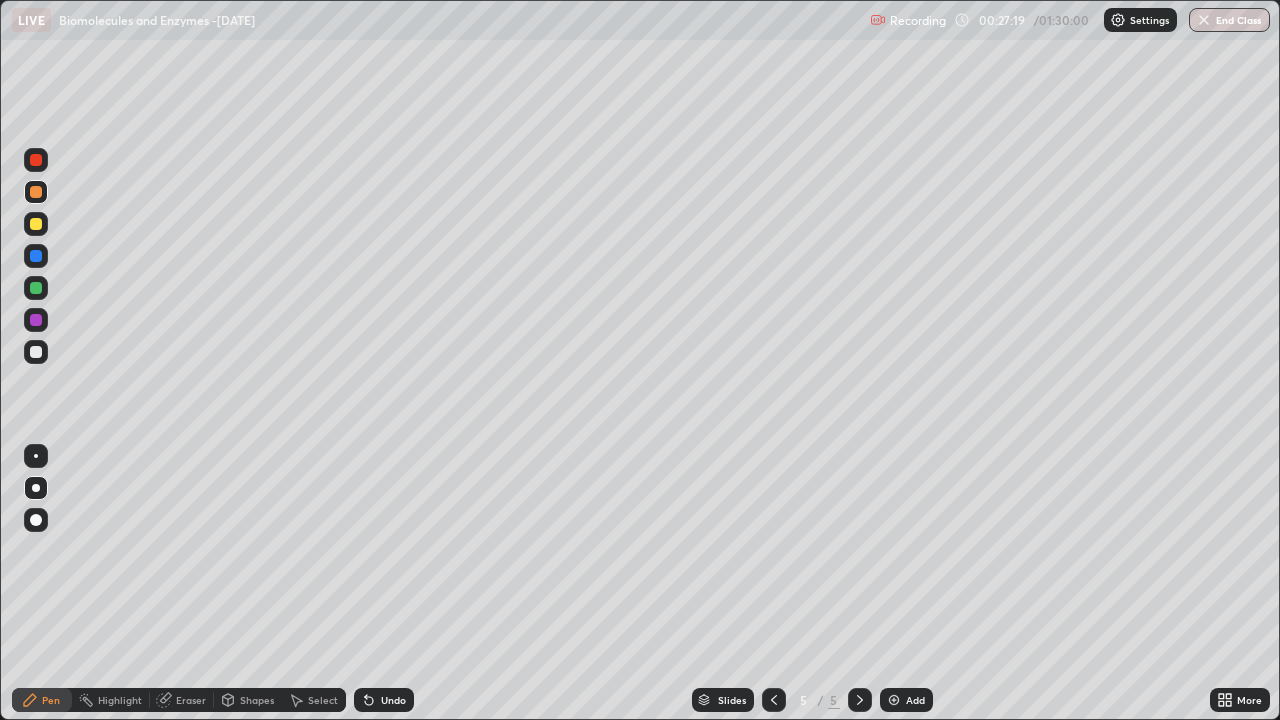 click at bounding box center [36, 520] 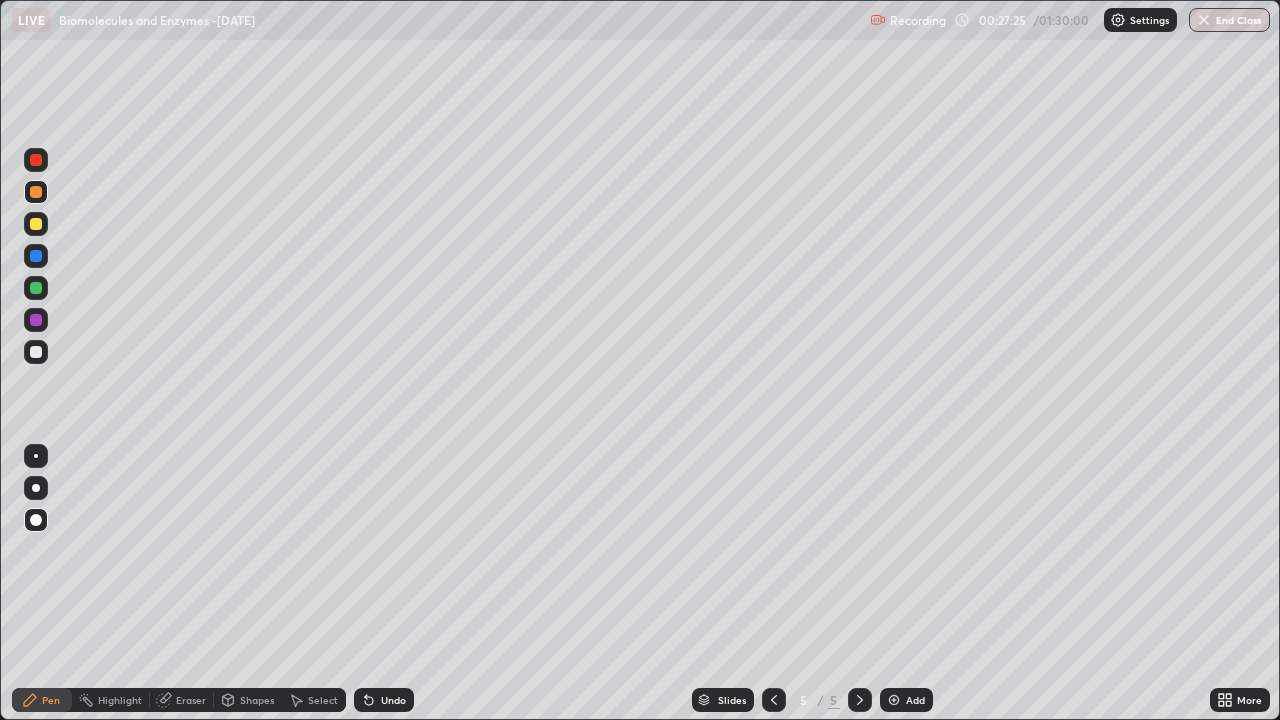 click on "Eraser" at bounding box center [191, 700] 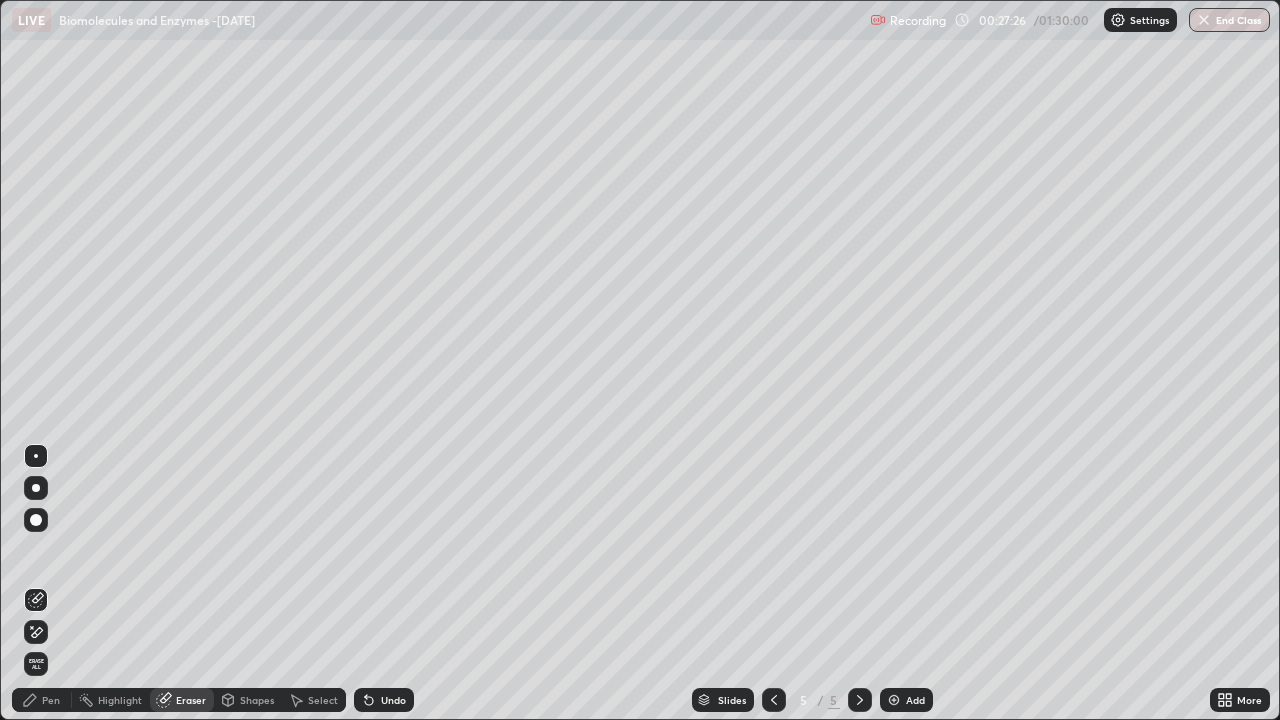 click on "Shapes" at bounding box center [257, 700] 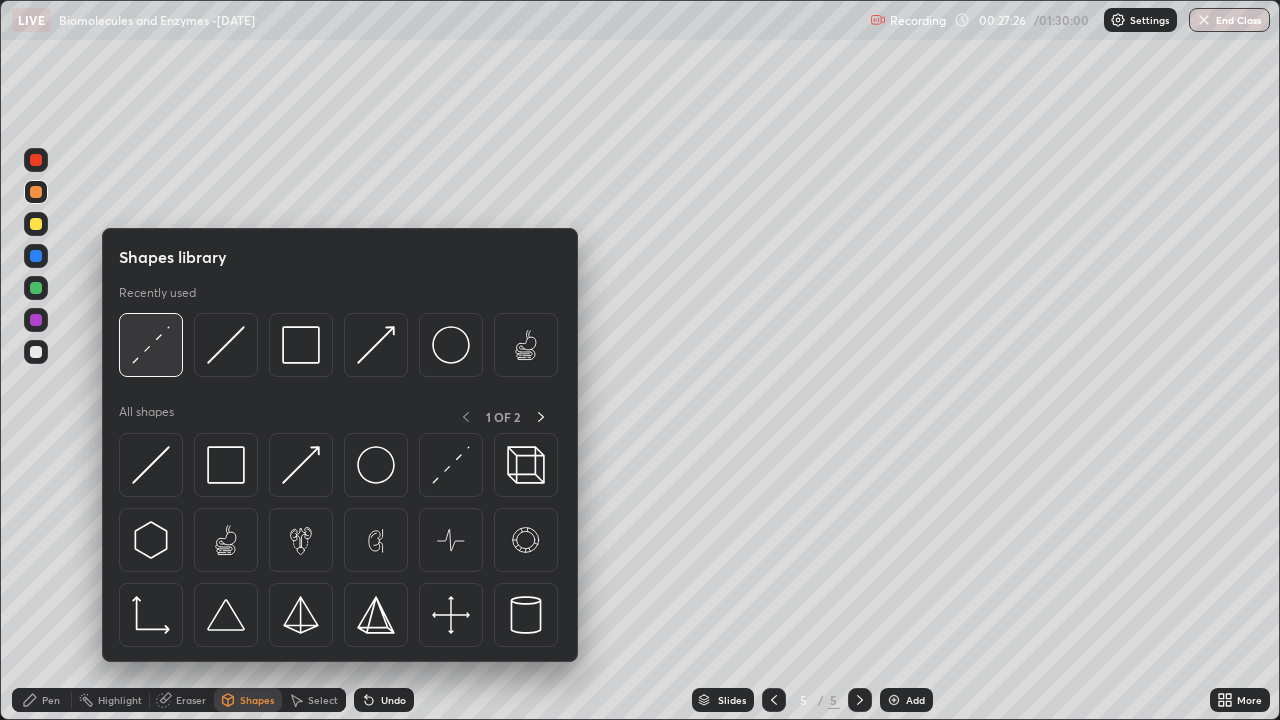 click at bounding box center (151, 345) 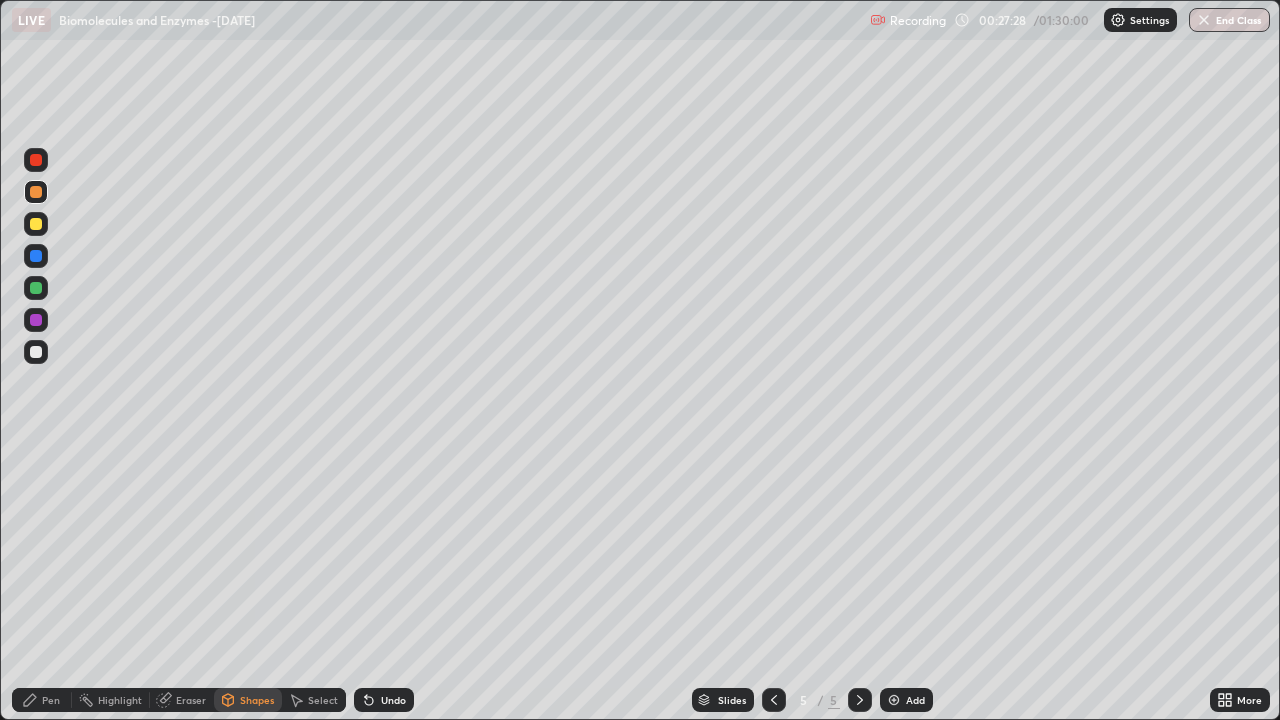 click on "Pen" at bounding box center [51, 700] 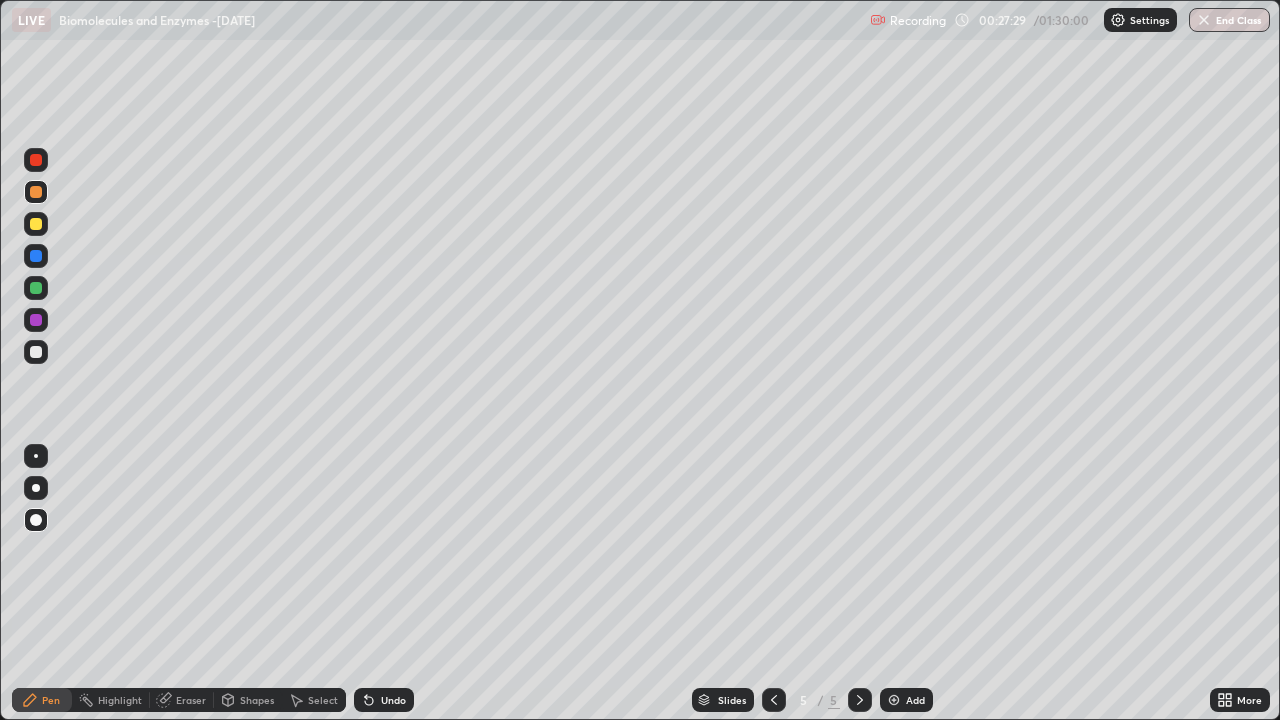 click at bounding box center [36, 352] 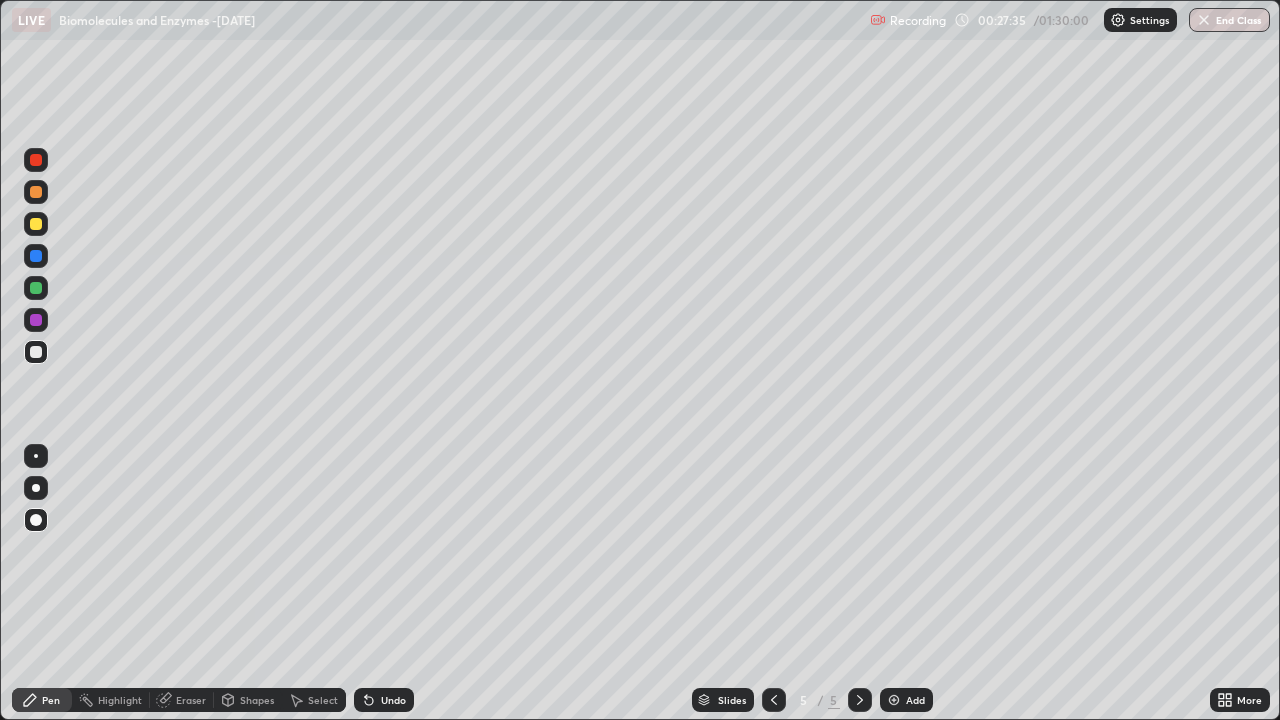 click at bounding box center [36, 488] 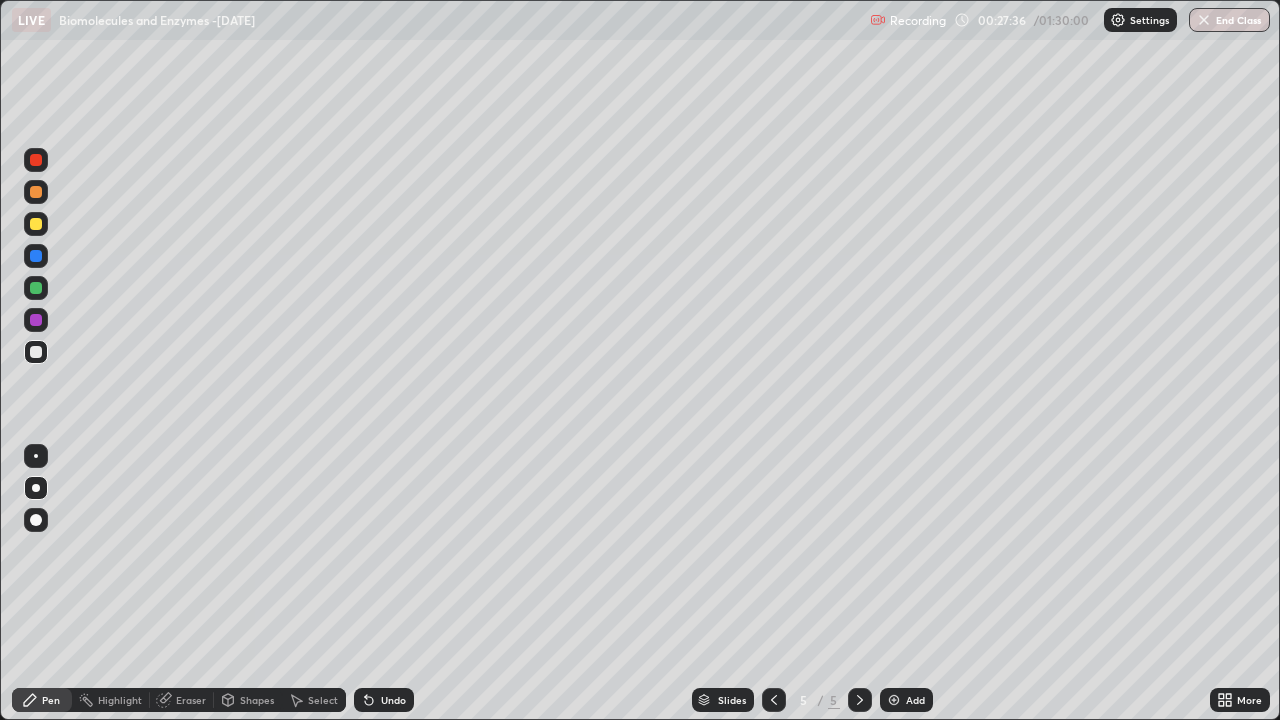 click at bounding box center (36, 224) 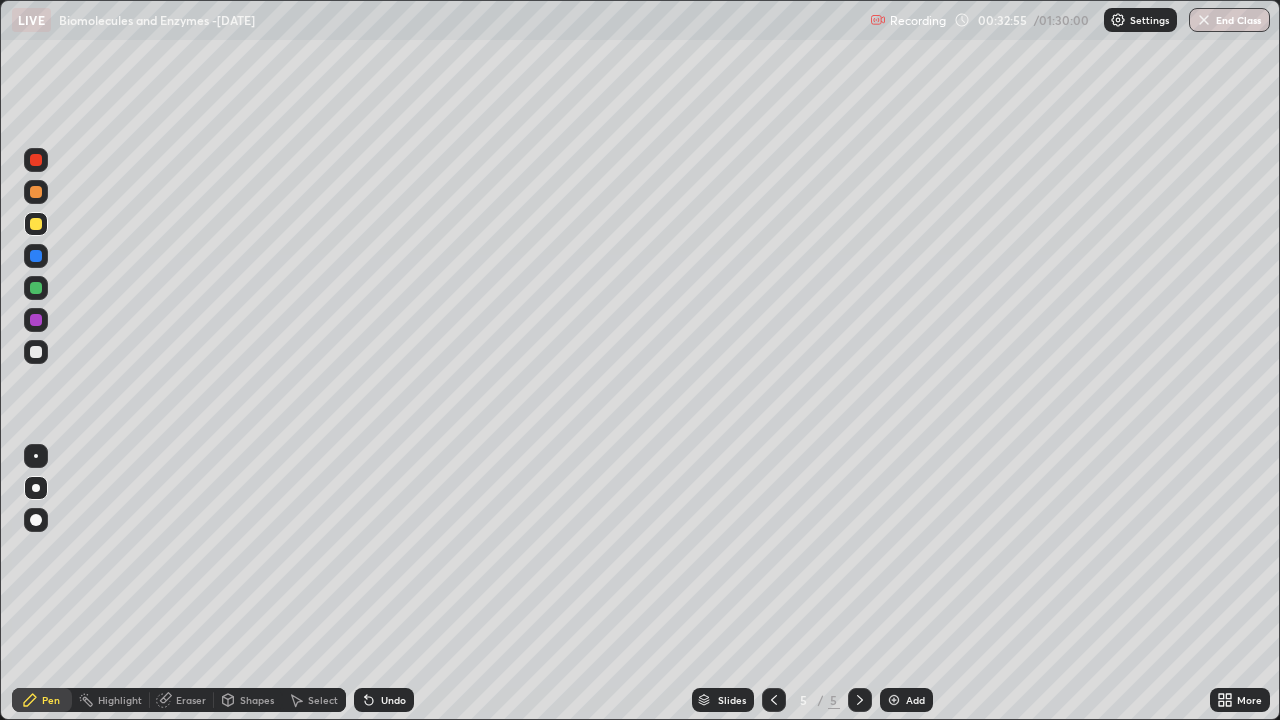click 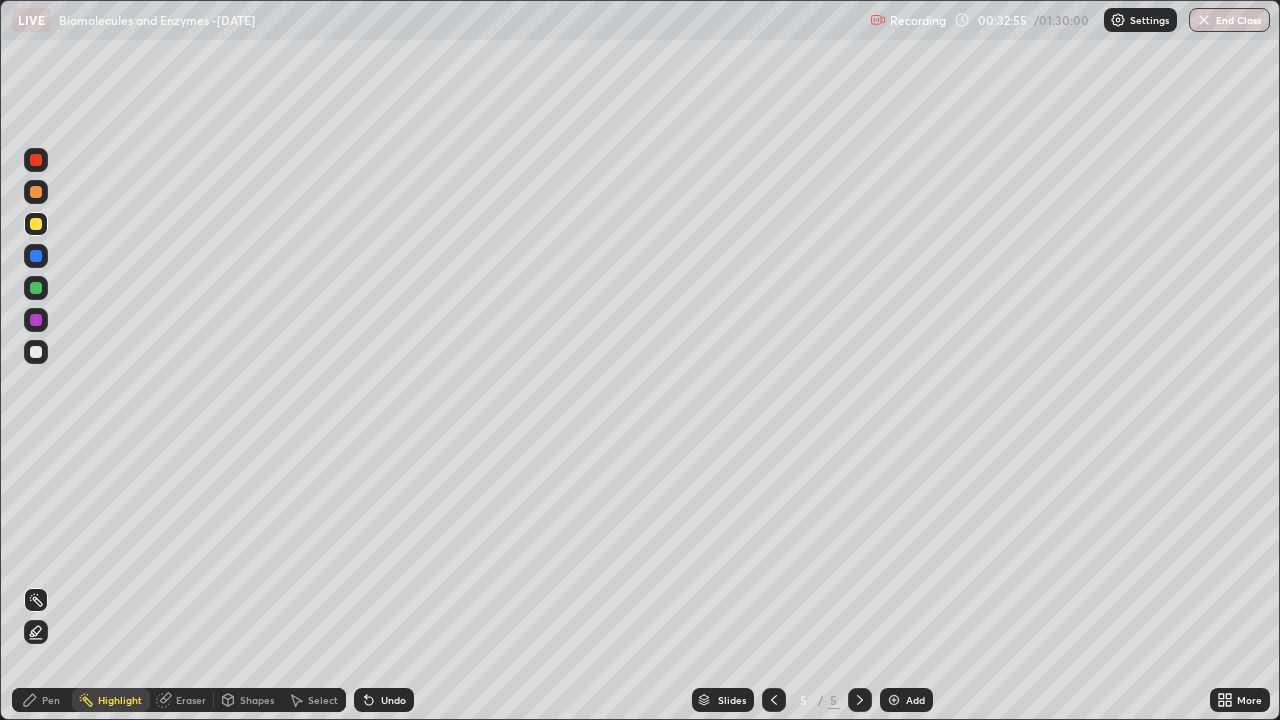 click 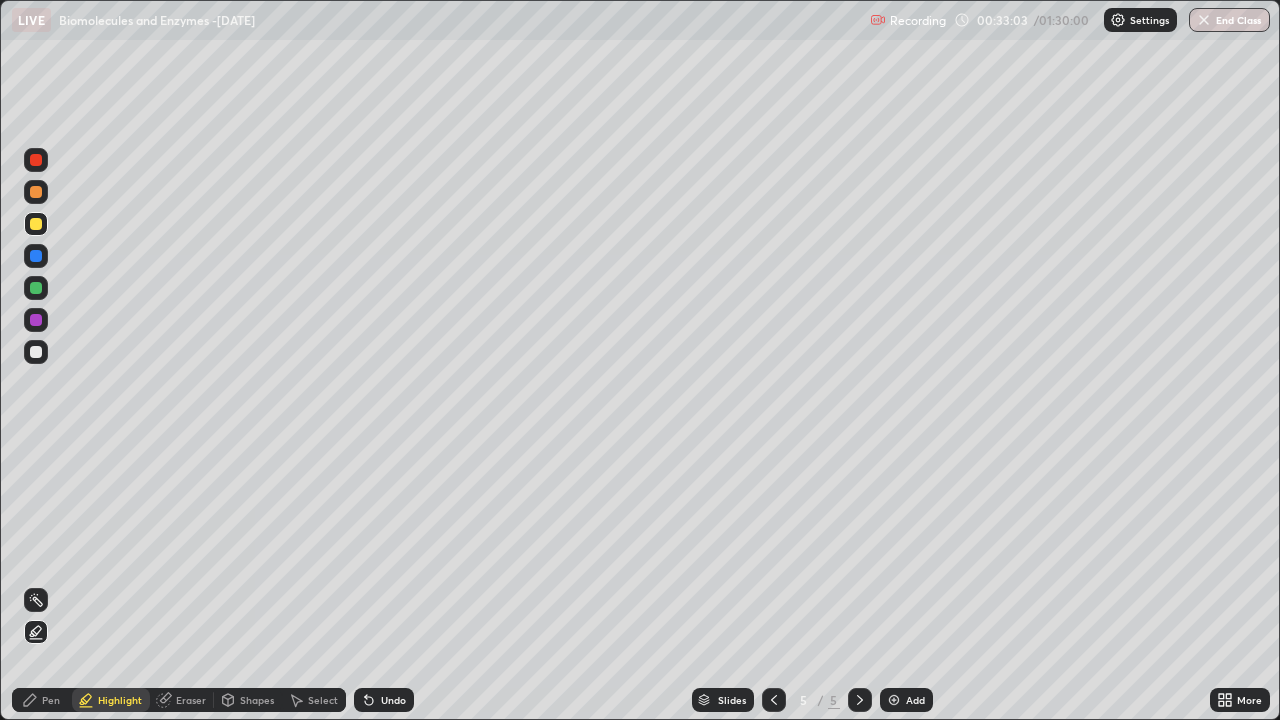 click on "Undo" at bounding box center (393, 700) 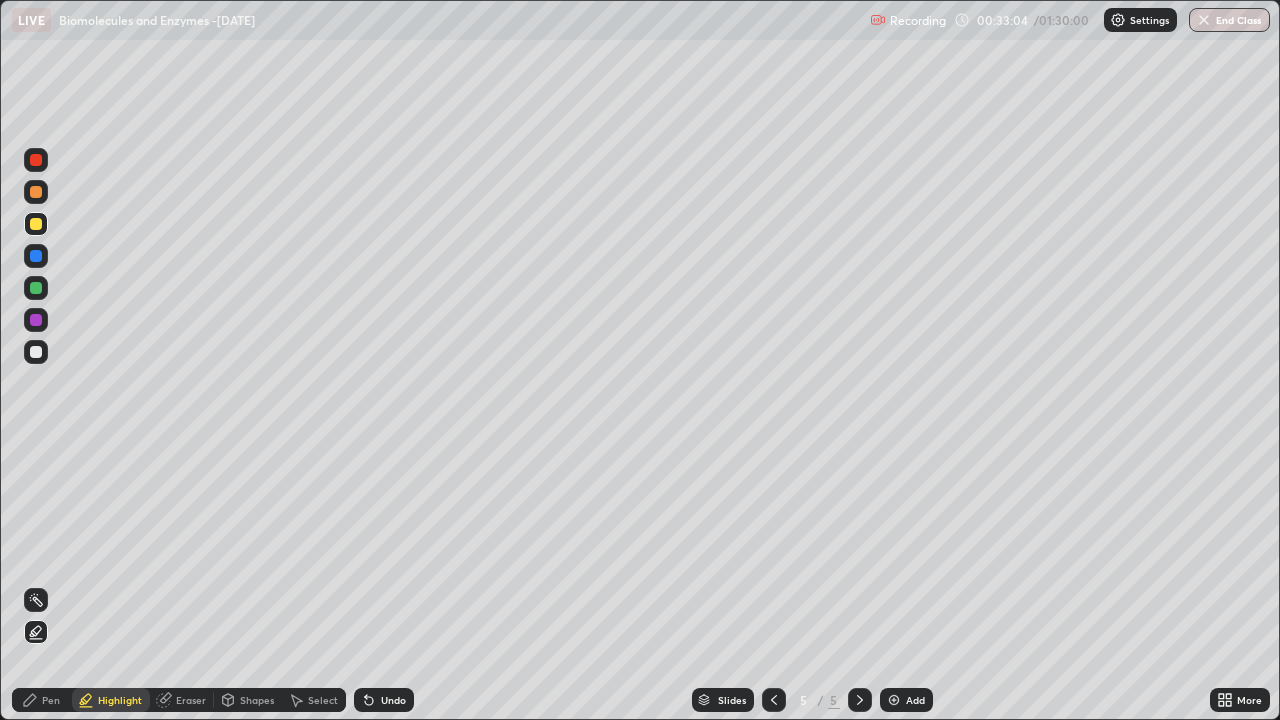 click on "Undo" at bounding box center [393, 700] 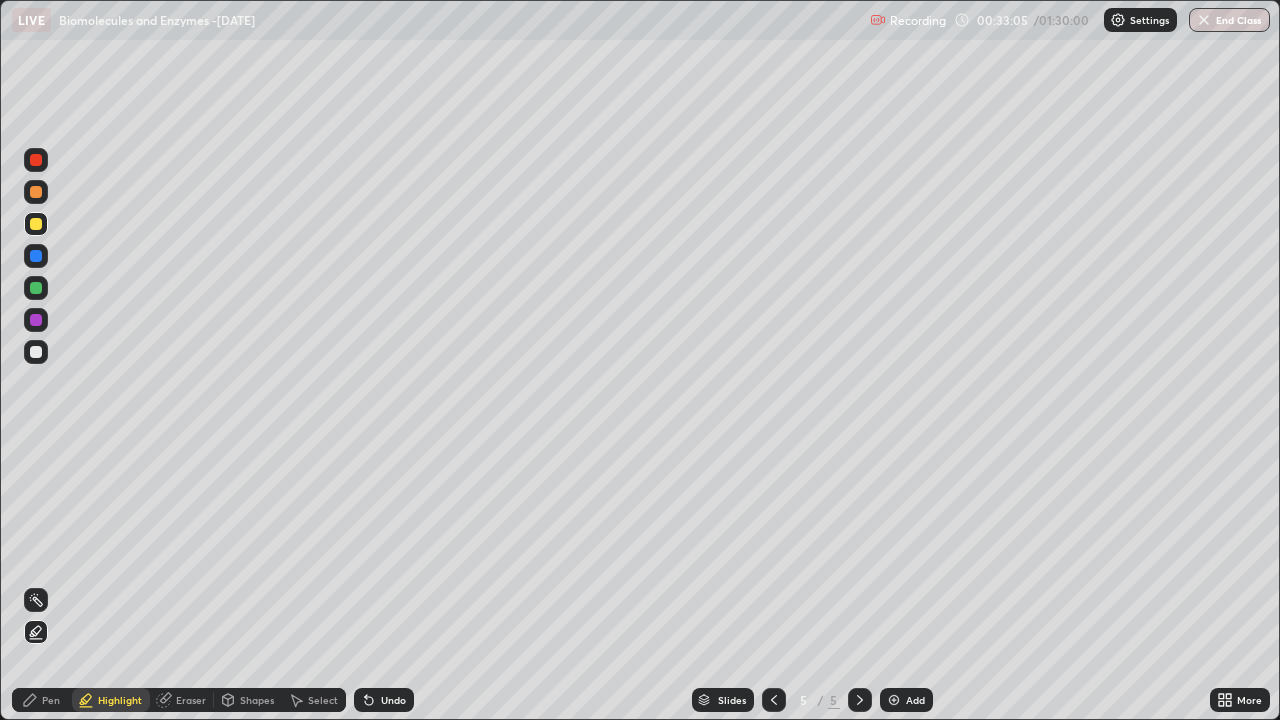 click on "Undo" at bounding box center (393, 700) 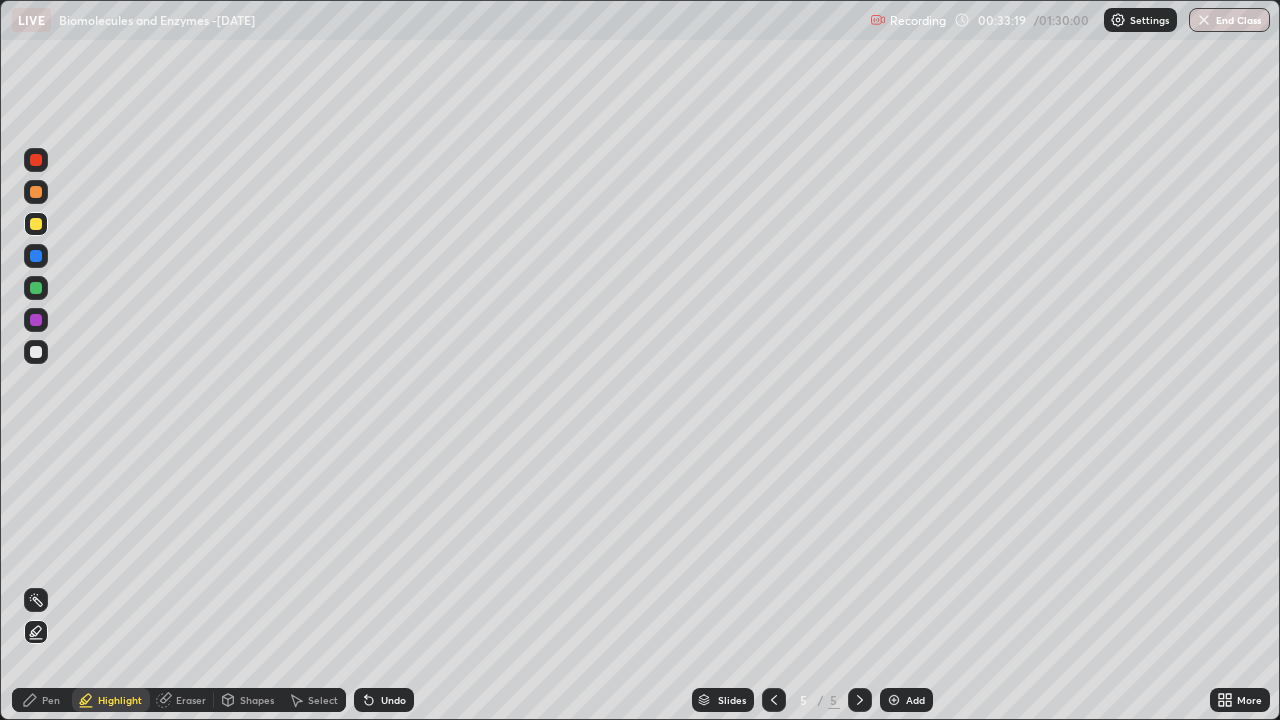 click at bounding box center [36, 288] 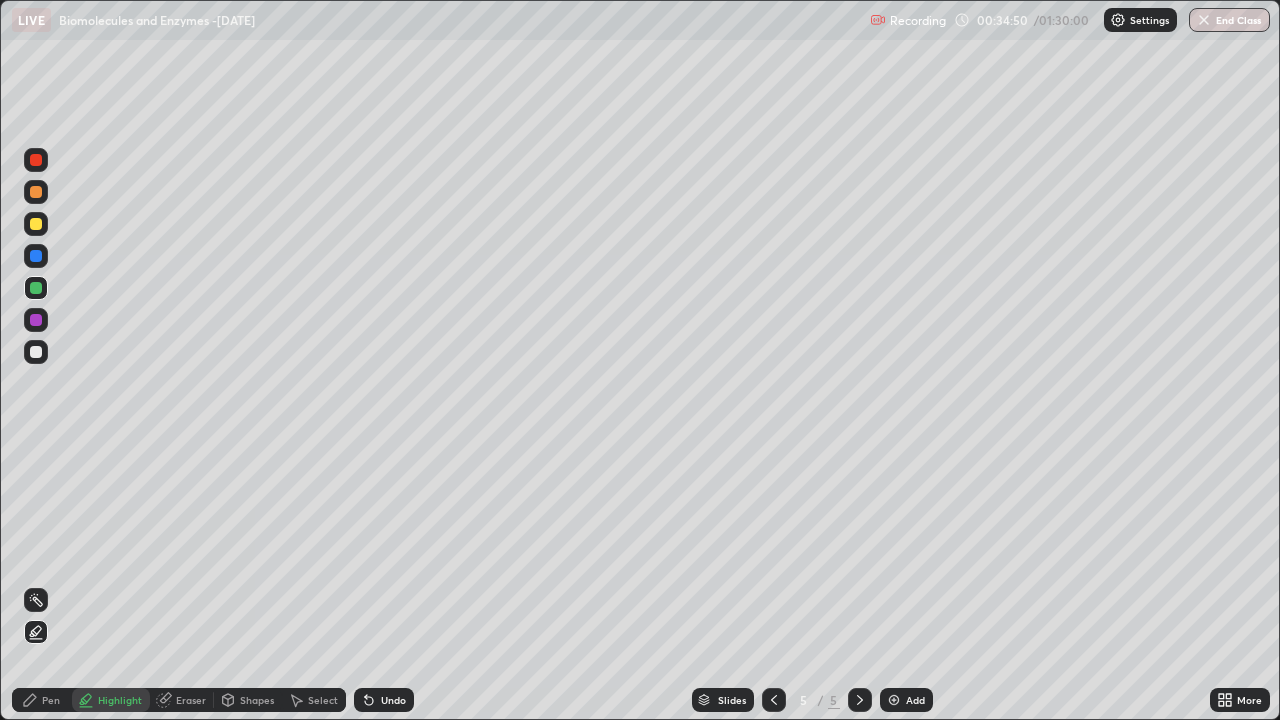 click on "Undo" at bounding box center (393, 700) 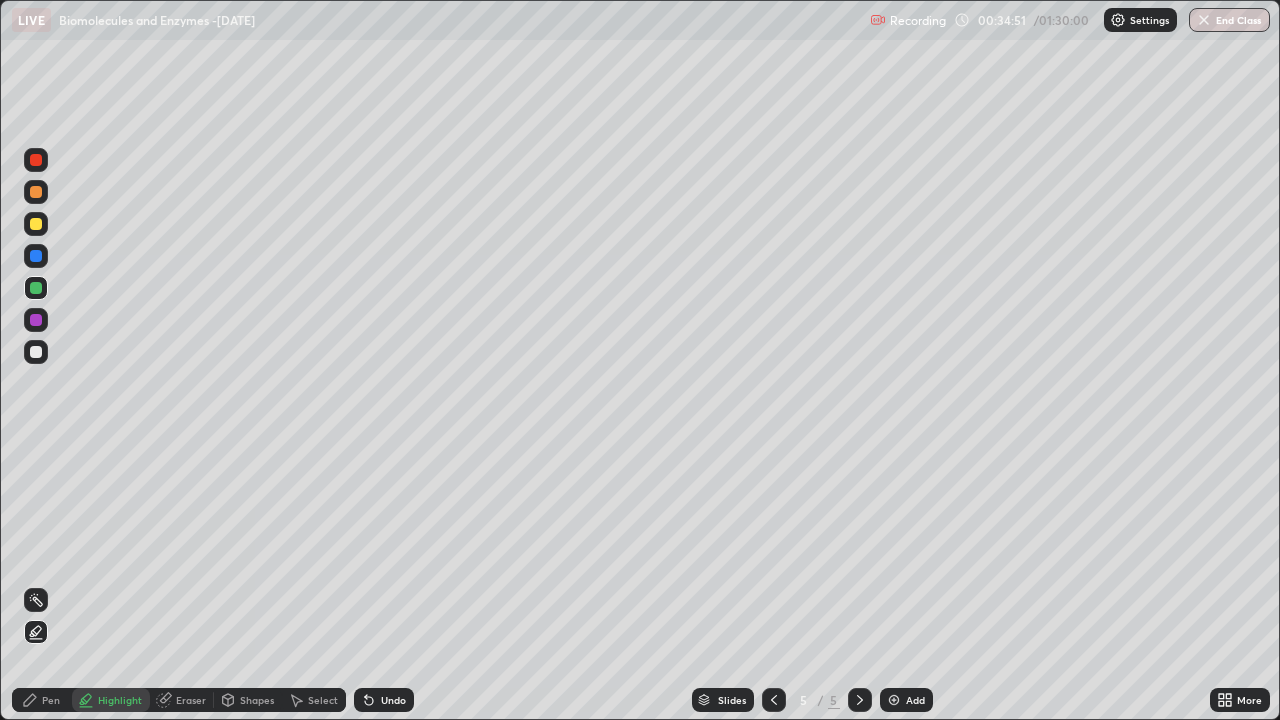 click on "Undo" at bounding box center (384, 700) 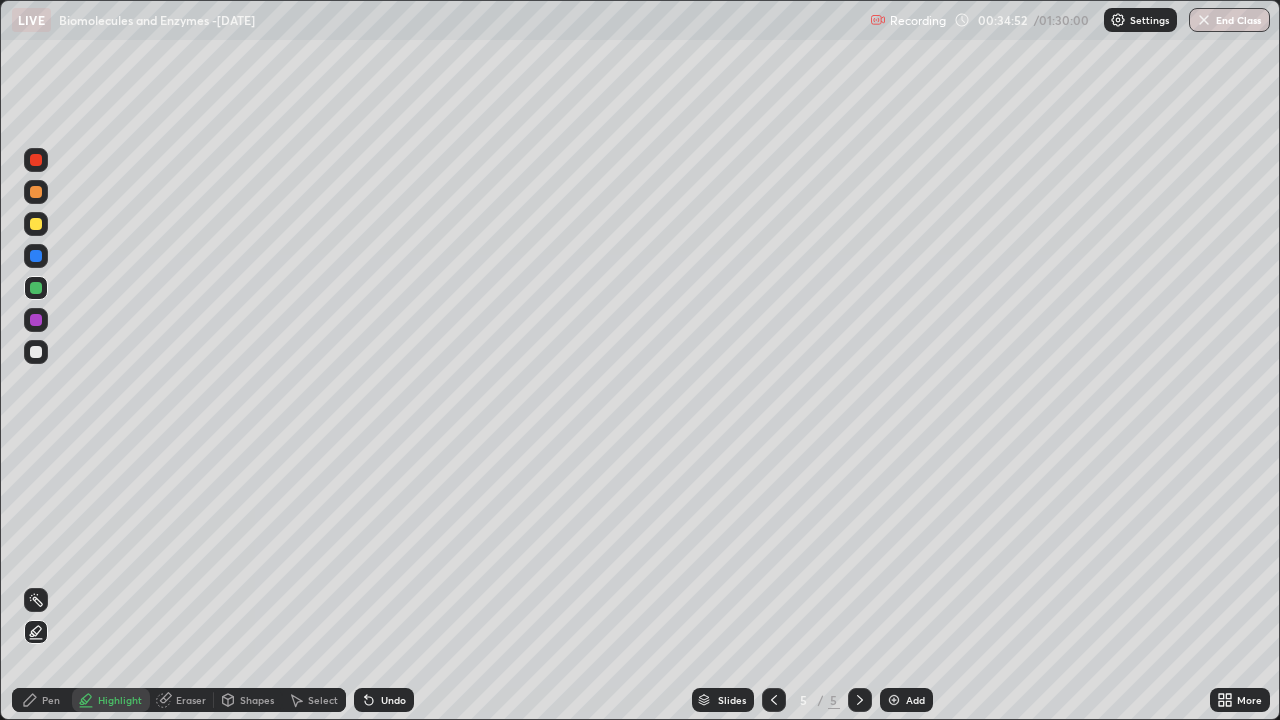 click on "Undo" at bounding box center (384, 700) 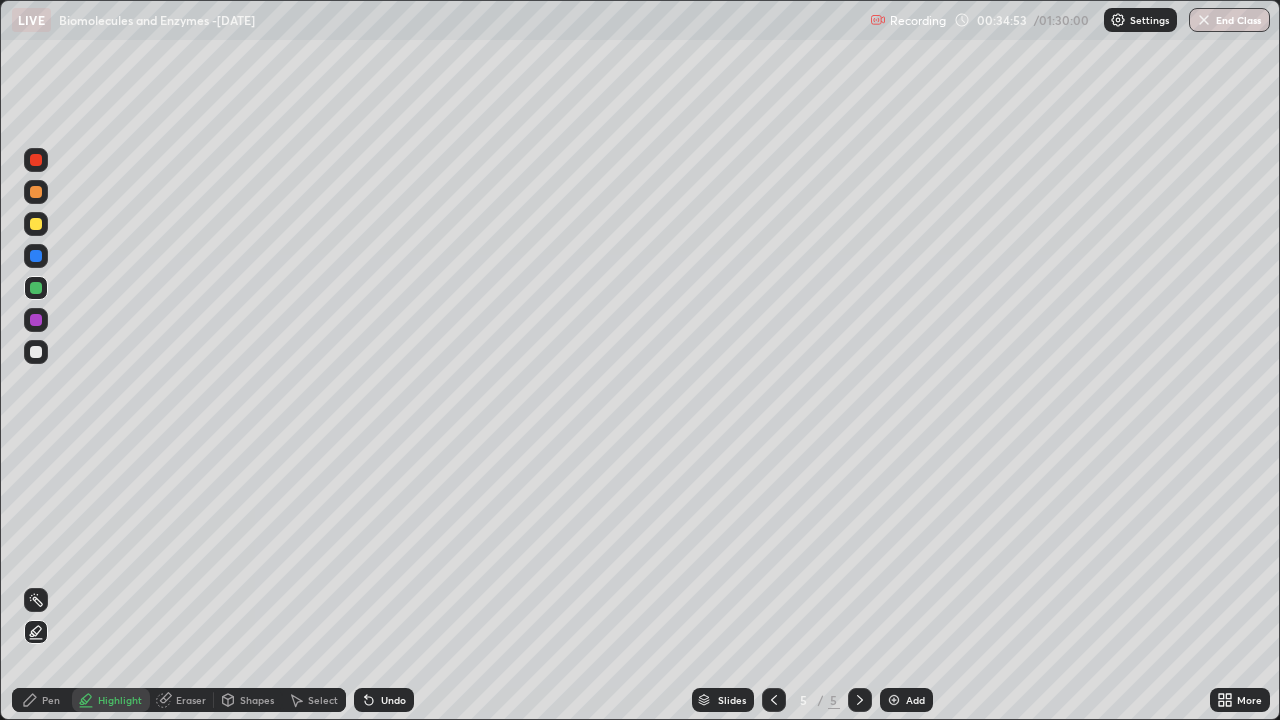 click on "Pen" at bounding box center (42, 700) 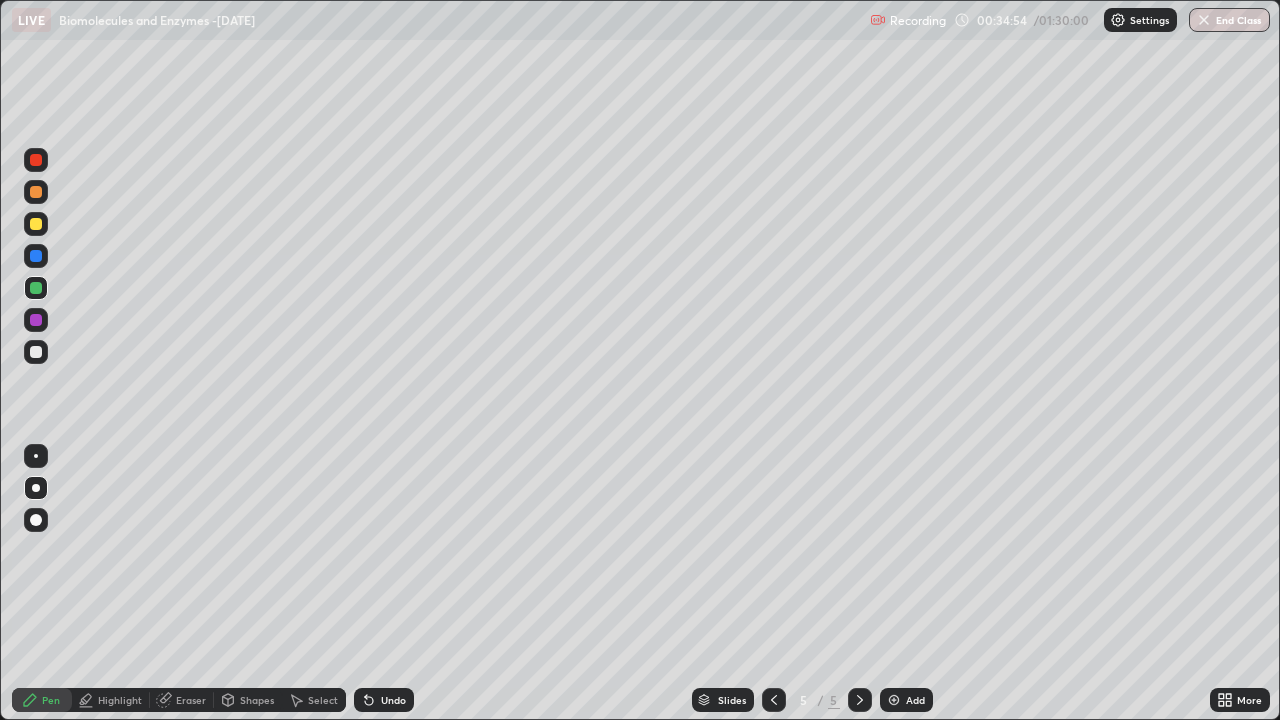 click at bounding box center (36, 352) 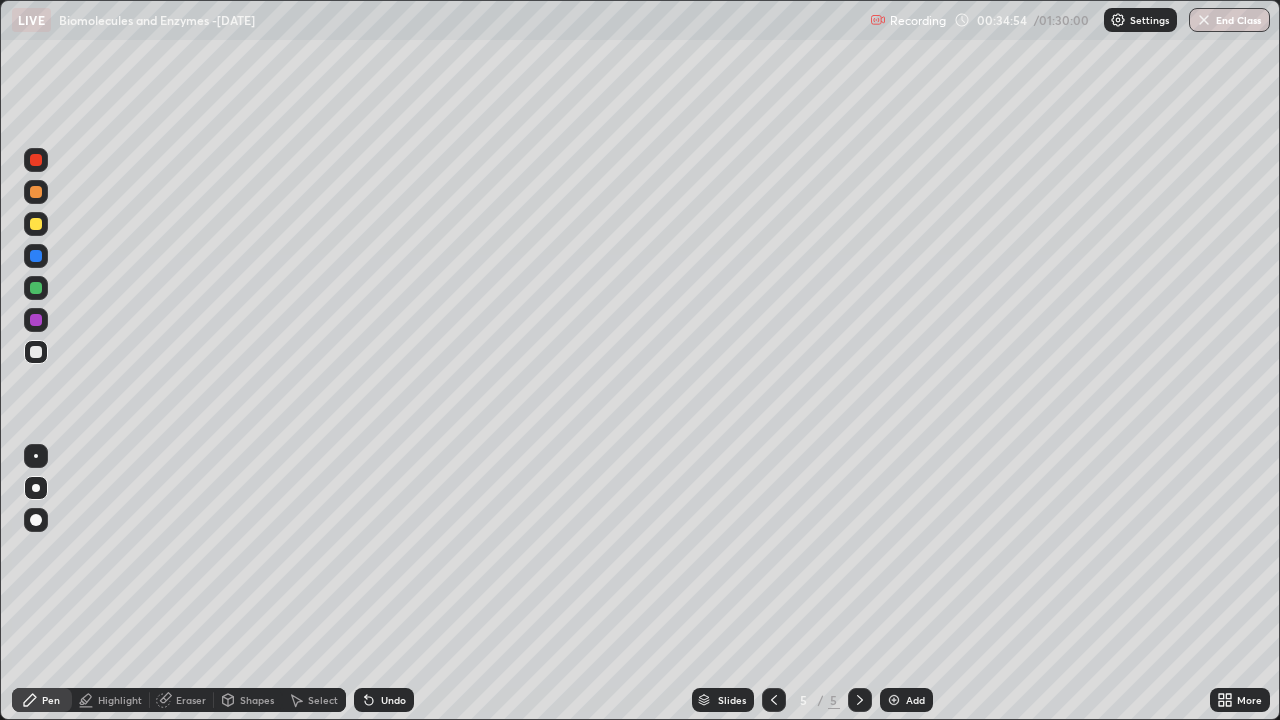 click at bounding box center [36, 520] 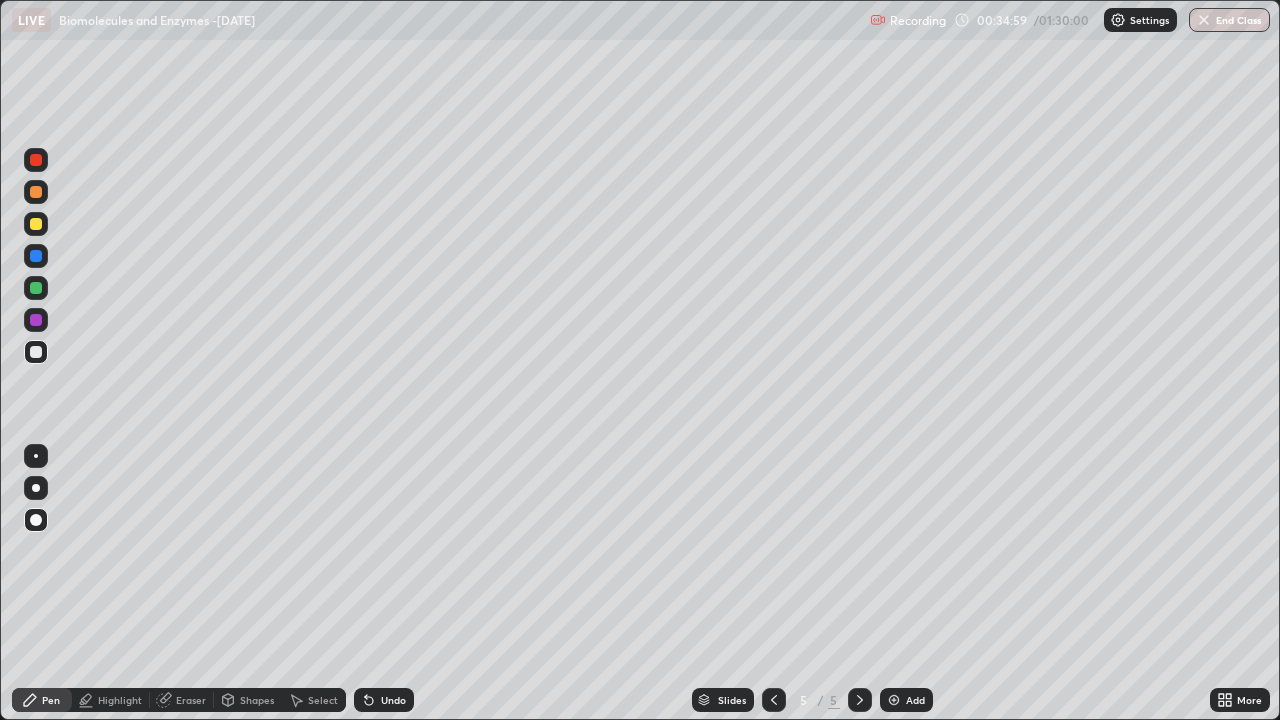 click on "Highlight" at bounding box center [120, 700] 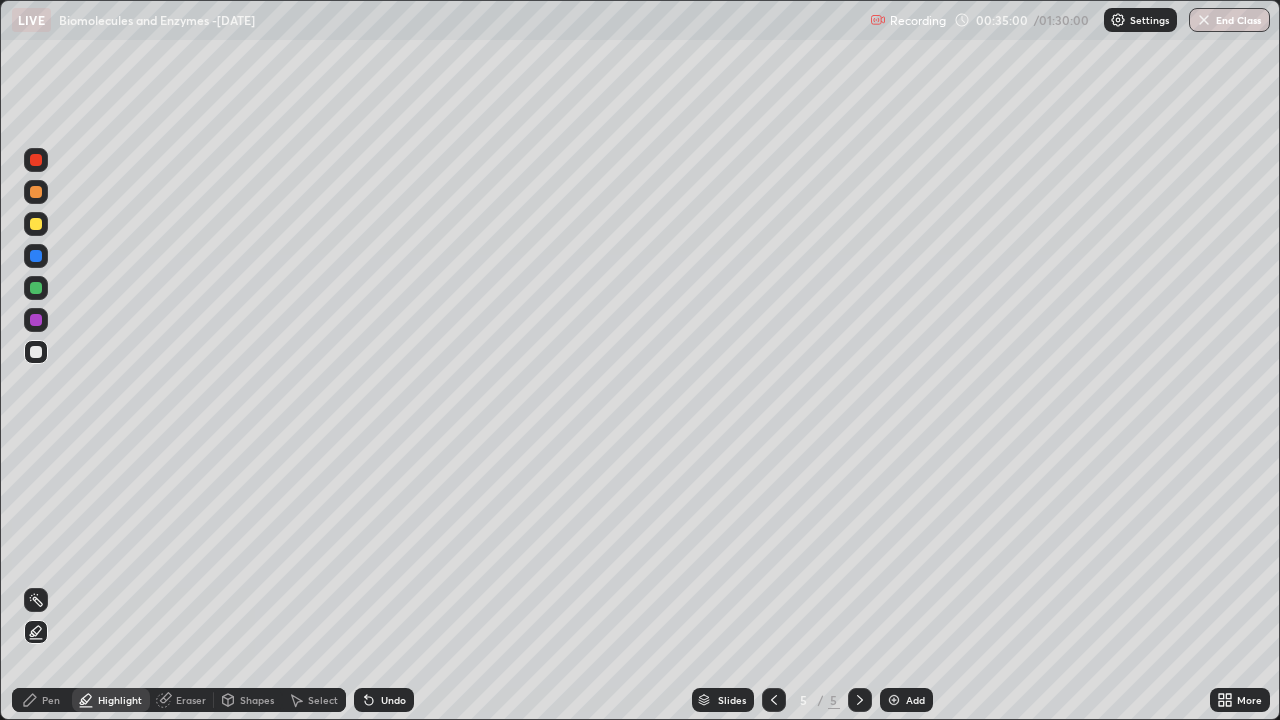 click 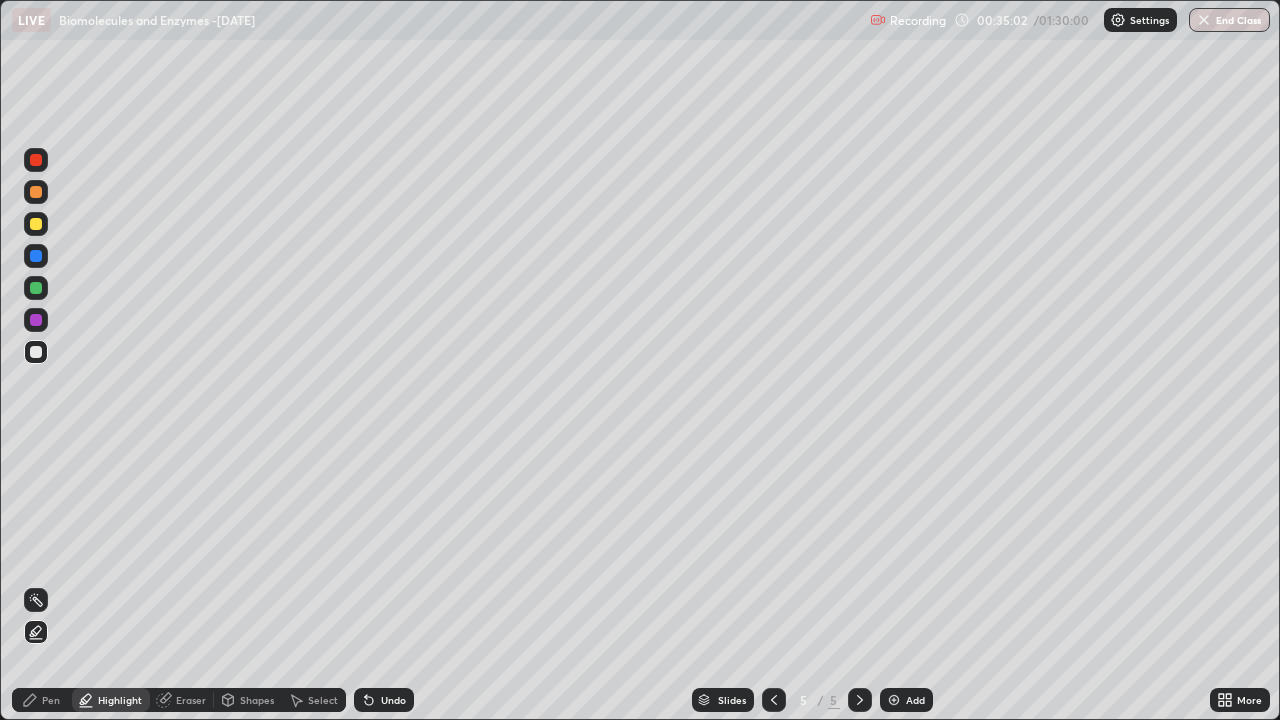 click at bounding box center [36, 288] 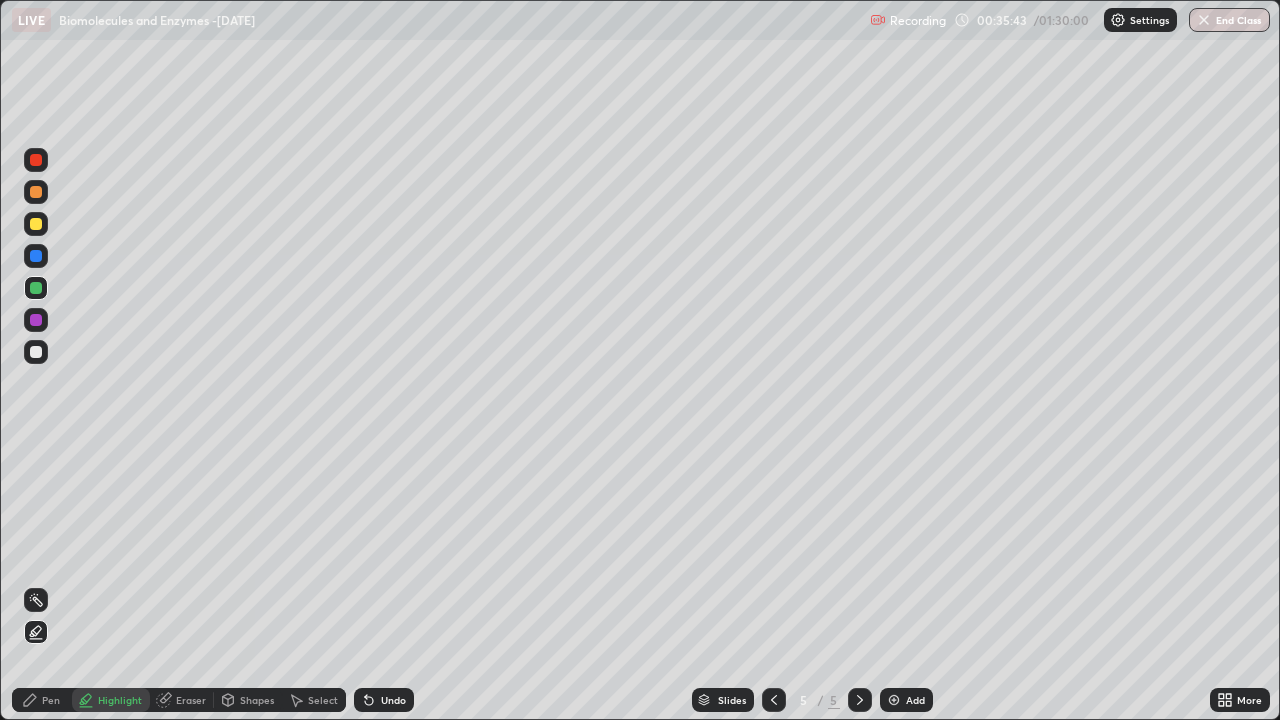 click on "Undo" at bounding box center (384, 700) 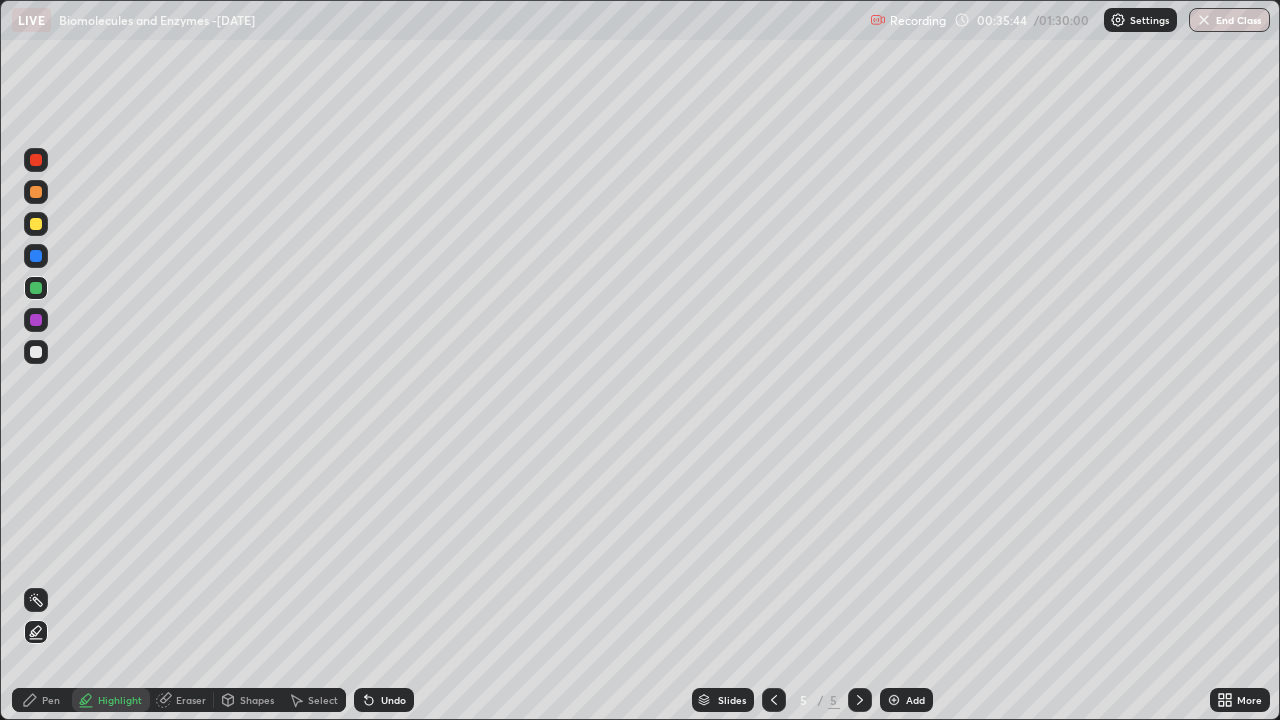 click on "Pen" at bounding box center (42, 700) 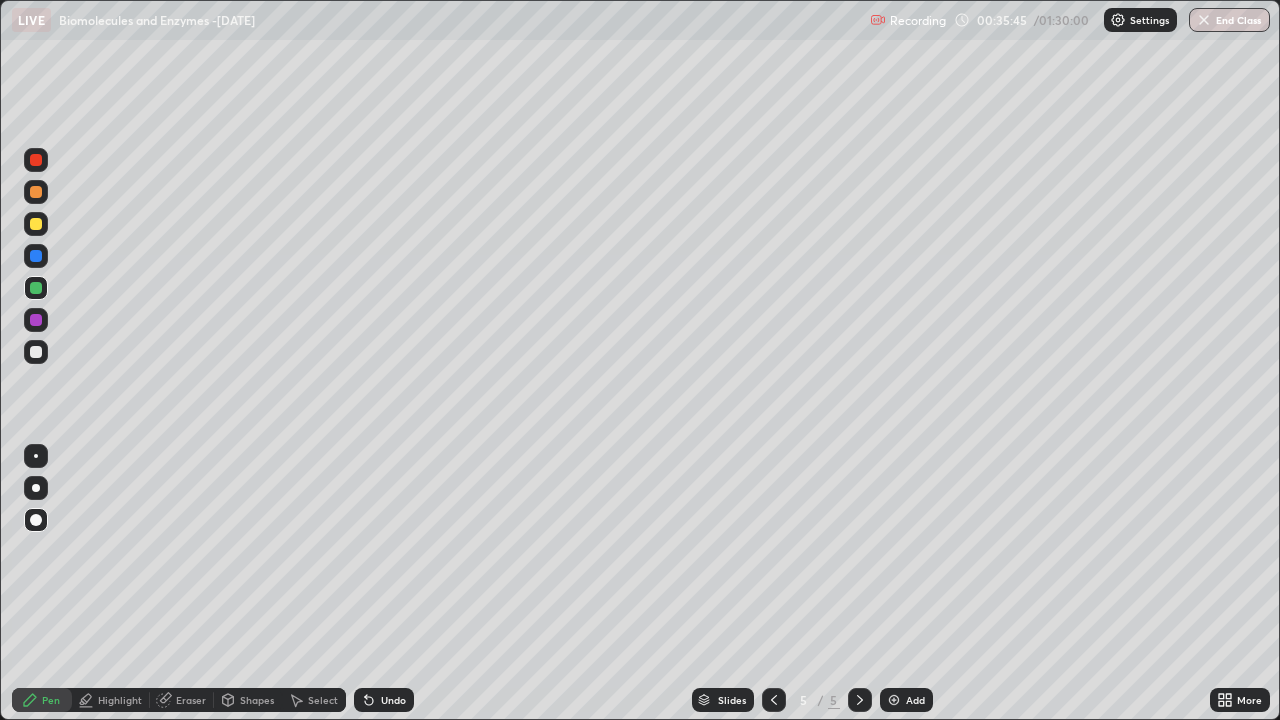 click at bounding box center (36, 352) 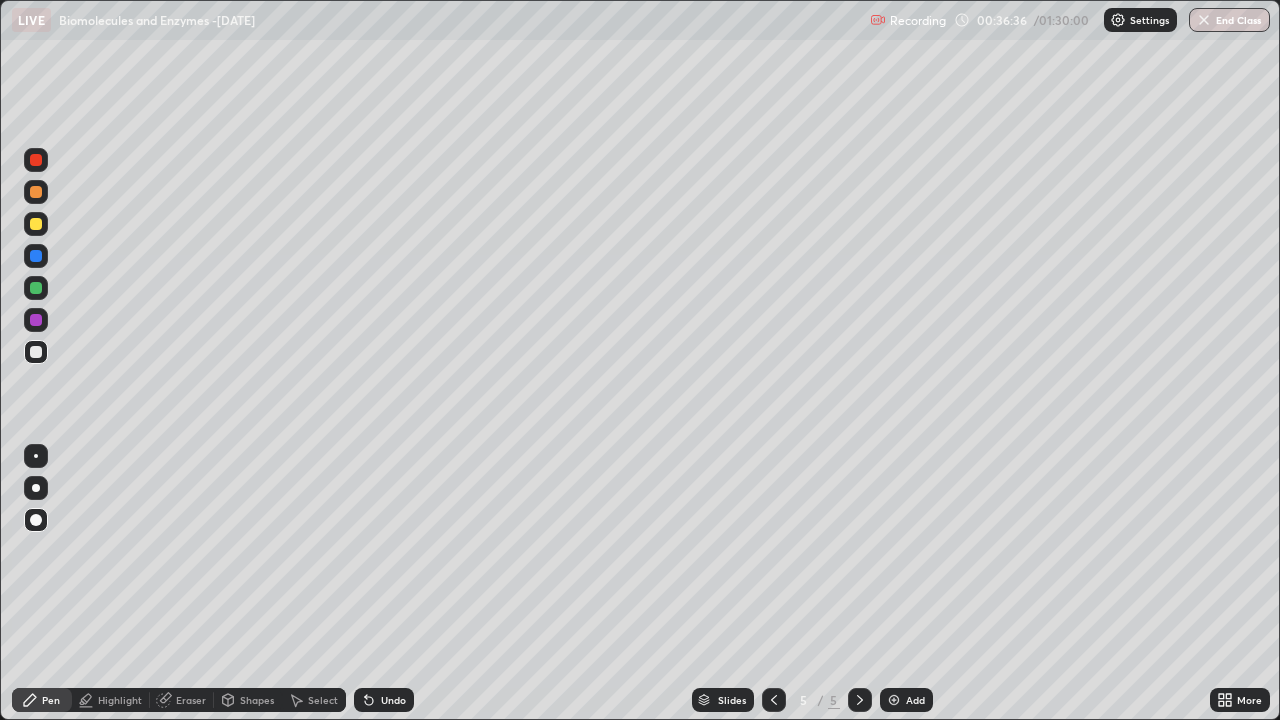 click at bounding box center [36, 256] 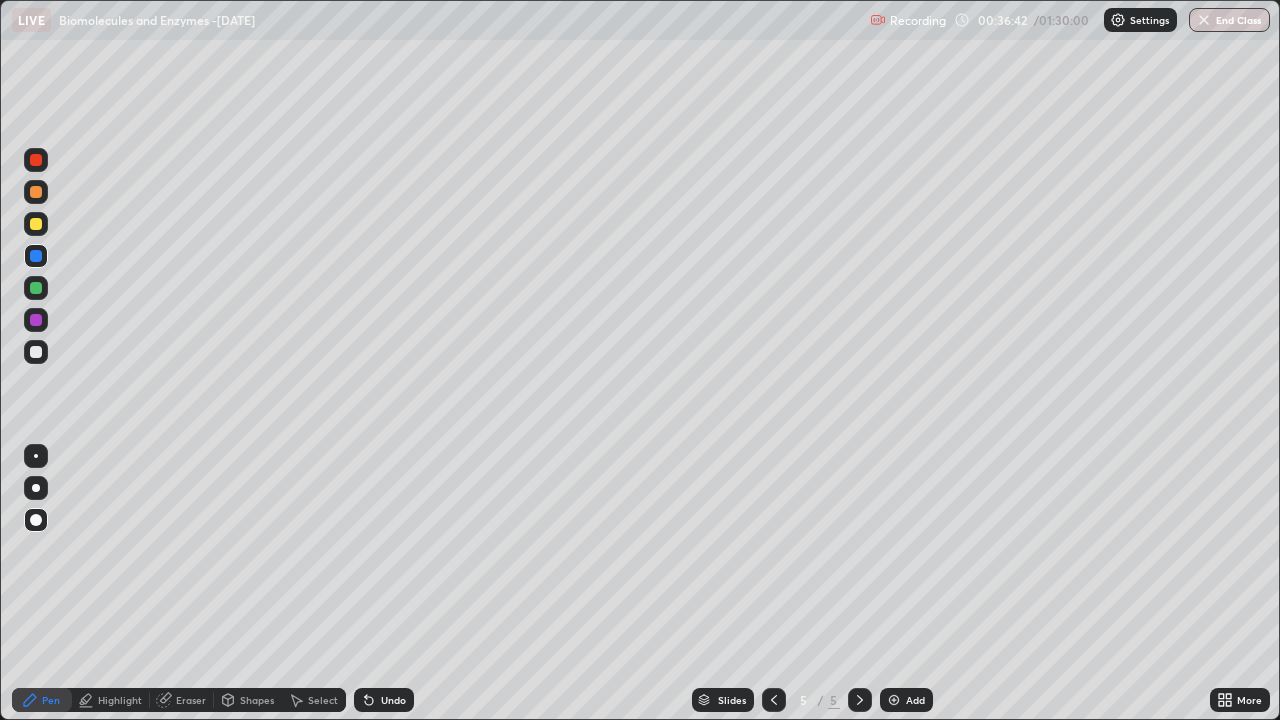 click at bounding box center (36, 488) 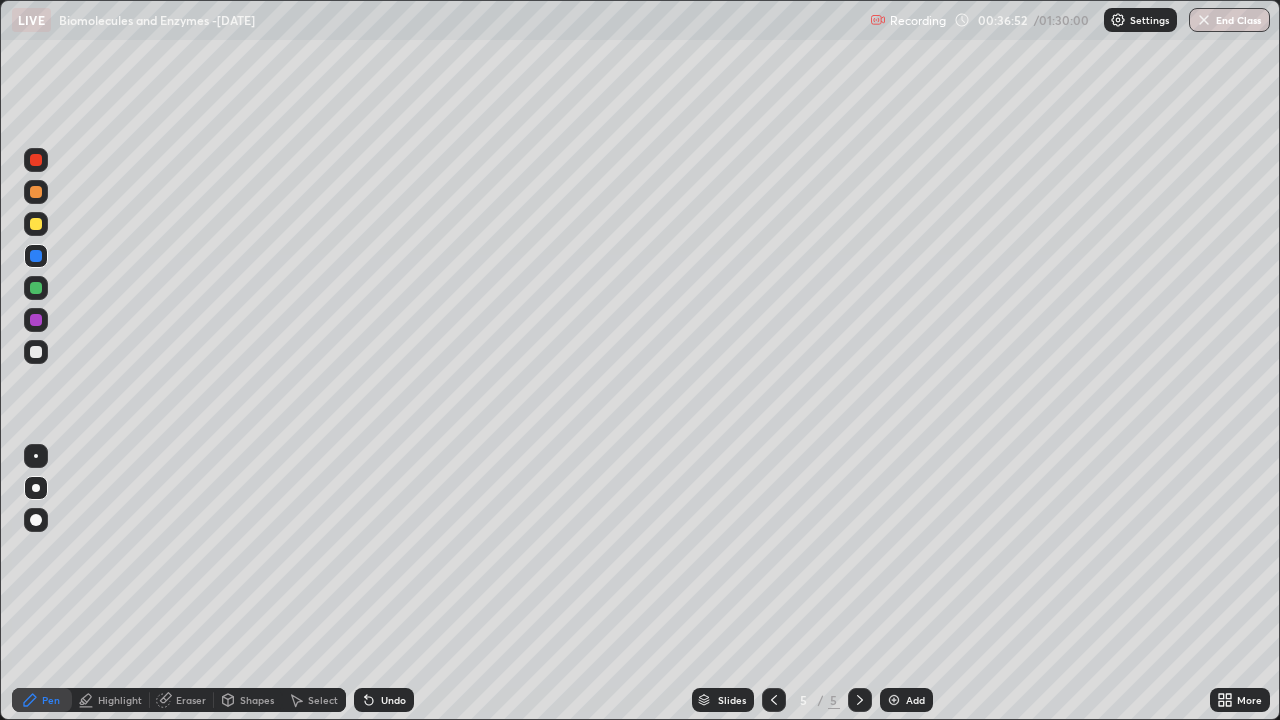 click at bounding box center [36, 224] 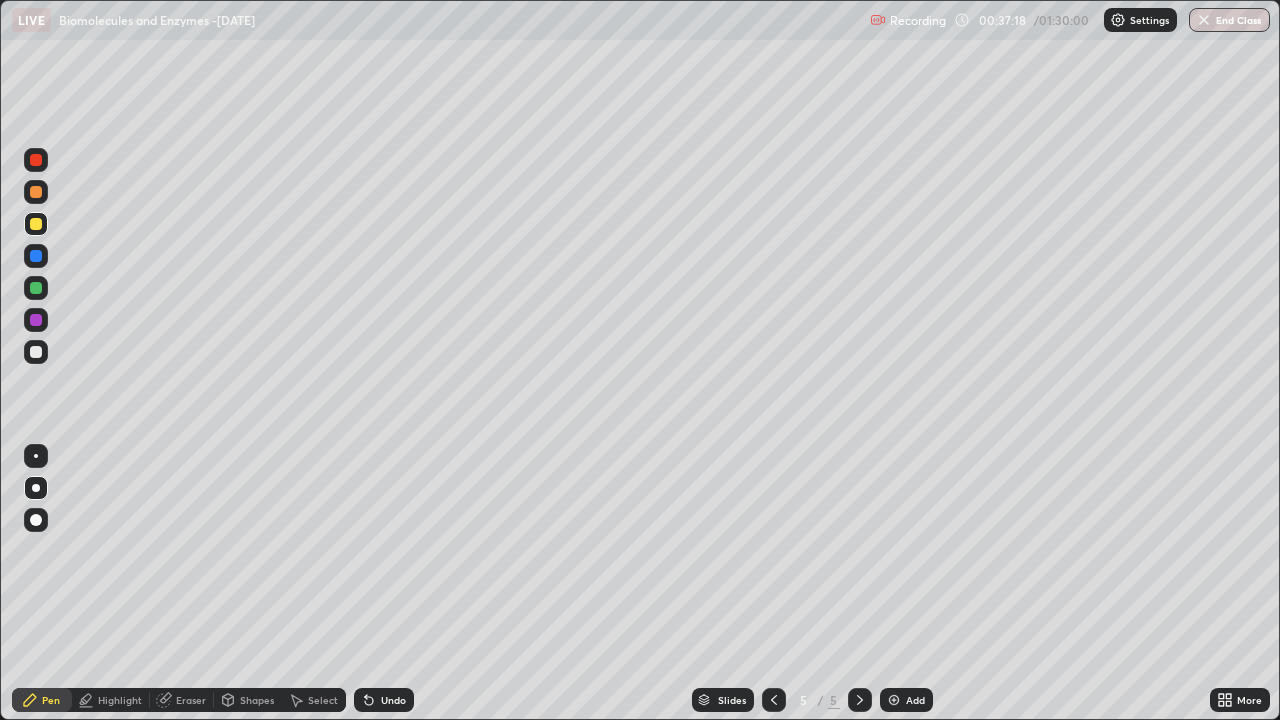 click on "Undo" at bounding box center [393, 700] 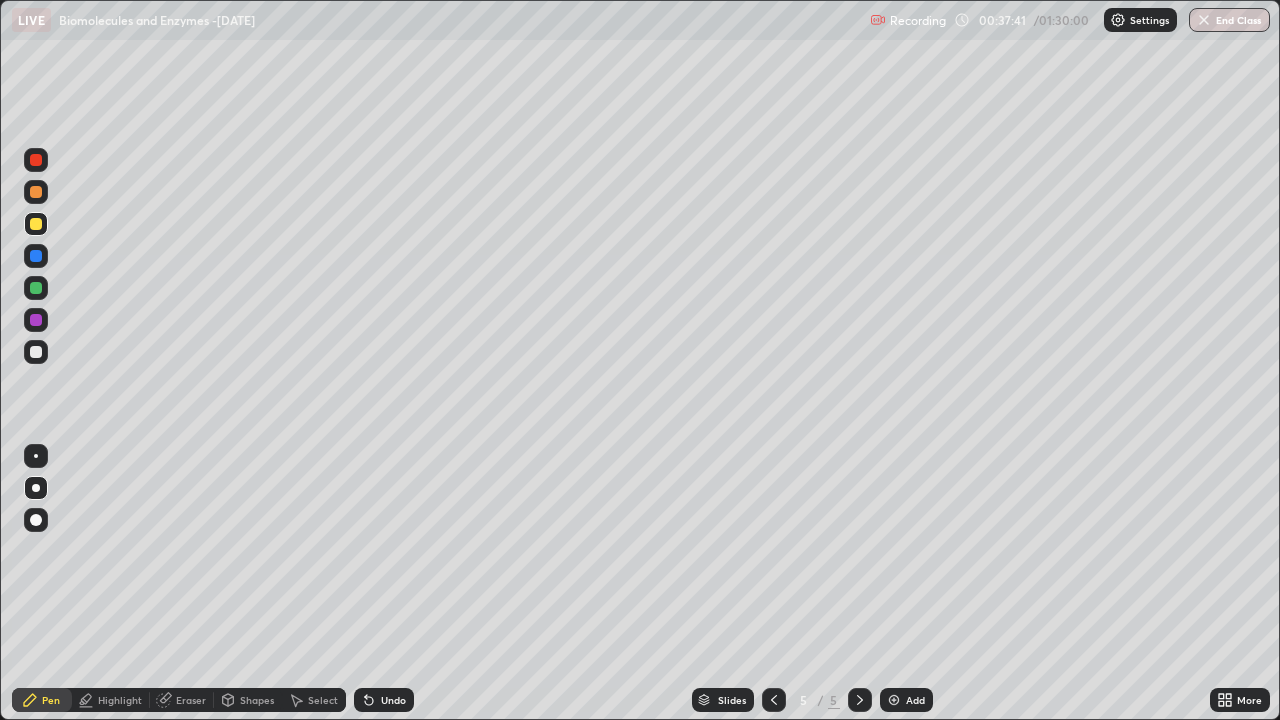 click on "Add" at bounding box center (915, 700) 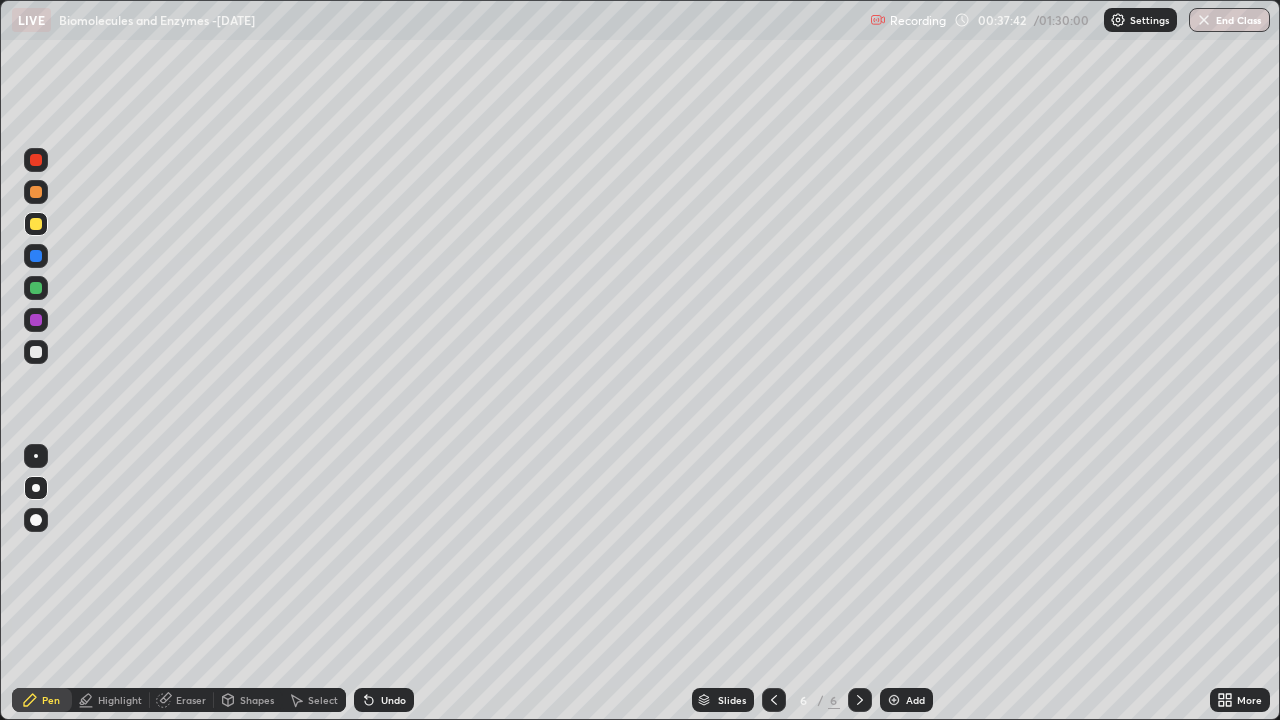 click at bounding box center (36, 352) 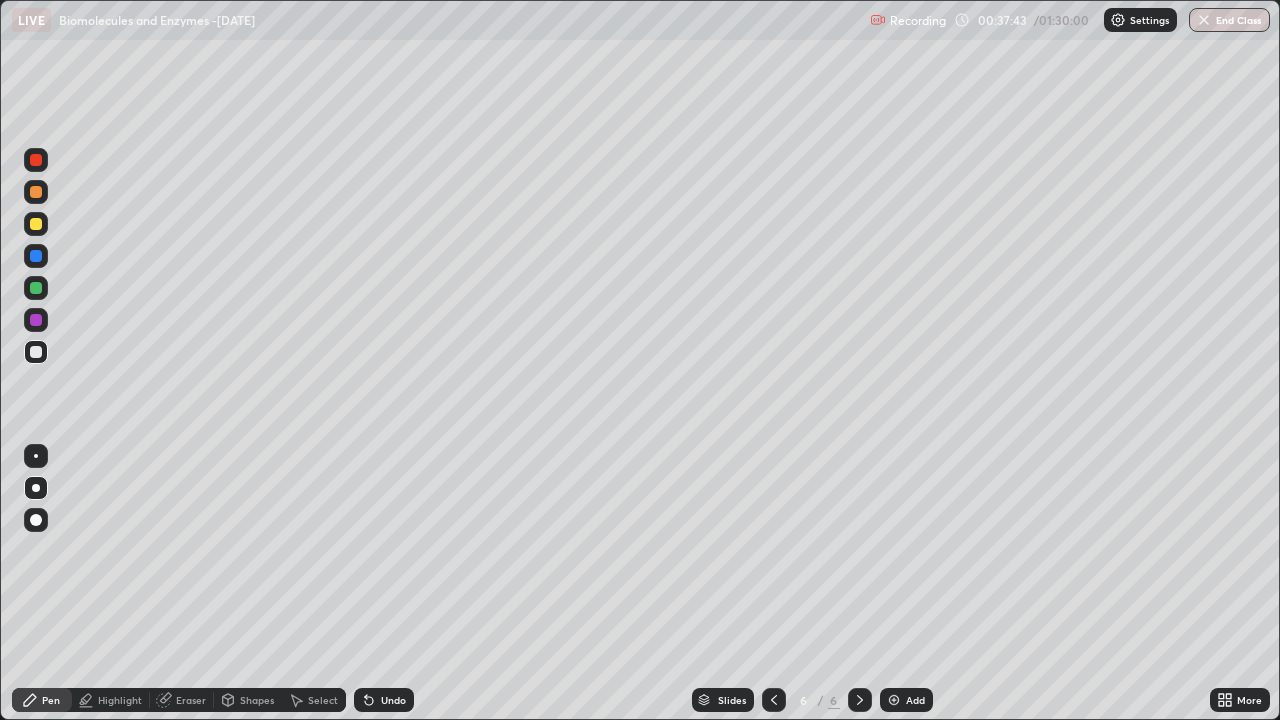 click 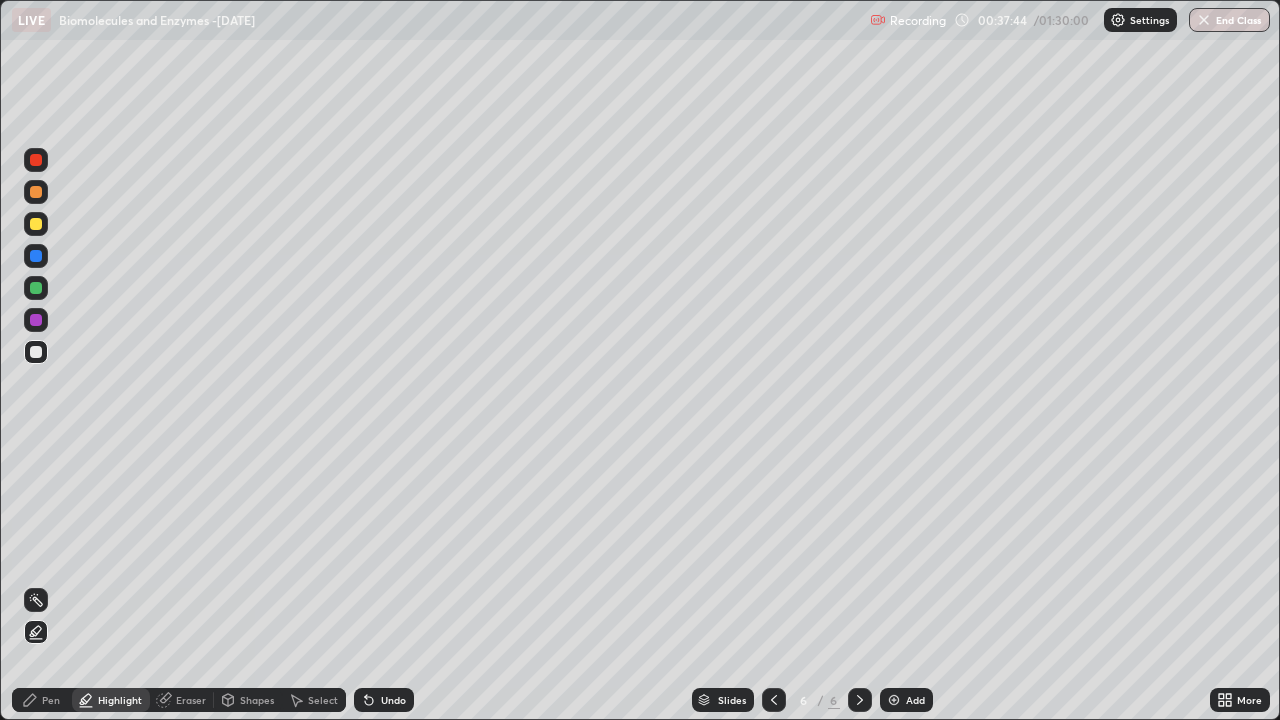 click 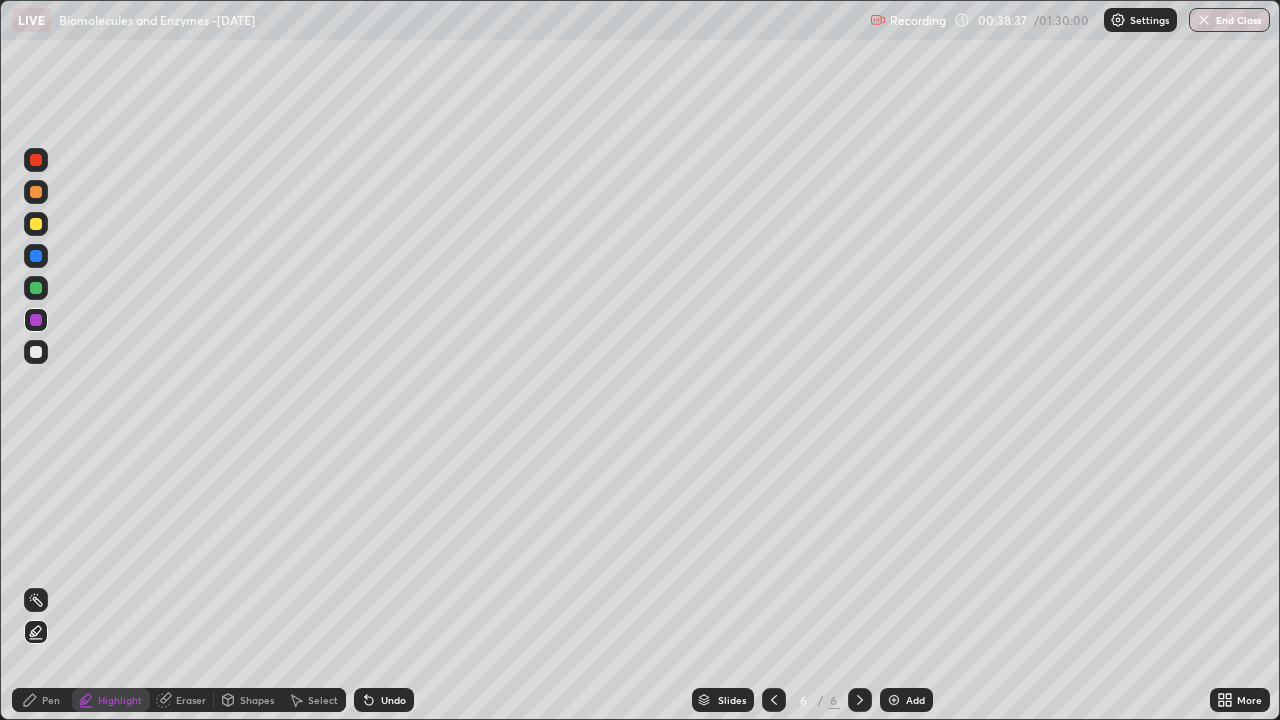 click at bounding box center [36, 224] 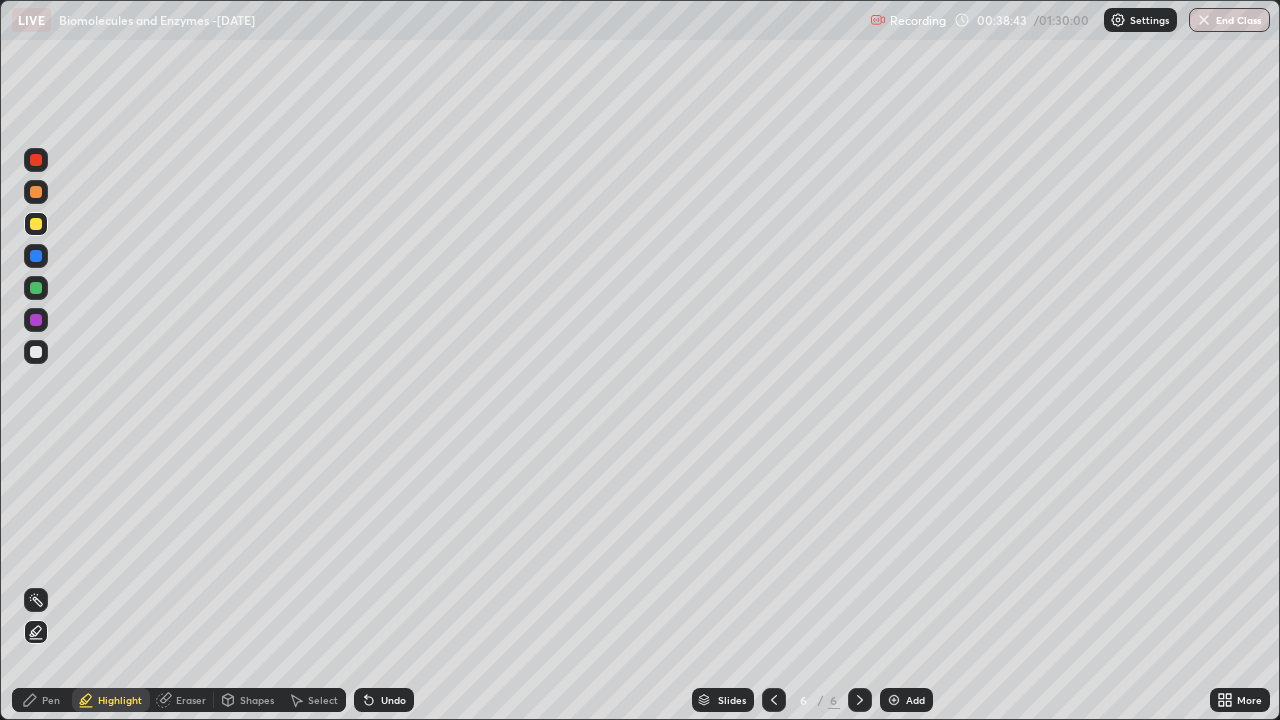 click at bounding box center (36, 352) 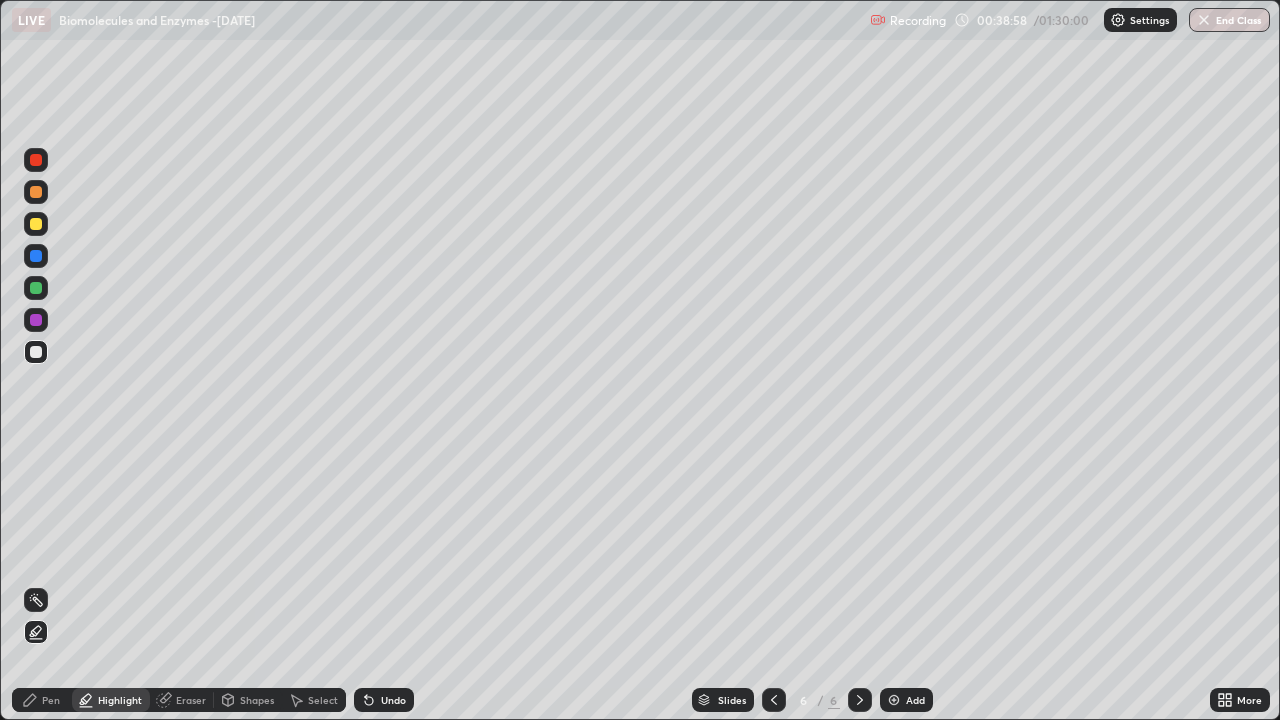 click on "Pen" at bounding box center (42, 700) 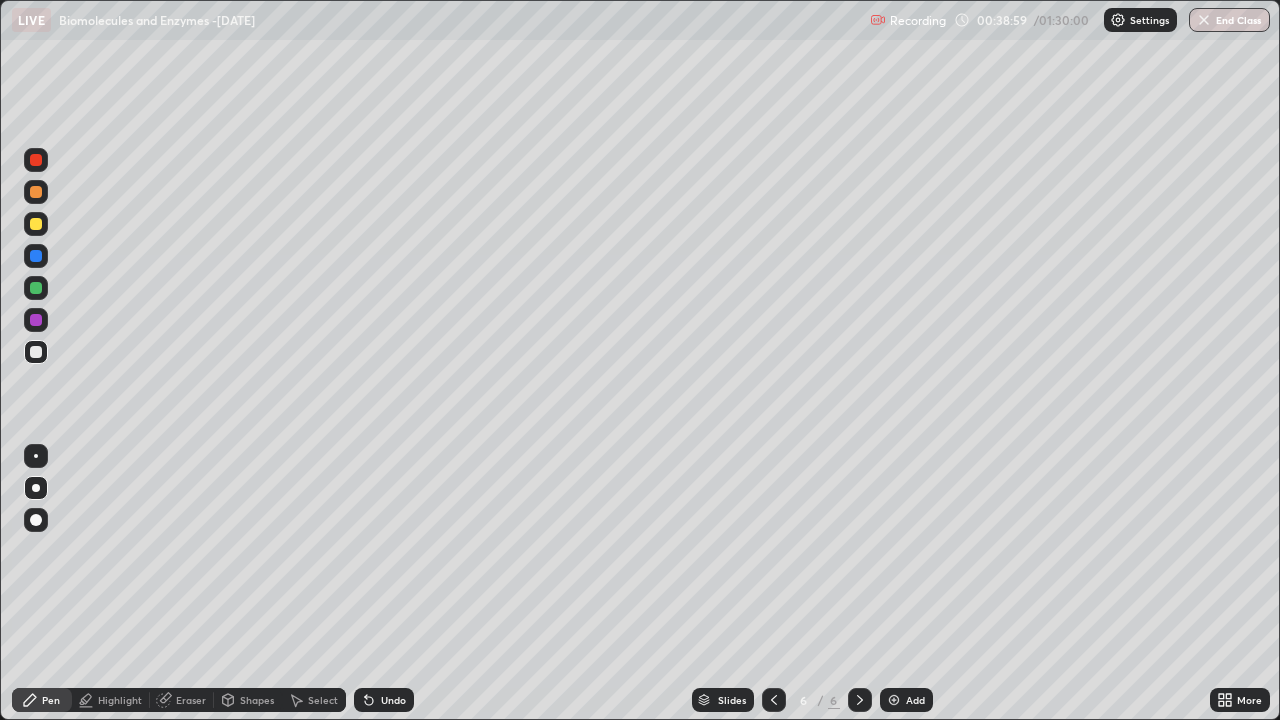 click at bounding box center [36, 520] 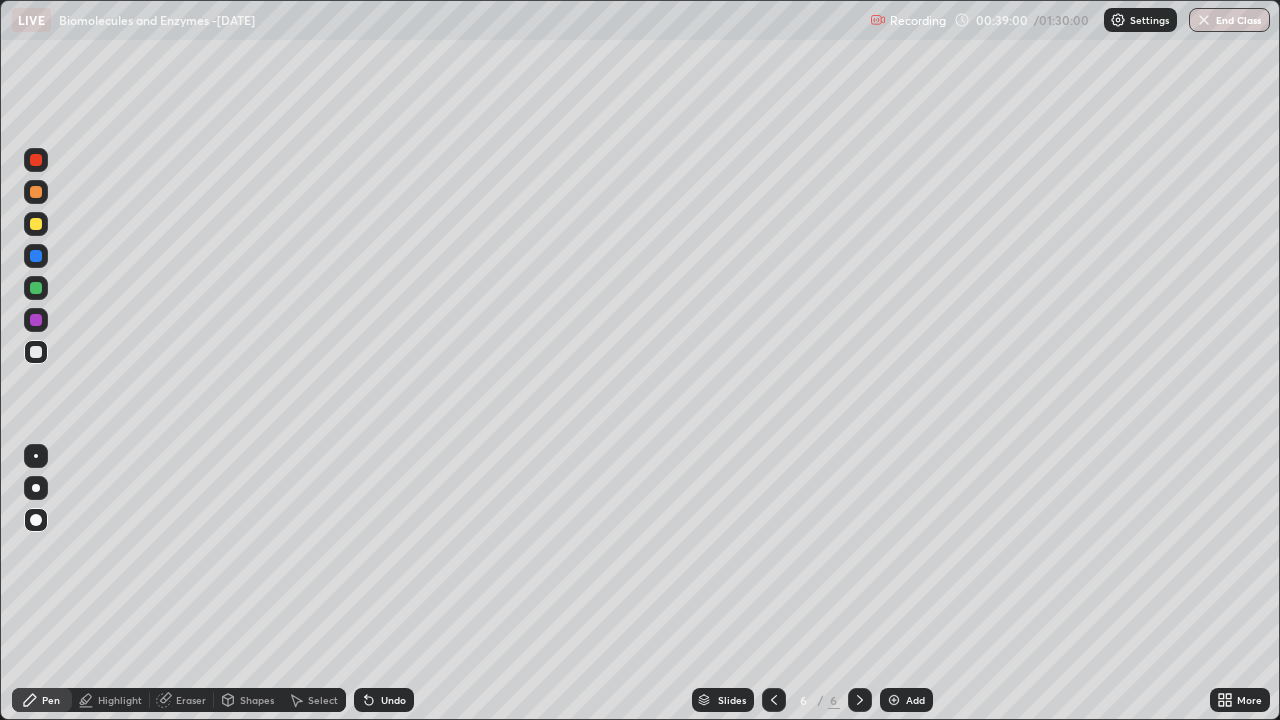 click at bounding box center [36, 256] 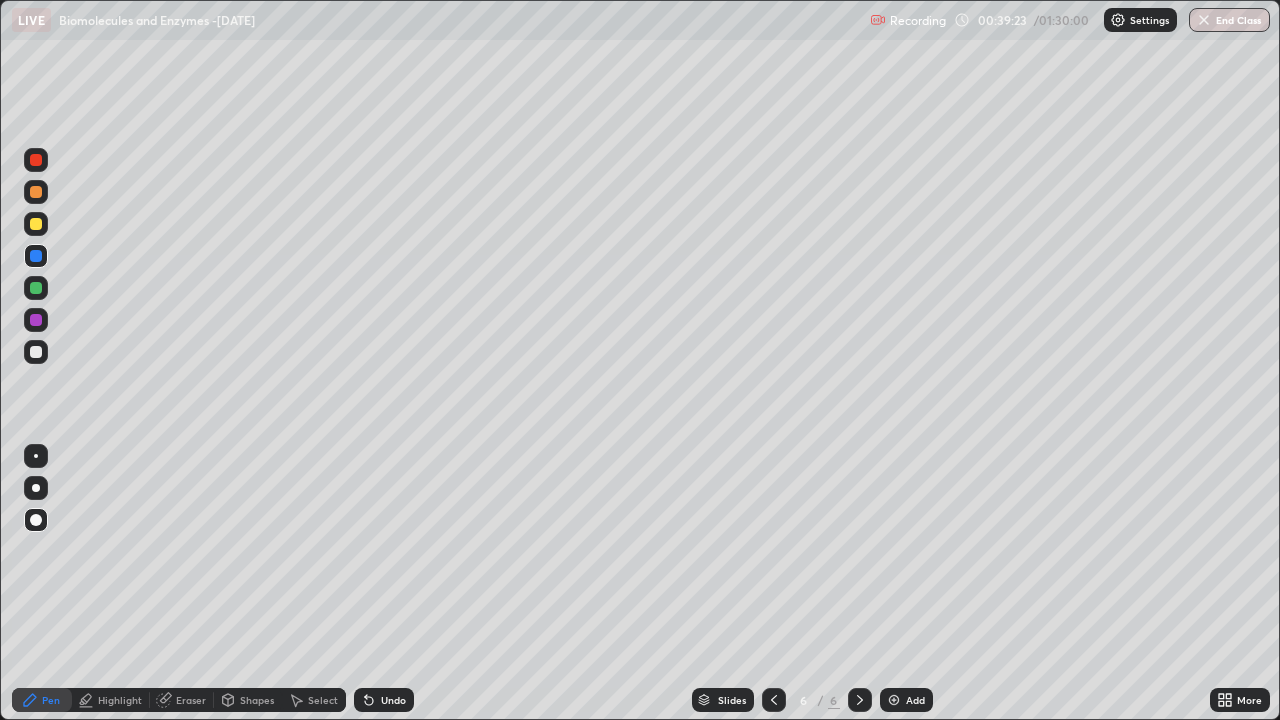 click 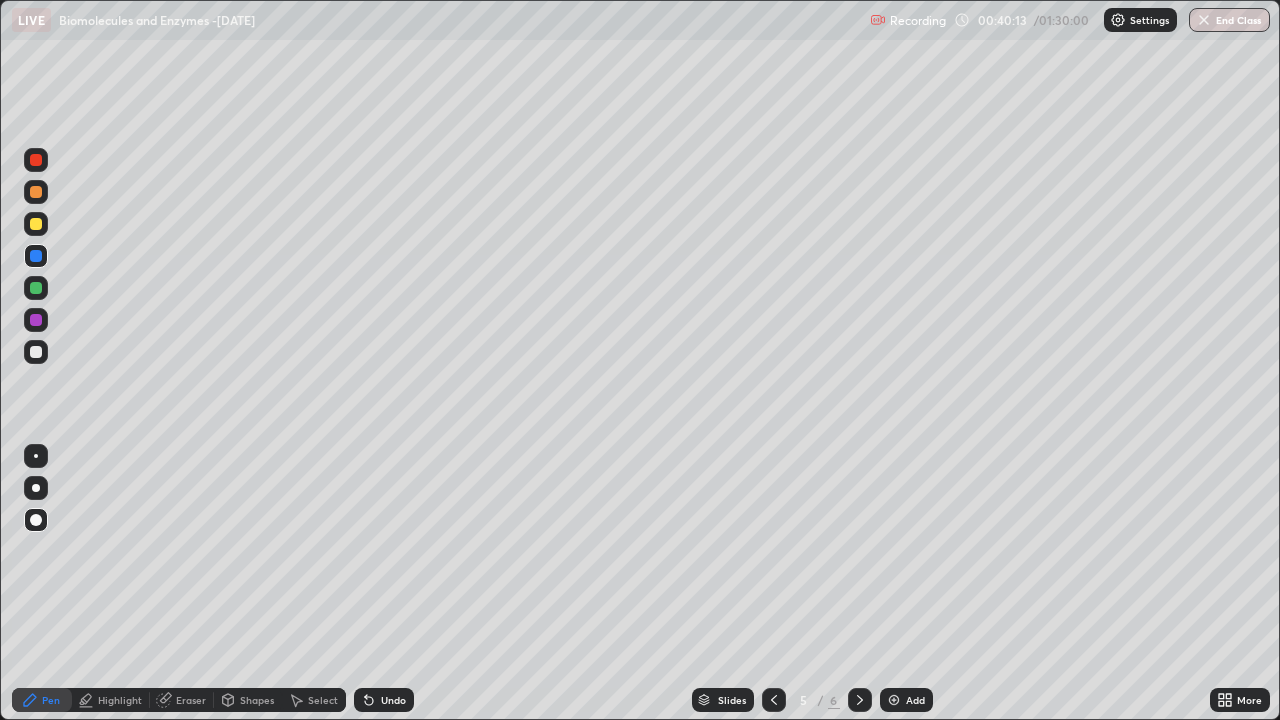 click on "Pen" at bounding box center (42, 700) 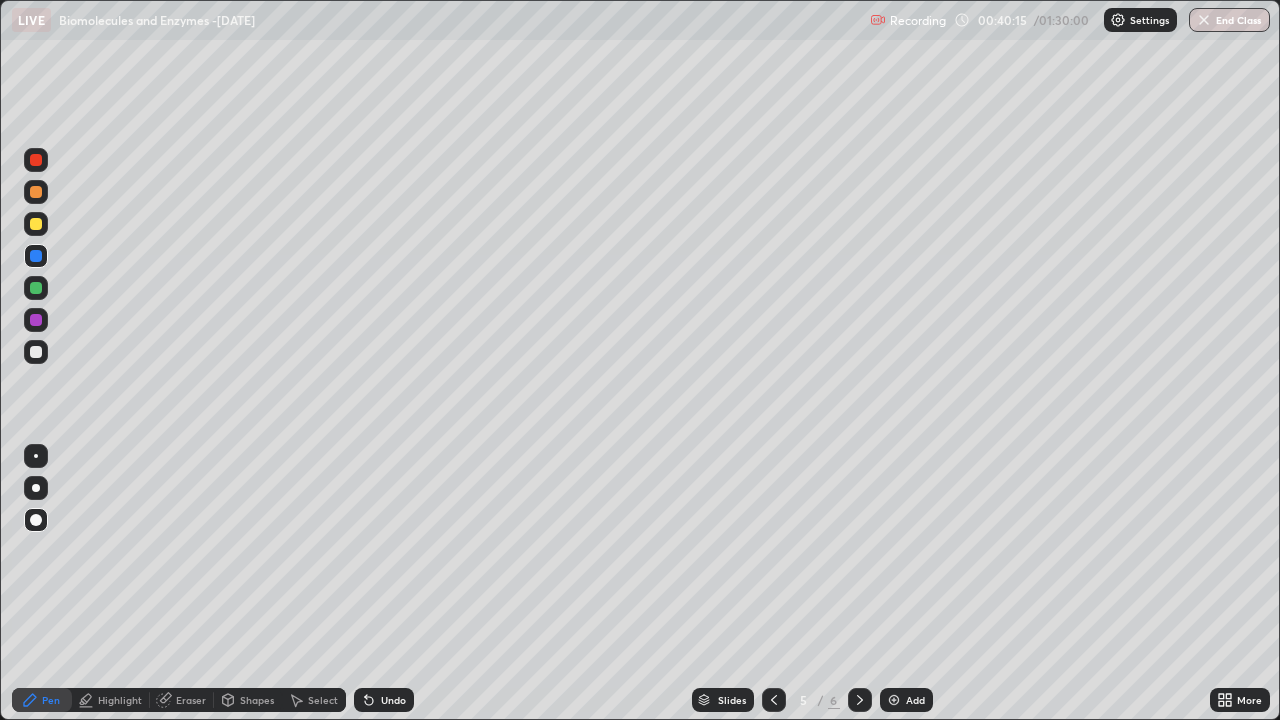 click at bounding box center [36, 224] 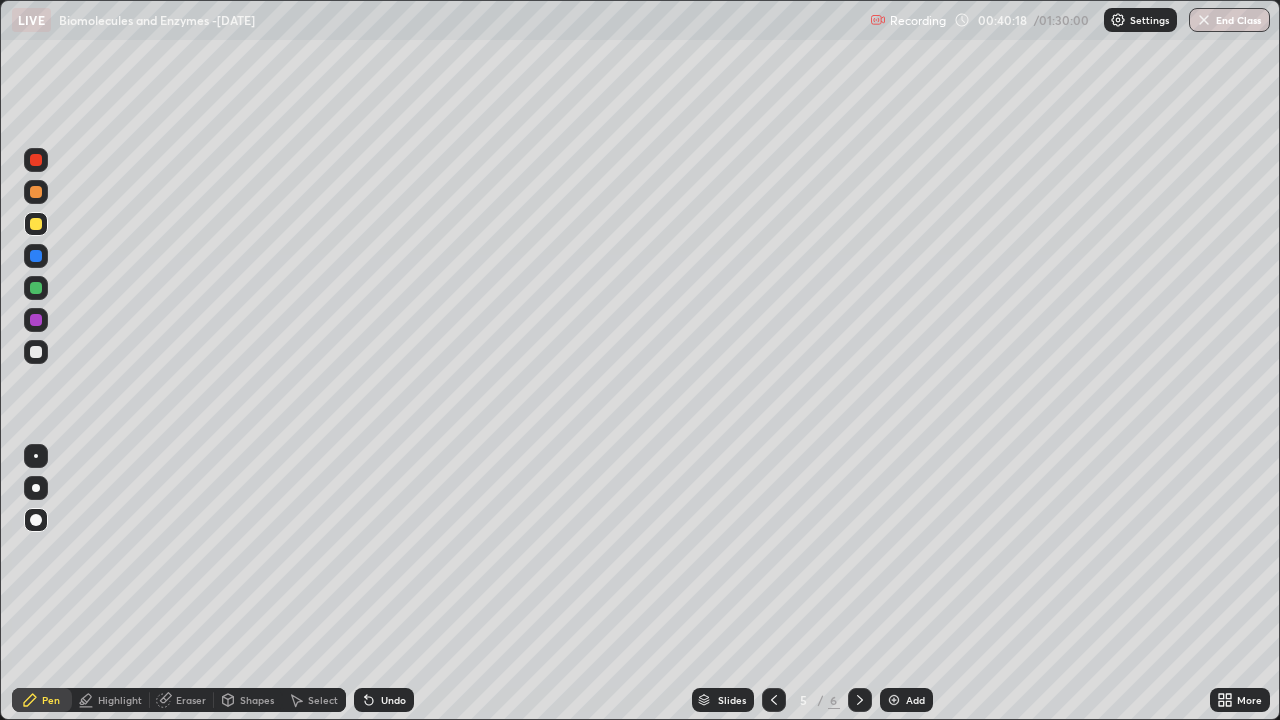 click at bounding box center (36, 488) 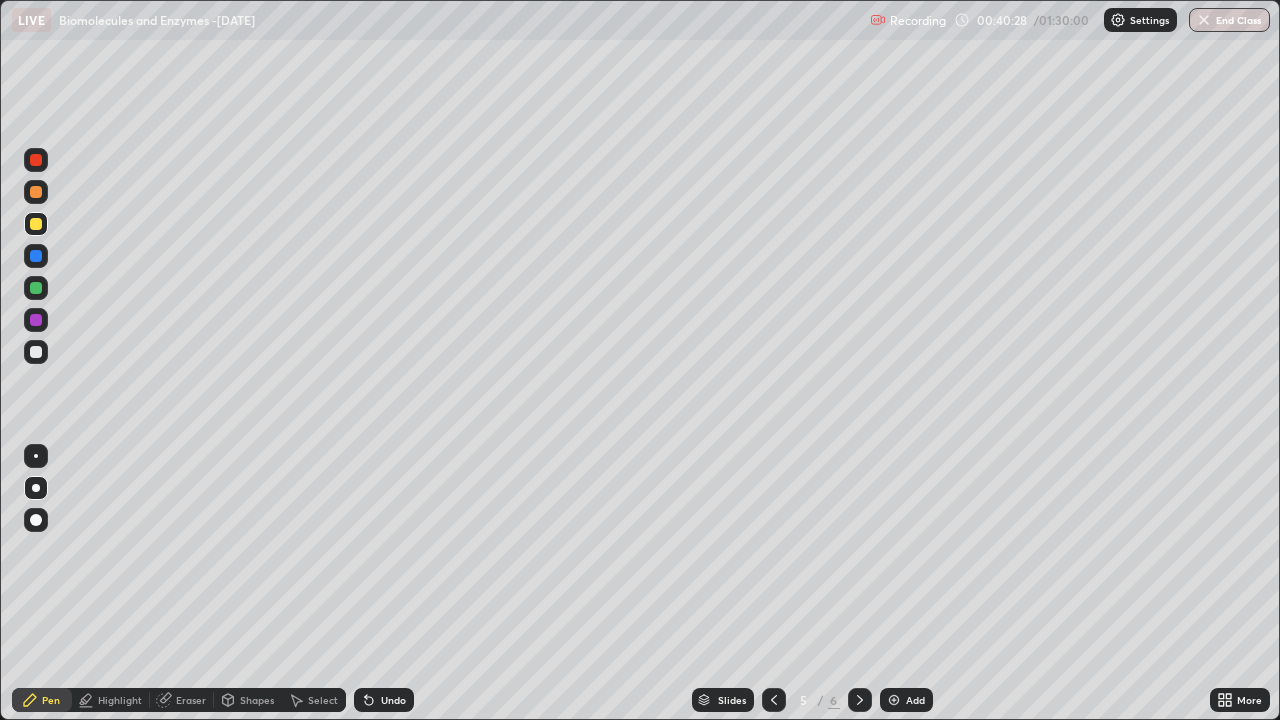 click on "Undo" at bounding box center [384, 700] 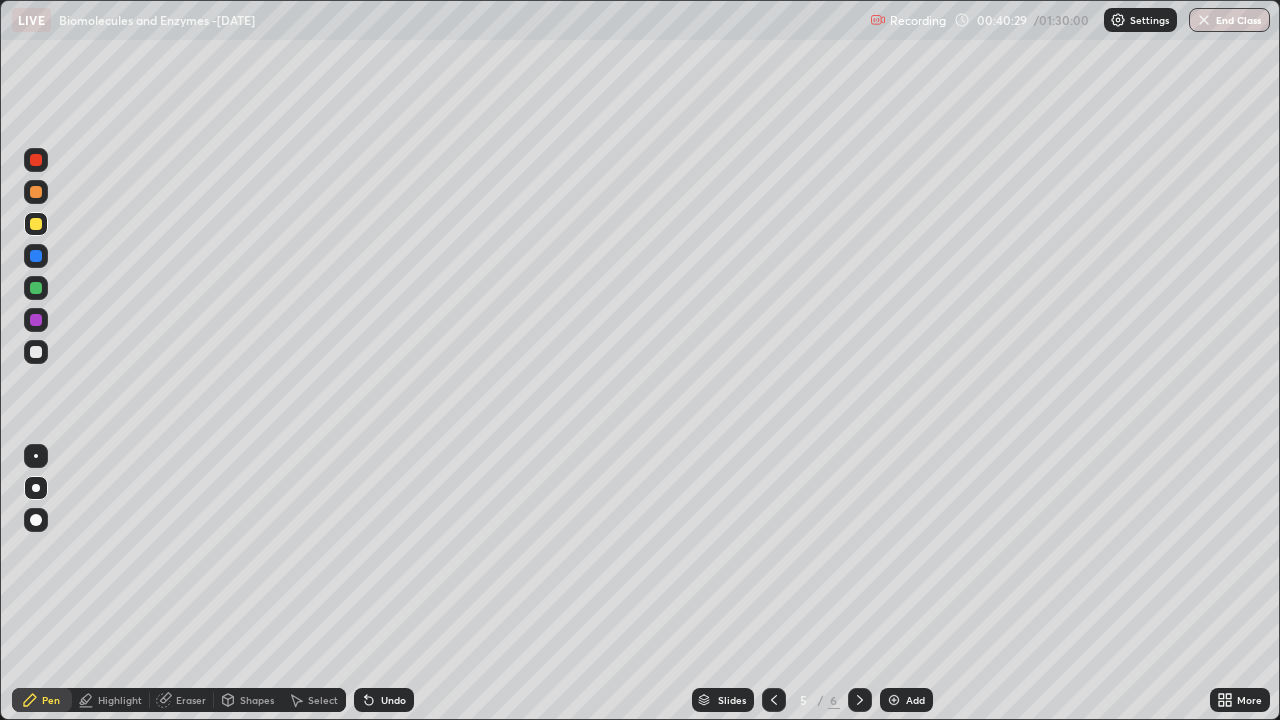 click on "Undo" at bounding box center [384, 700] 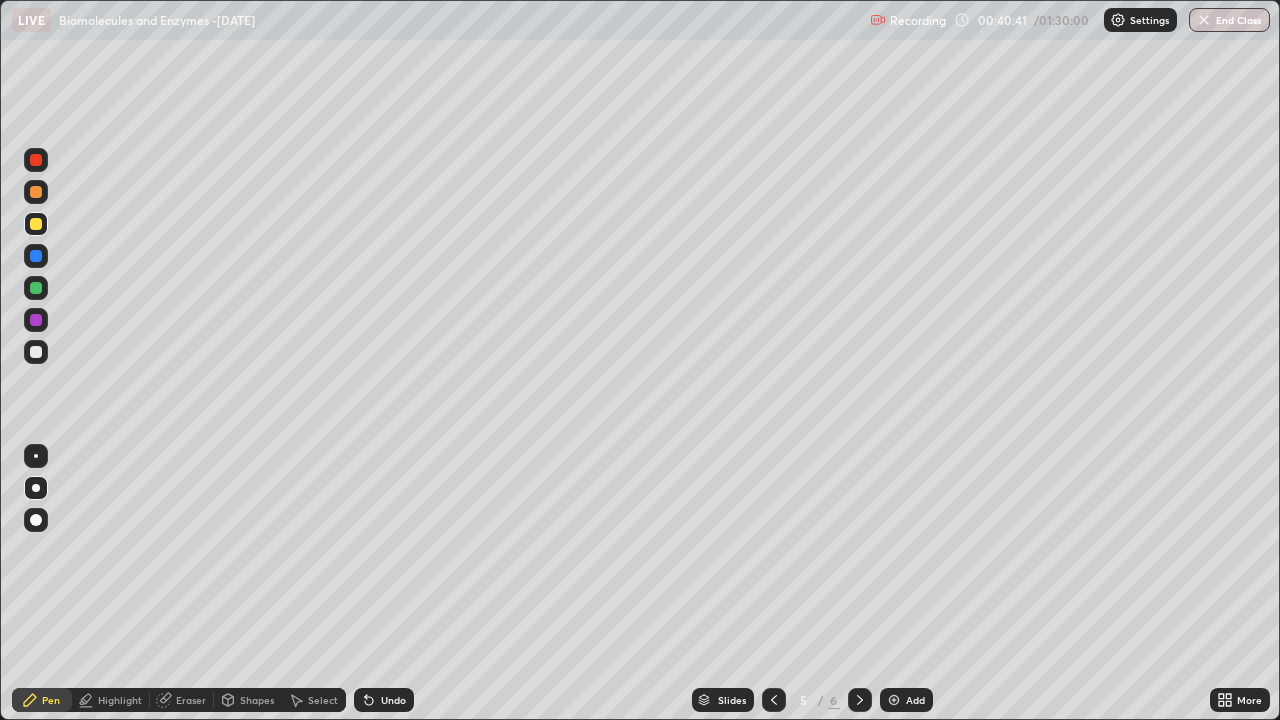 click on "Slides 5 / 6 Add" at bounding box center (812, 700) 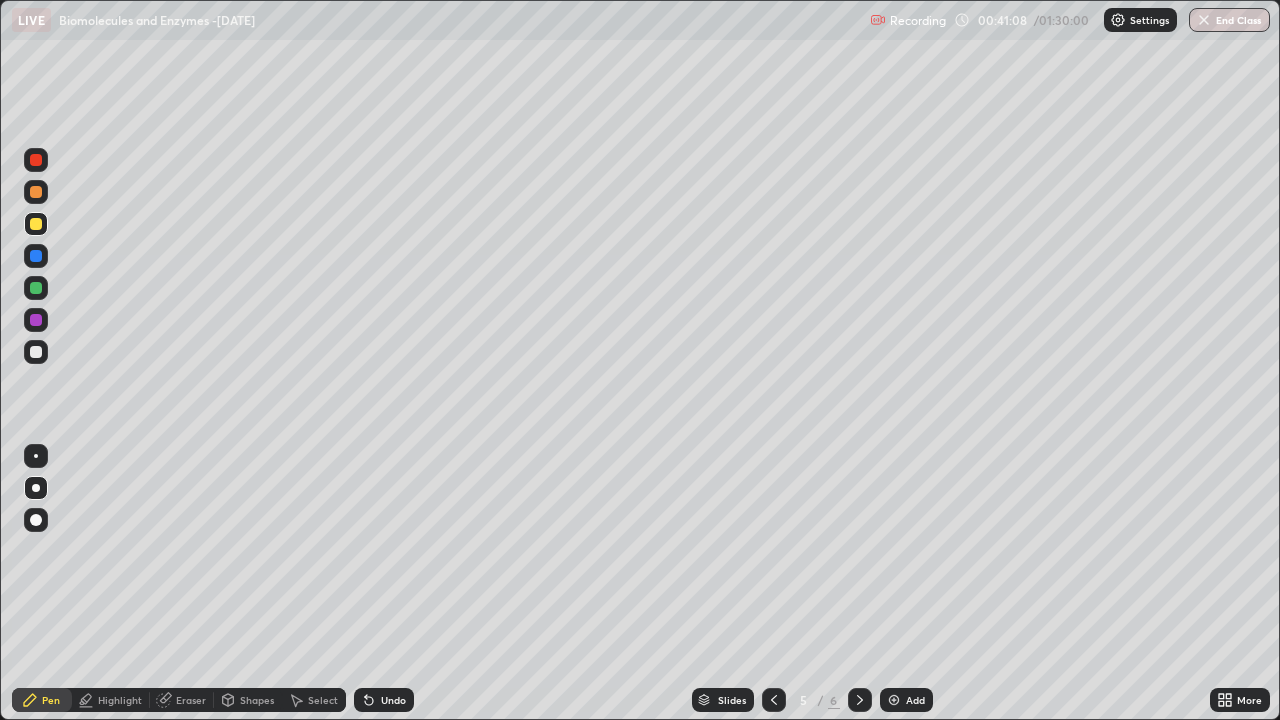 click on "Undo" at bounding box center [393, 700] 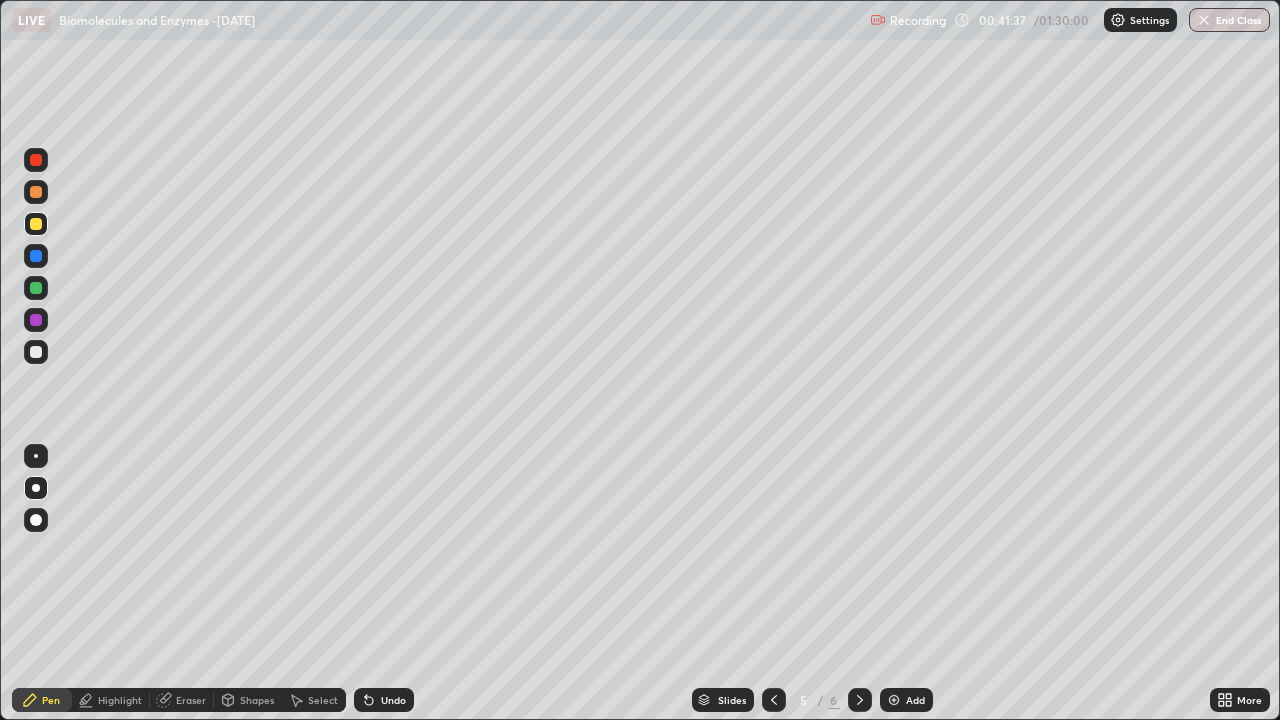 click on "Slides 5 / 6 Add" at bounding box center [812, 700] 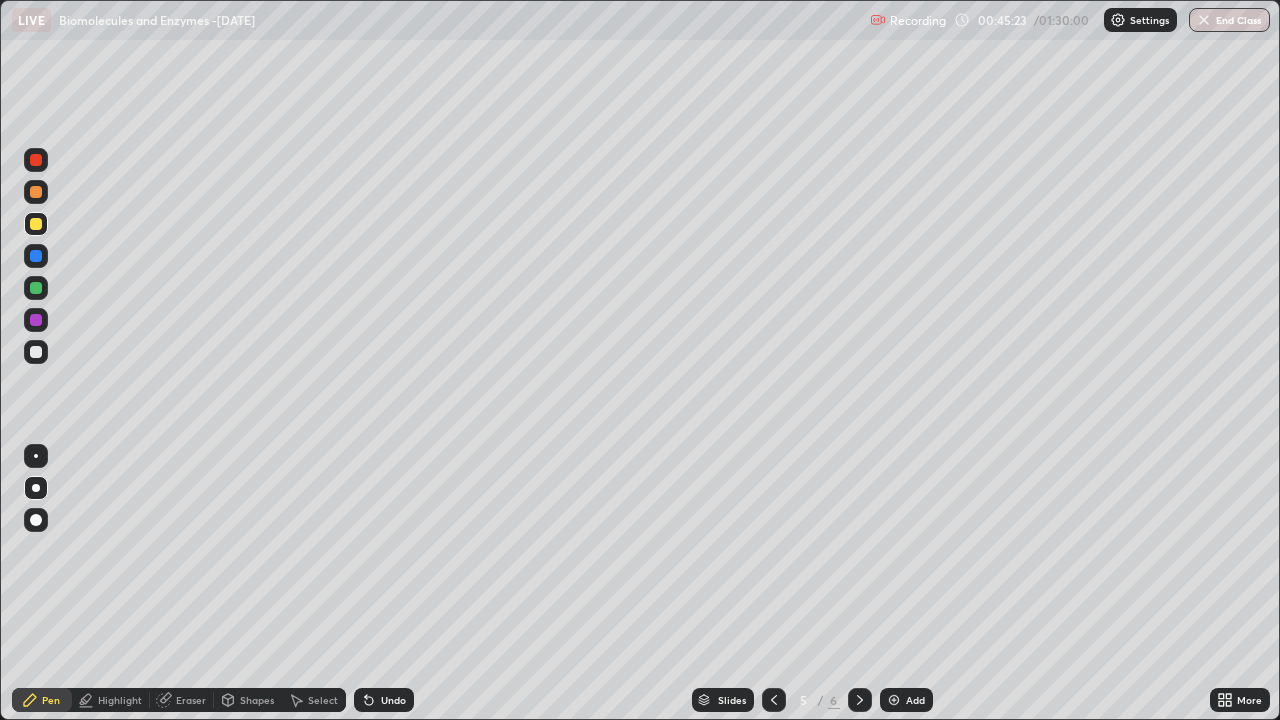 click 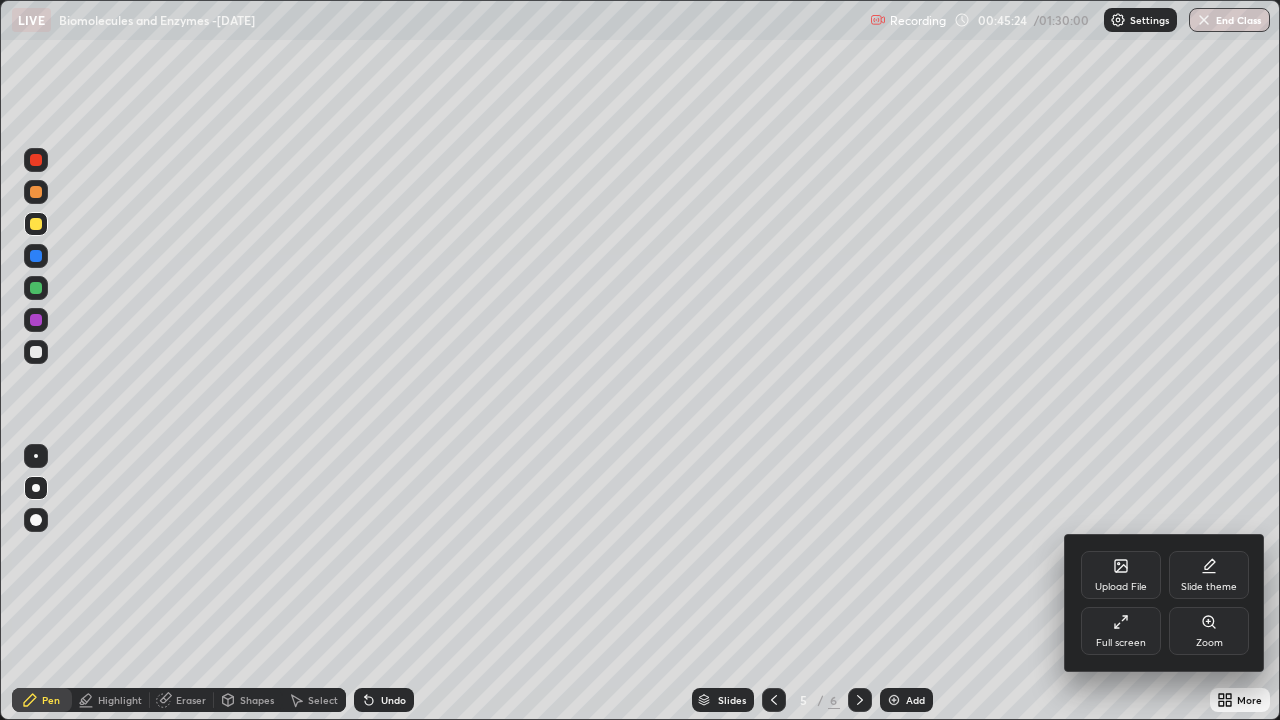 click on "Full screen" at bounding box center [1121, 643] 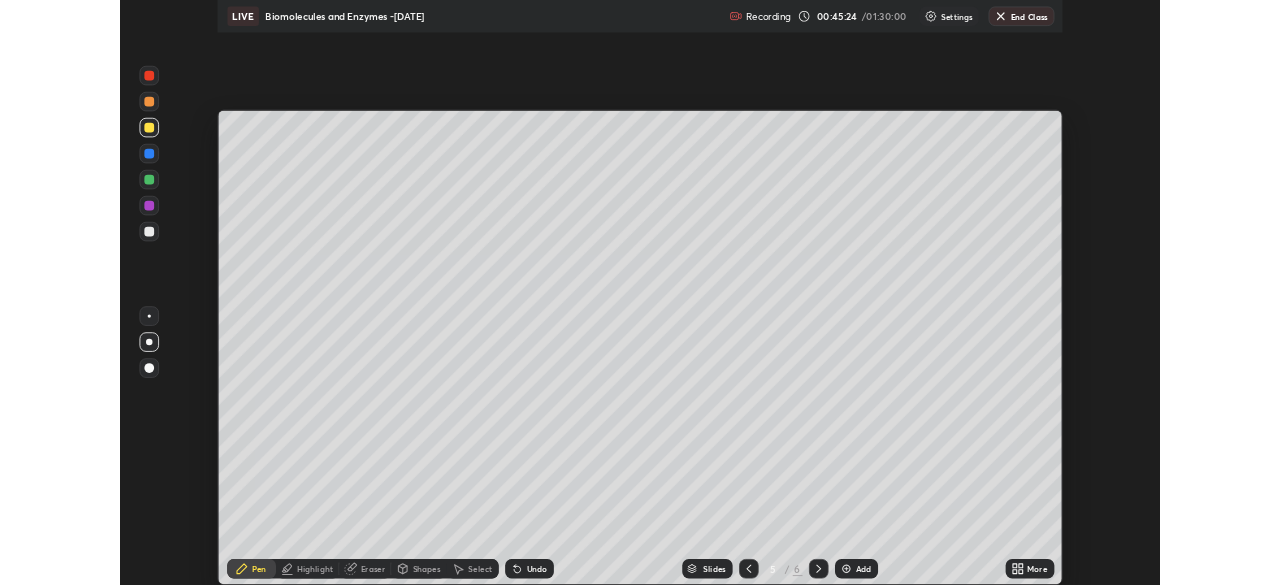 scroll, scrollTop: 585, scrollLeft: 1280, axis: both 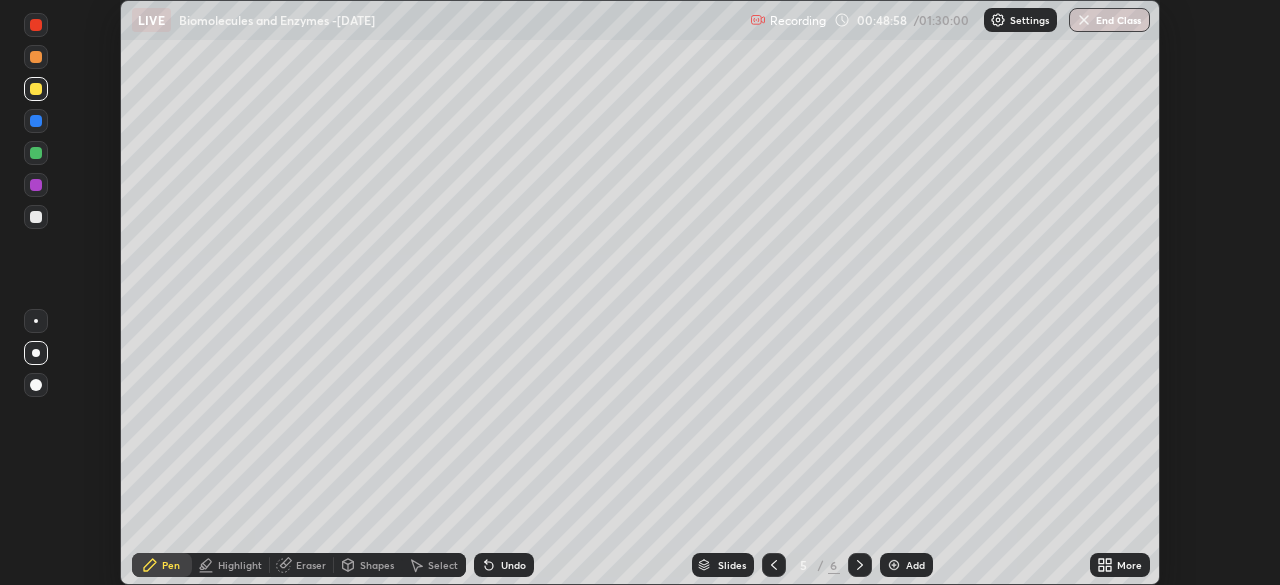 click 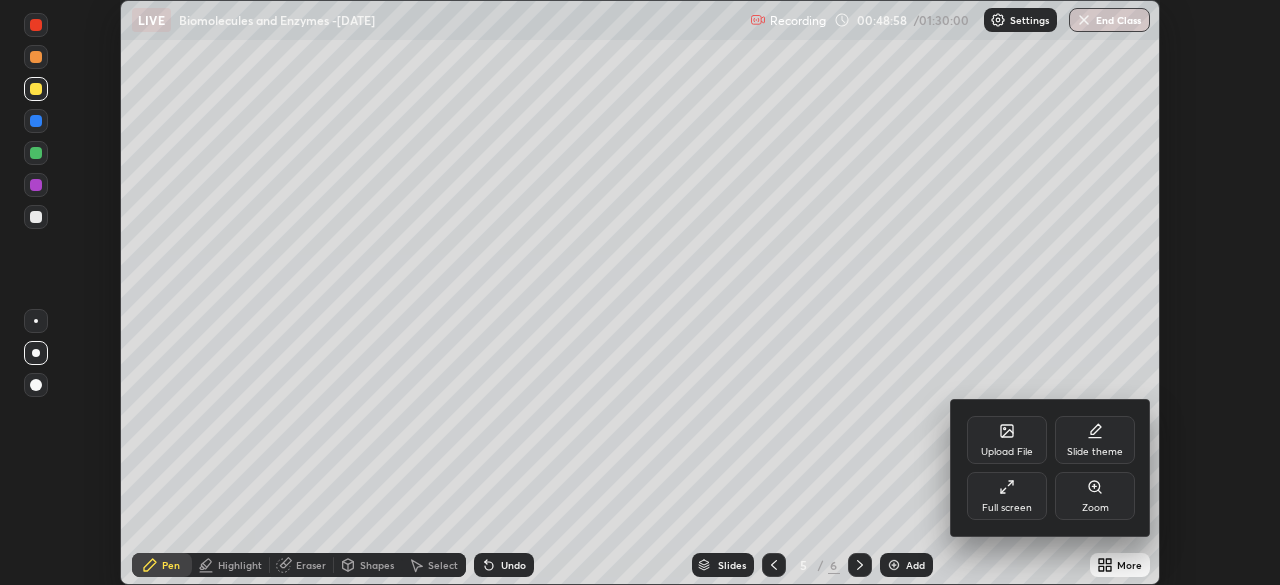 click 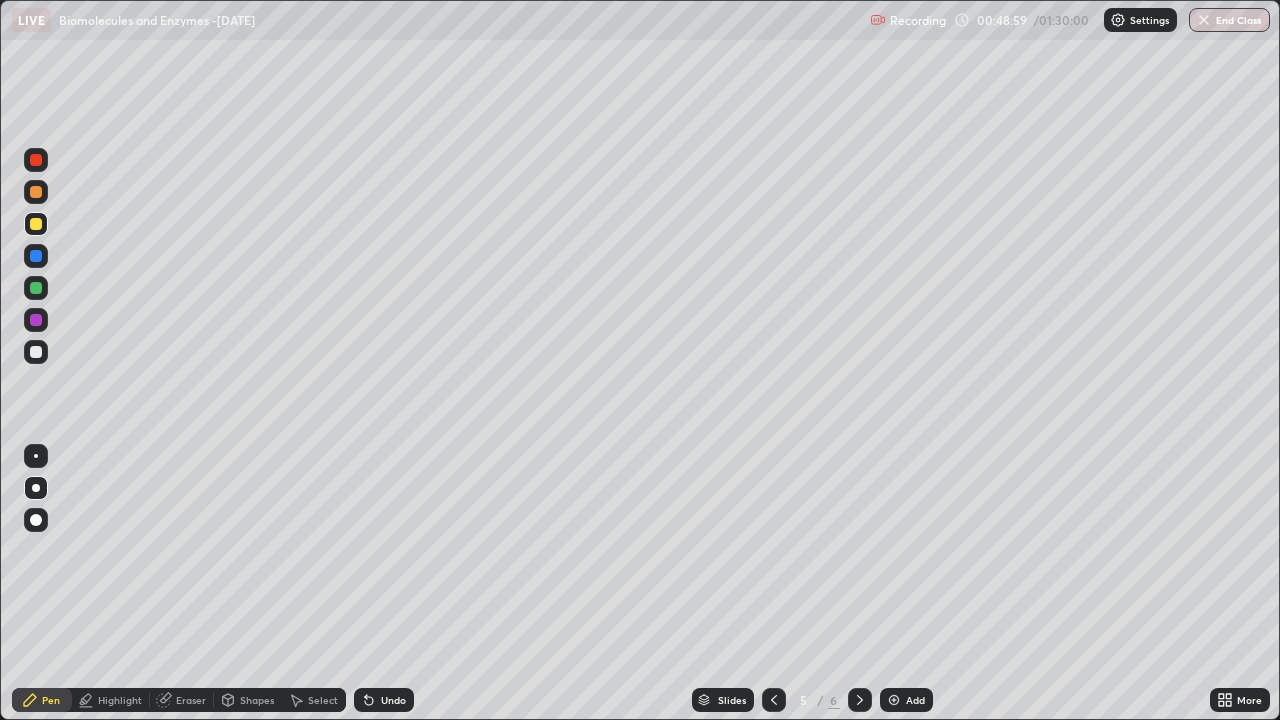 scroll, scrollTop: 99280, scrollLeft: 98720, axis: both 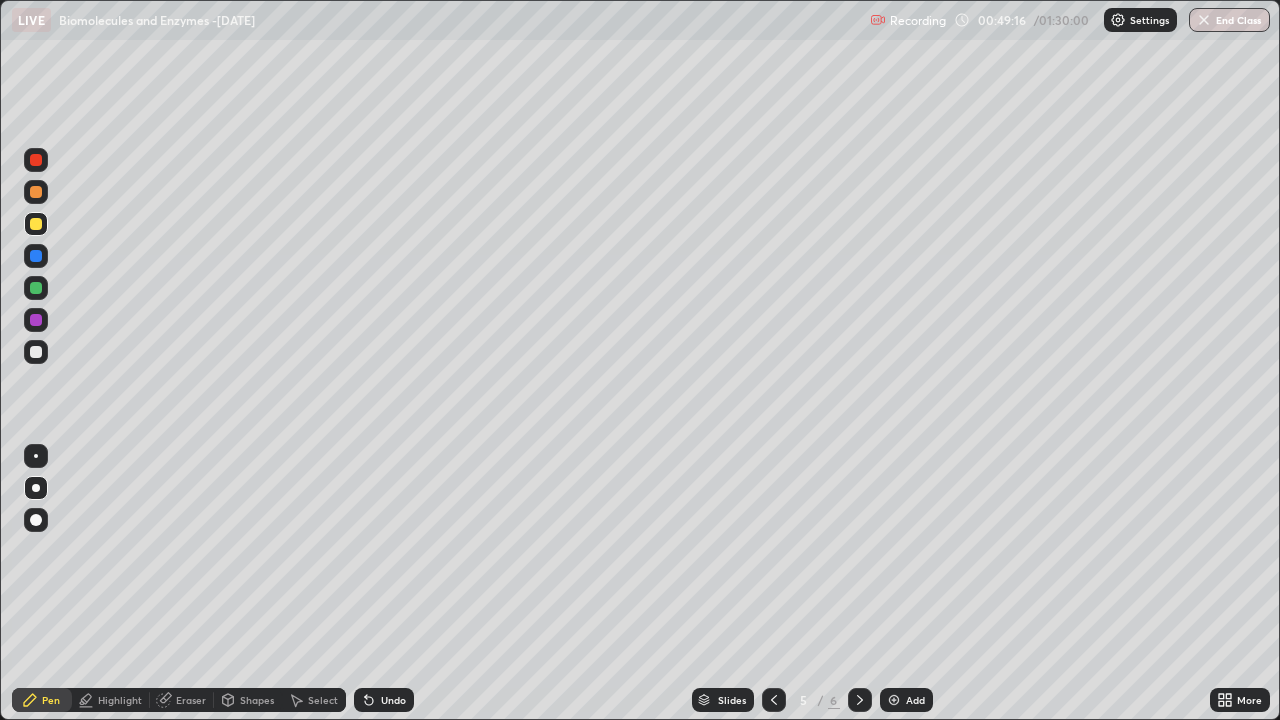 click at bounding box center [36, 288] 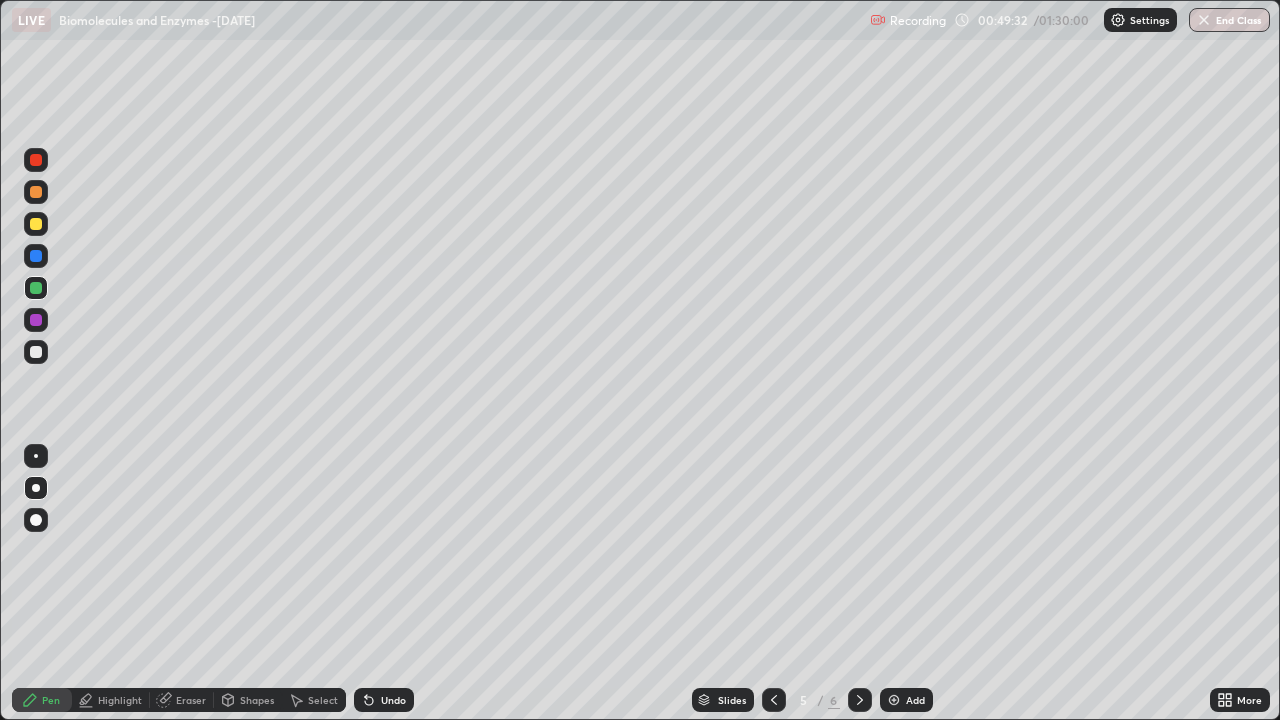 click on "Undo" at bounding box center [393, 700] 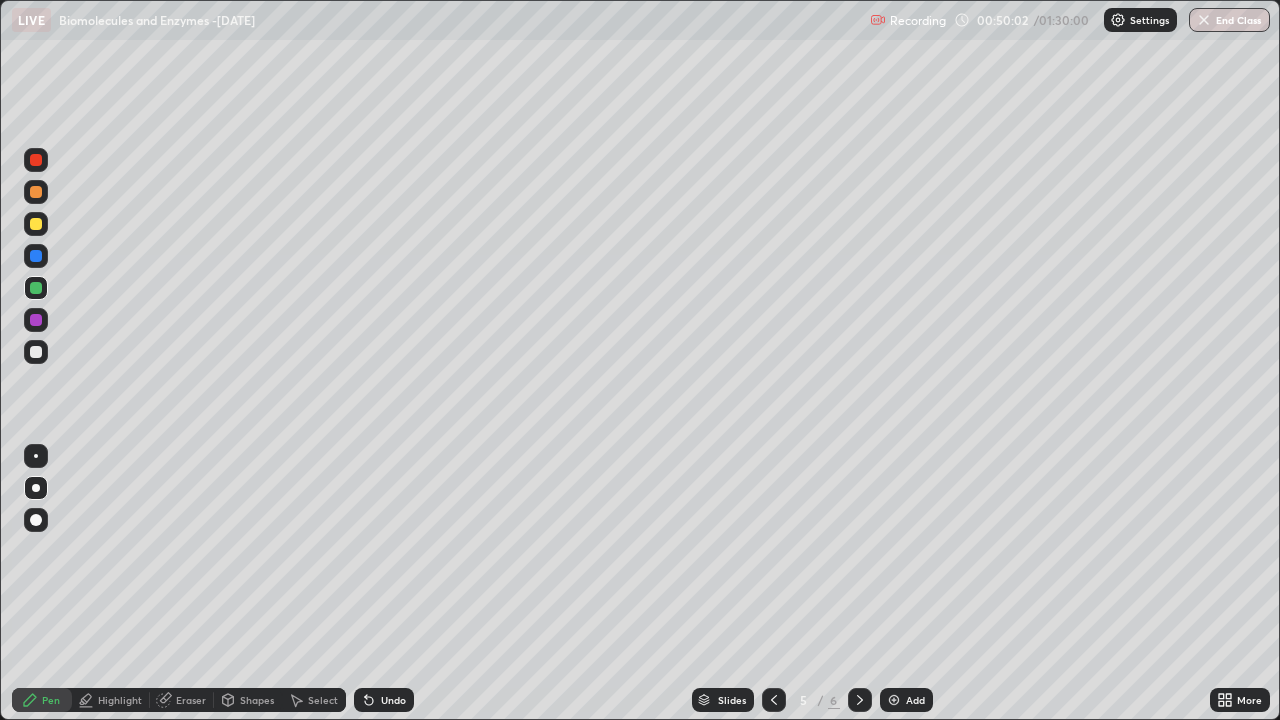 click on "Undo" at bounding box center (393, 700) 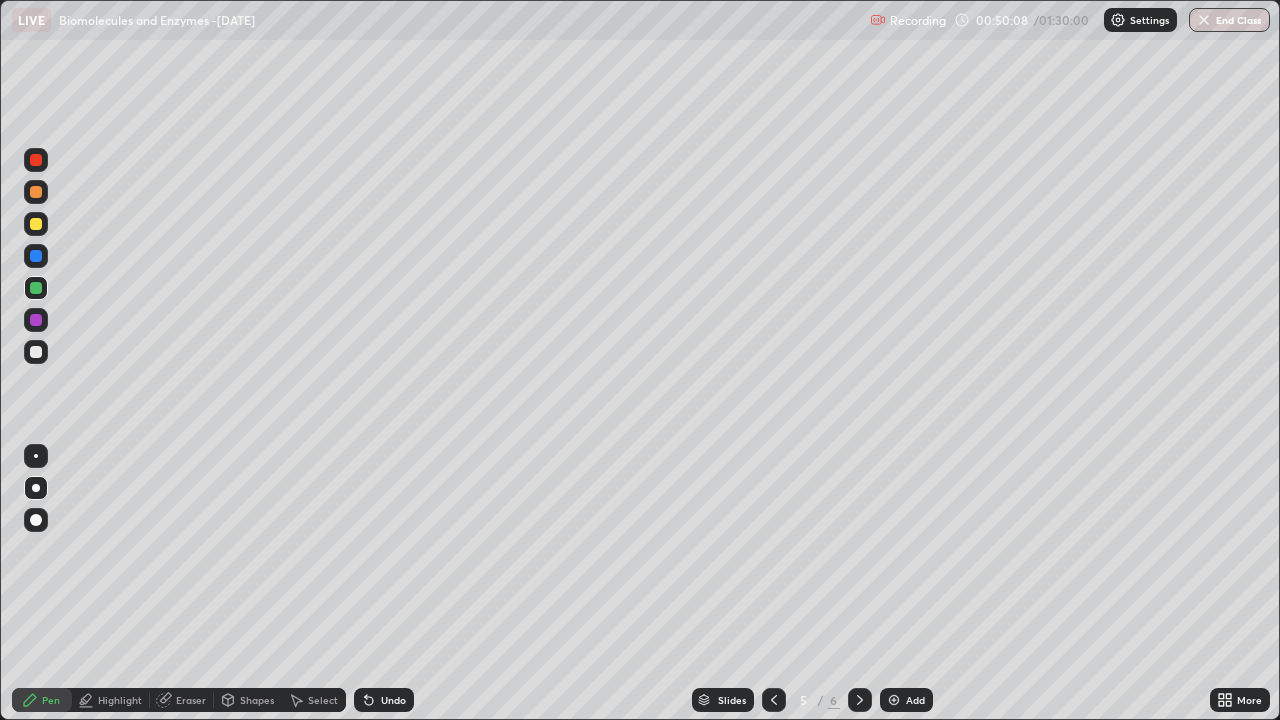 click on "Undo" at bounding box center (393, 700) 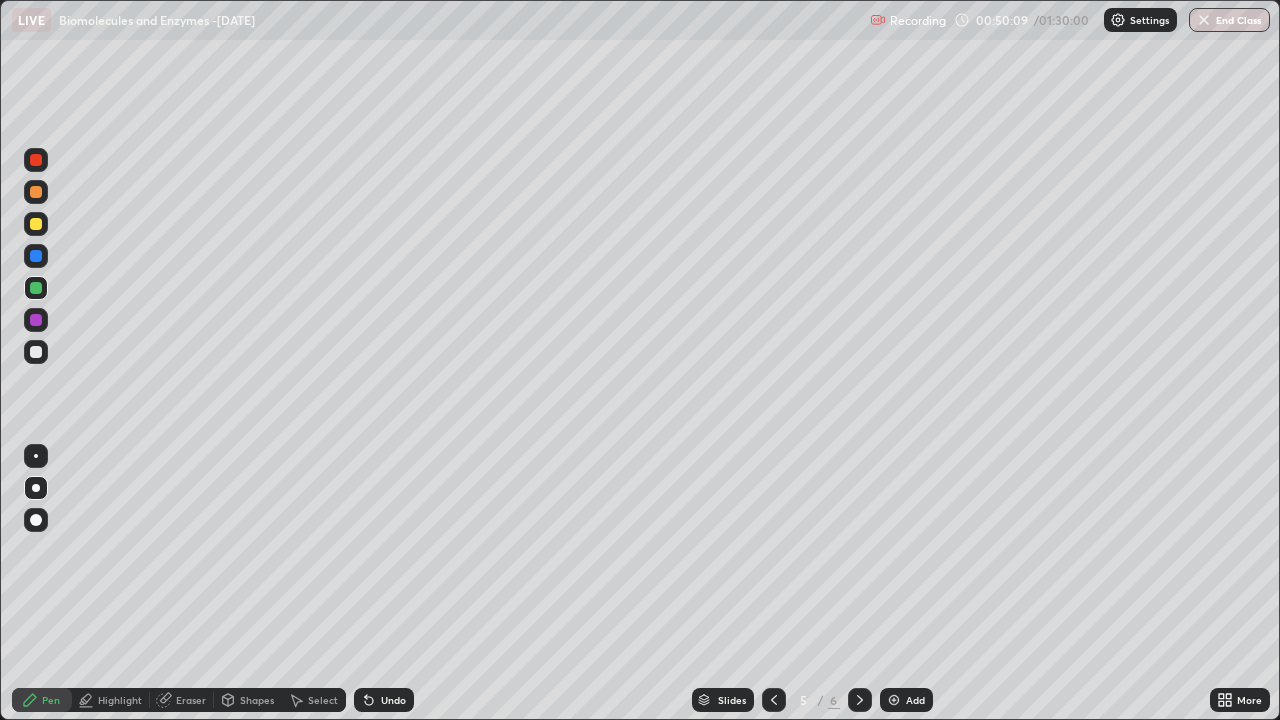 click on "Undo" at bounding box center (384, 700) 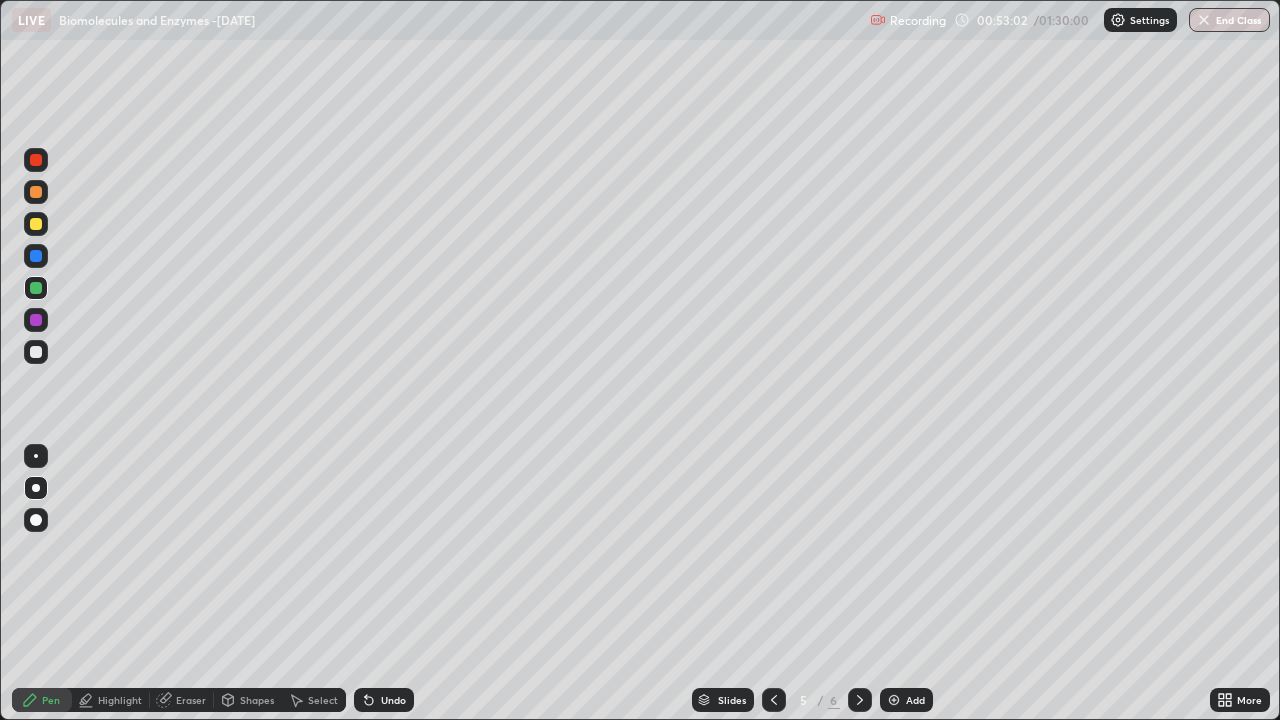 click 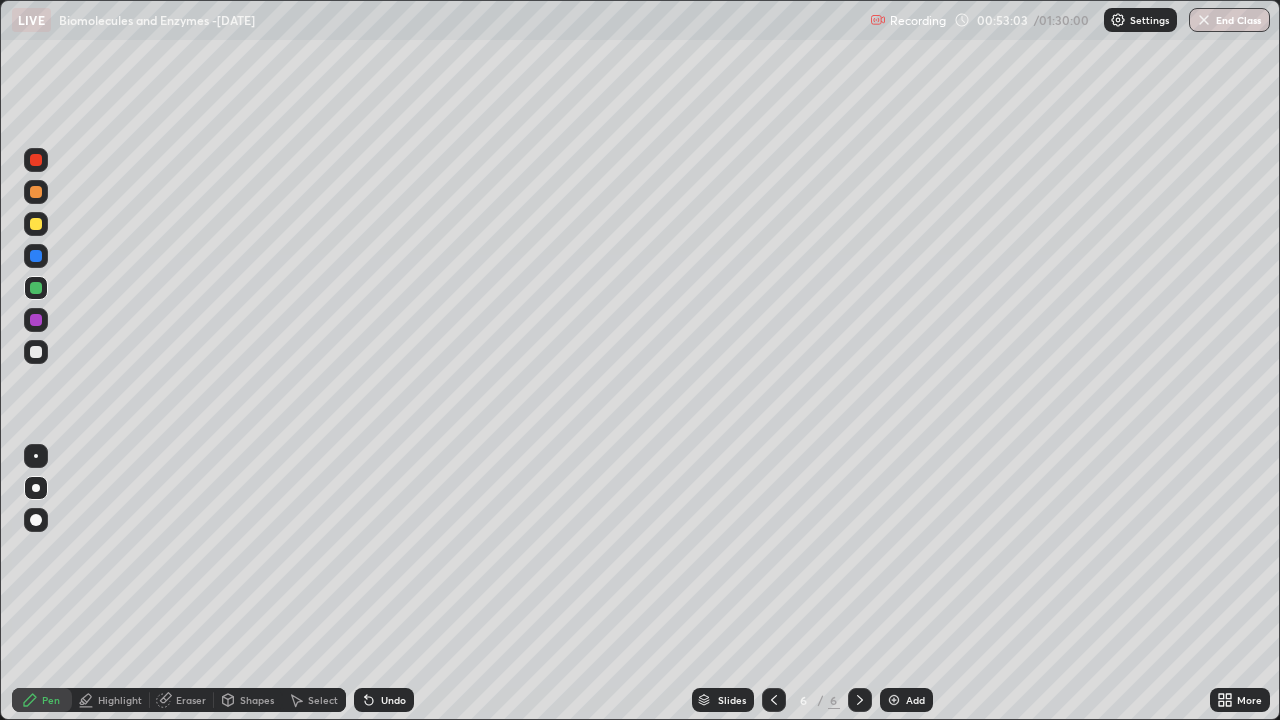 click on "Add" at bounding box center (915, 700) 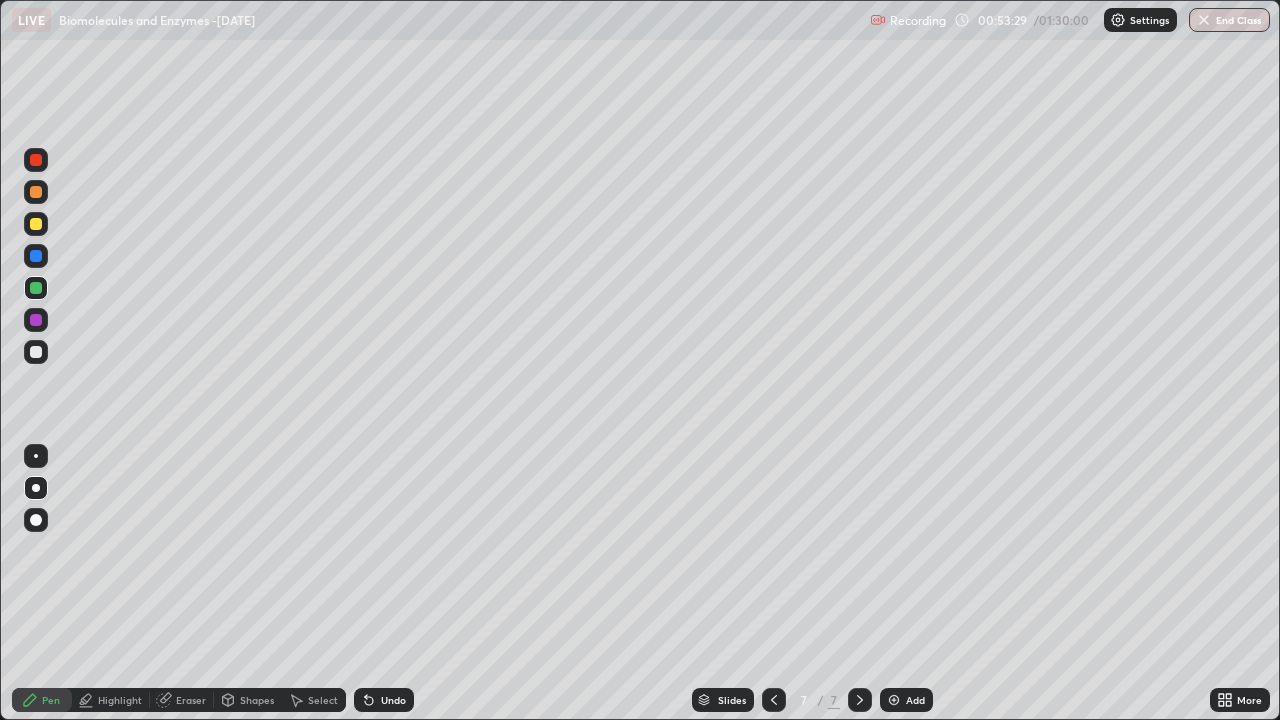 click at bounding box center [36, 224] 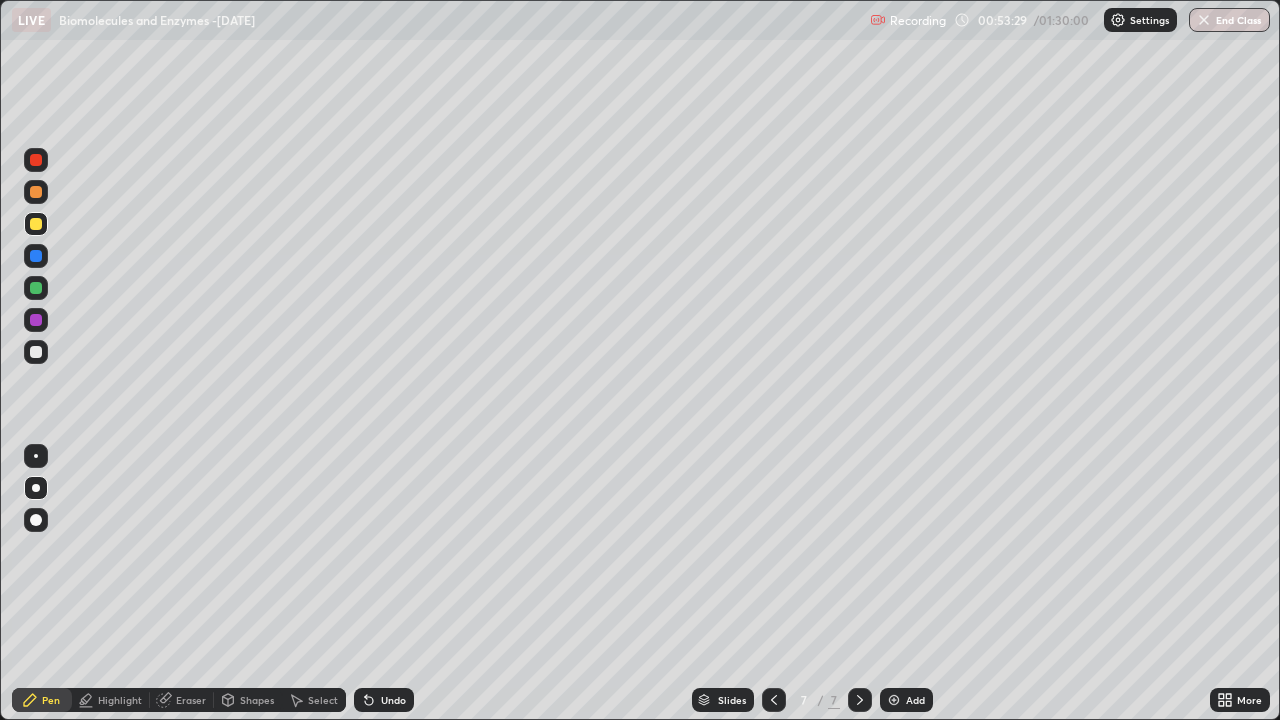 click at bounding box center (36, 520) 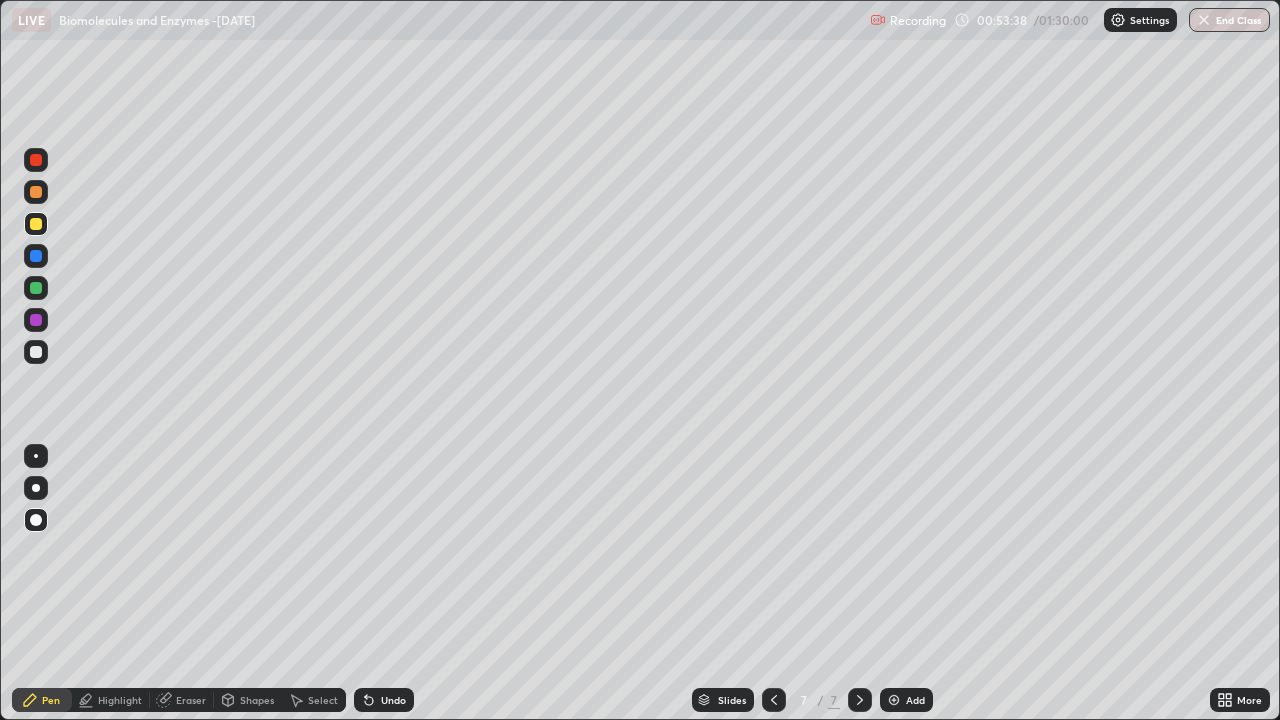 click on "Shapes" at bounding box center [257, 700] 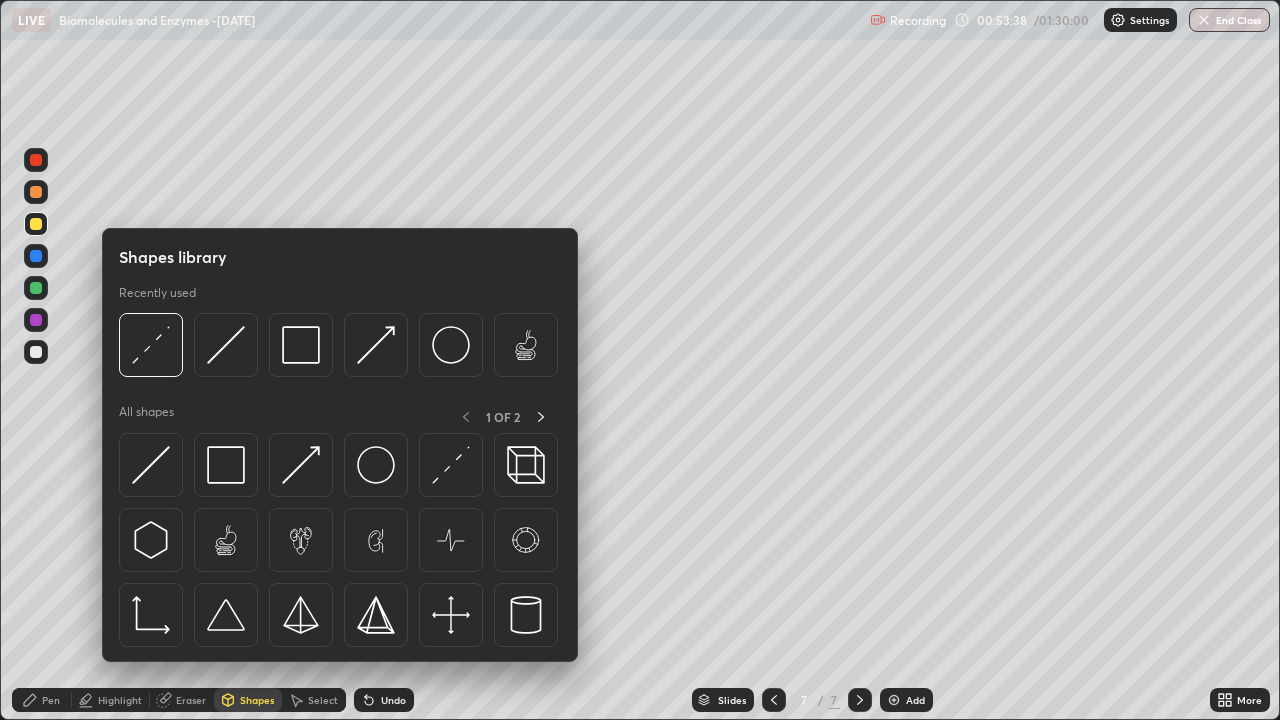 click at bounding box center (151, 345) 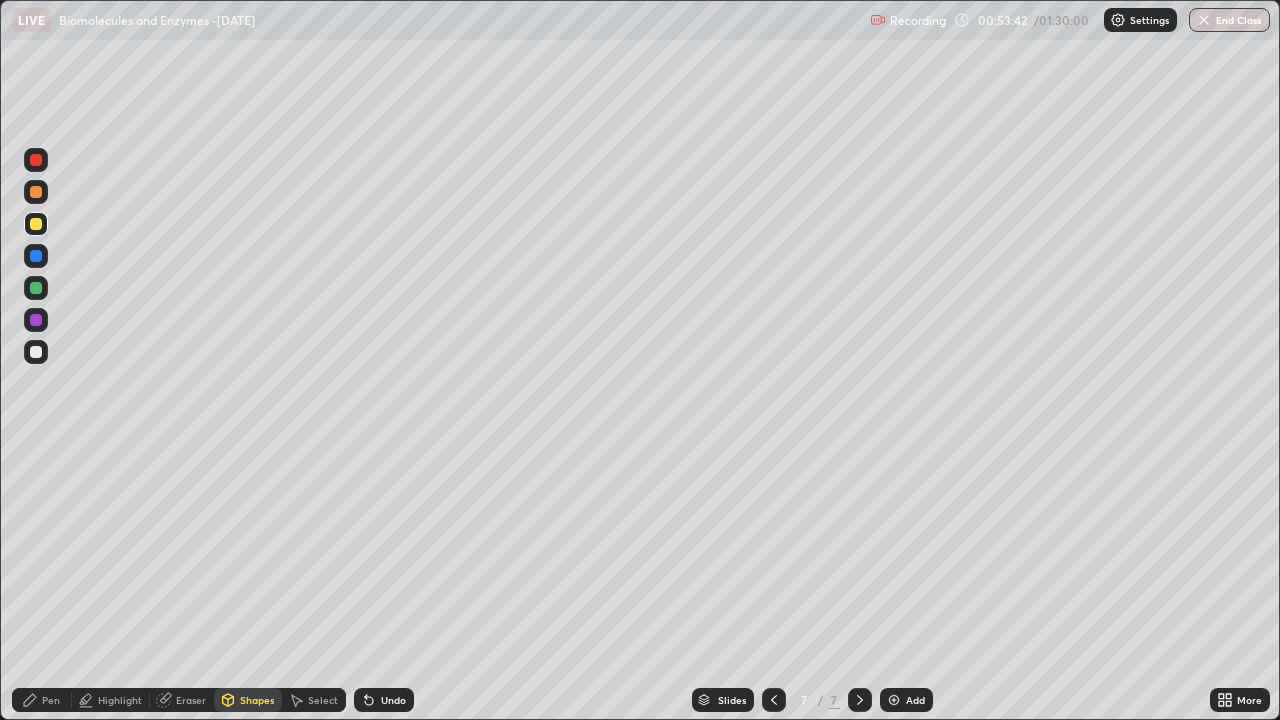 click 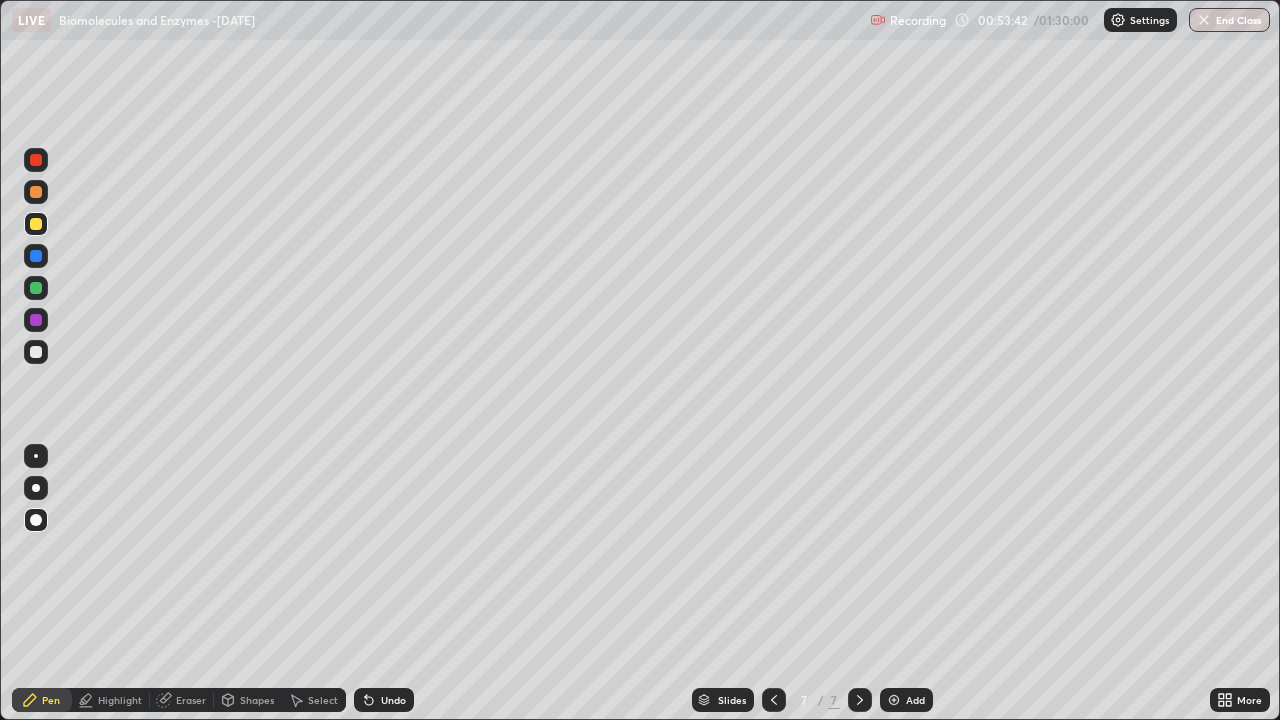 click at bounding box center (36, 352) 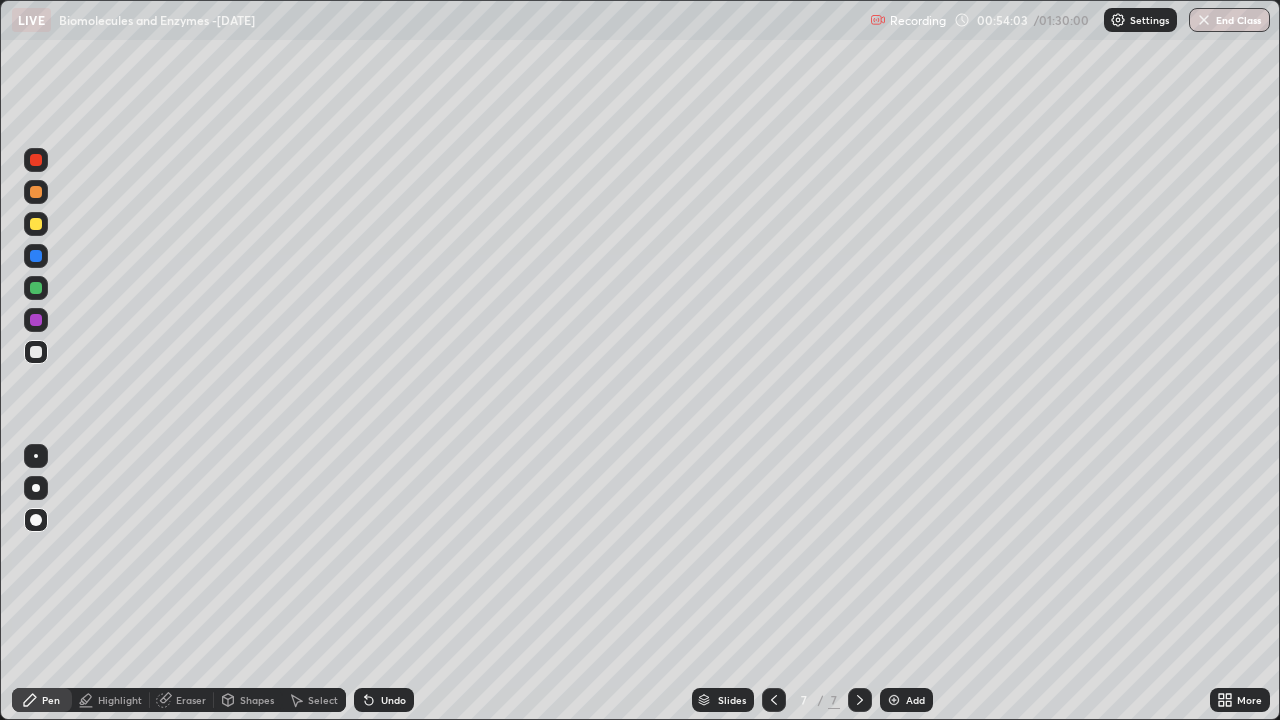 click on "Undo" at bounding box center [393, 700] 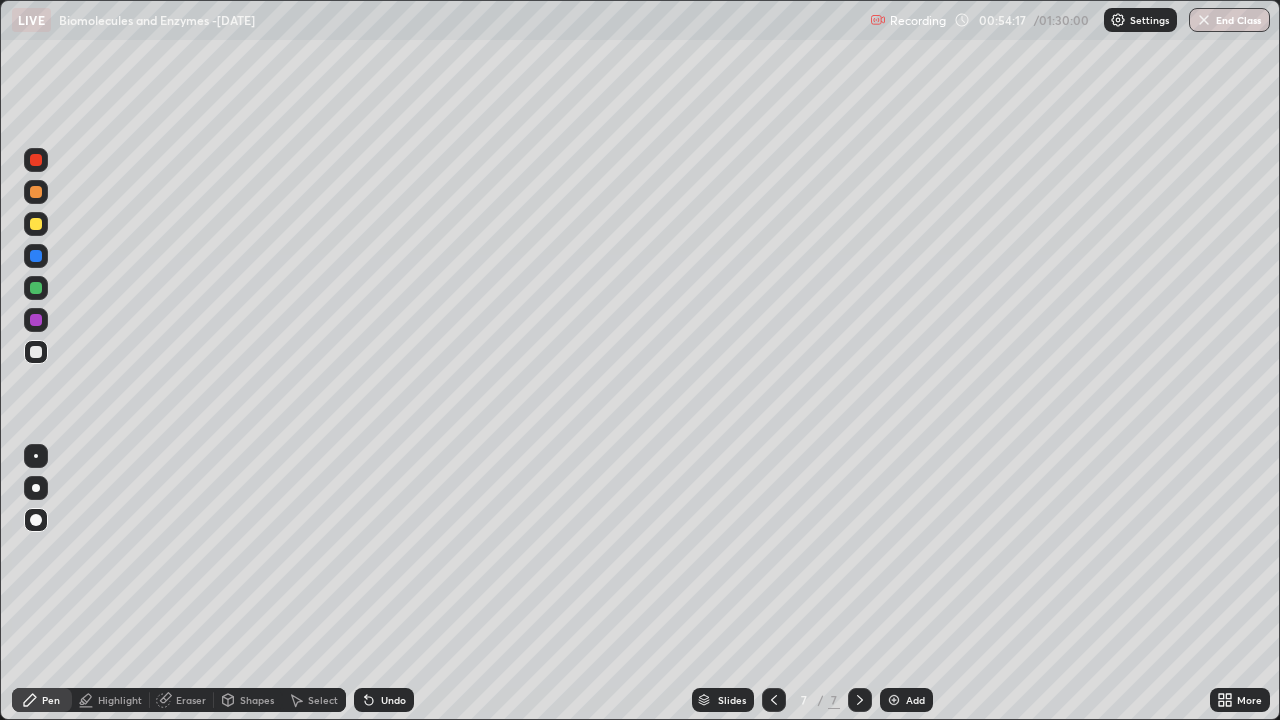 click at bounding box center (36, 488) 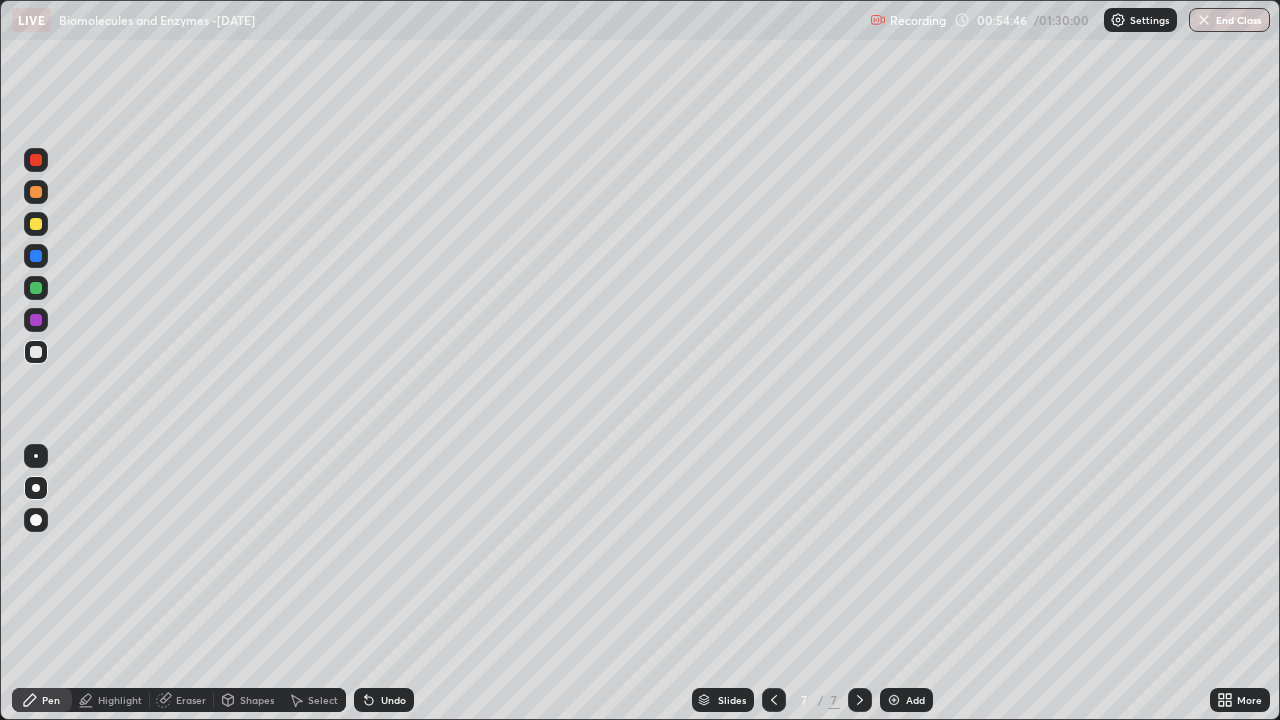 click on "Undo" at bounding box center [384, 700] 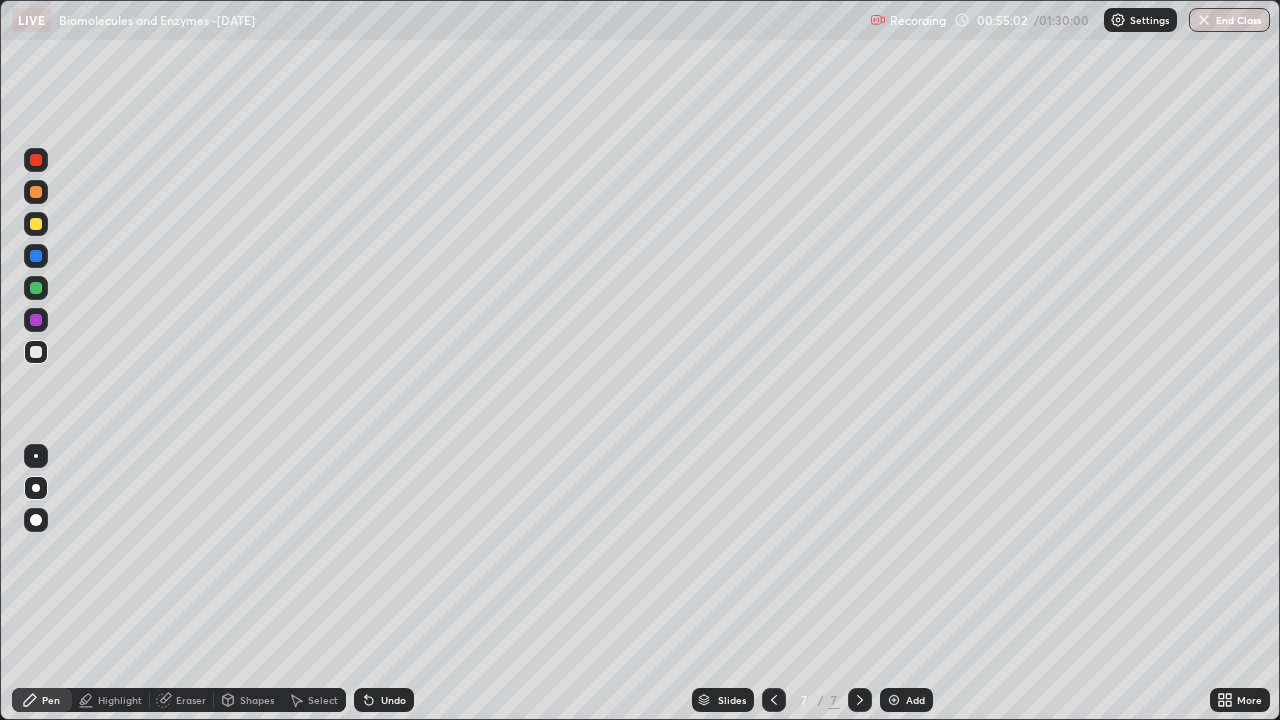 click on "Undo" at bounding box center (384, 700) 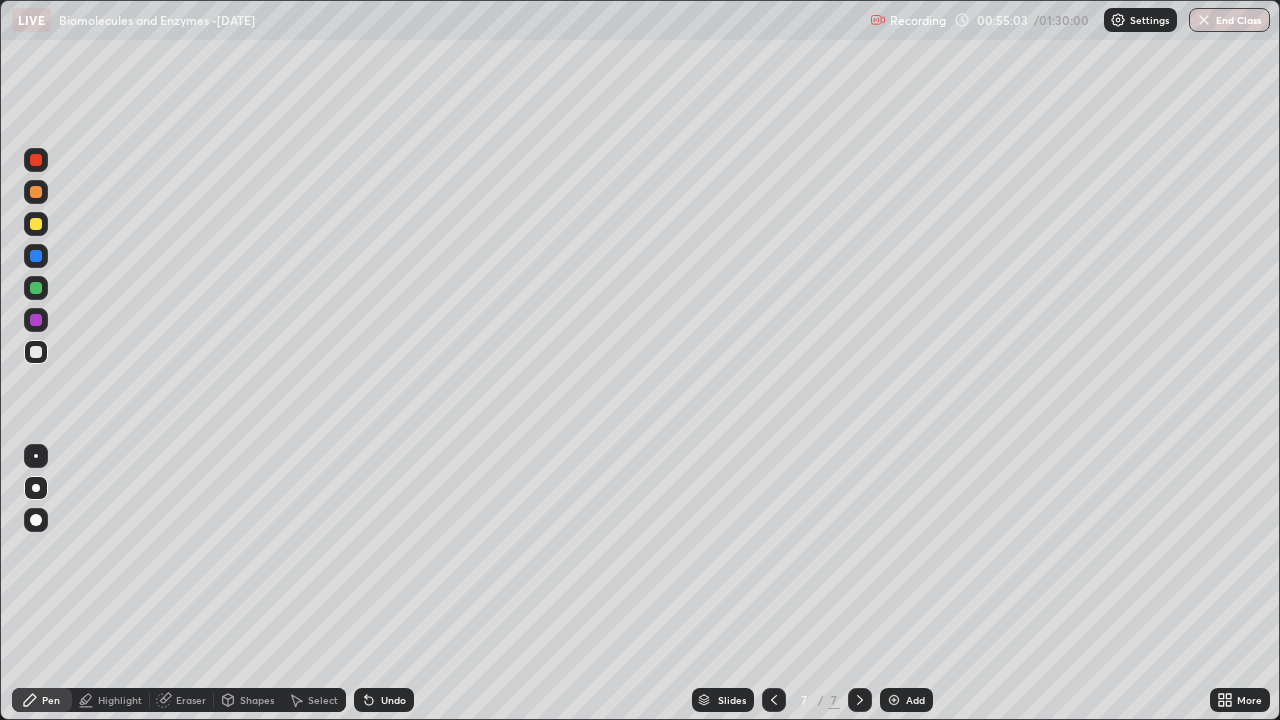 click on "Undo" at bounding box center [393, 700] 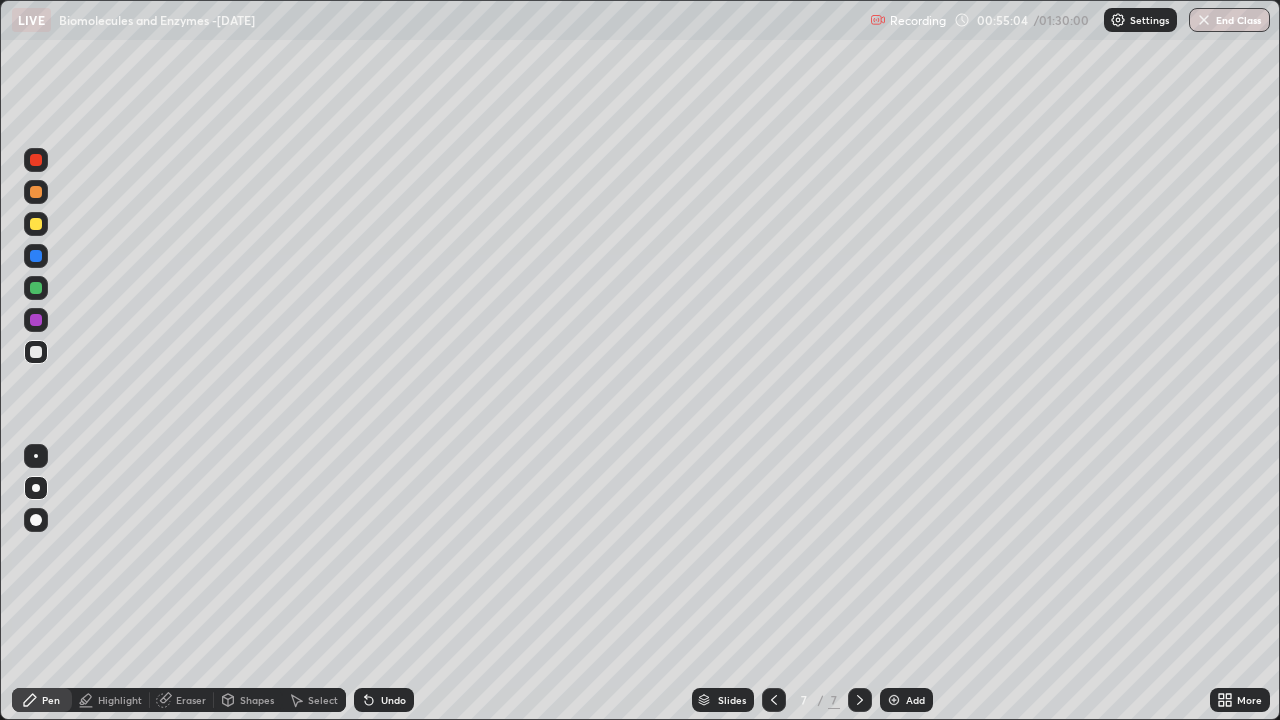 click on "Undo" at bounding box center [393, 700] 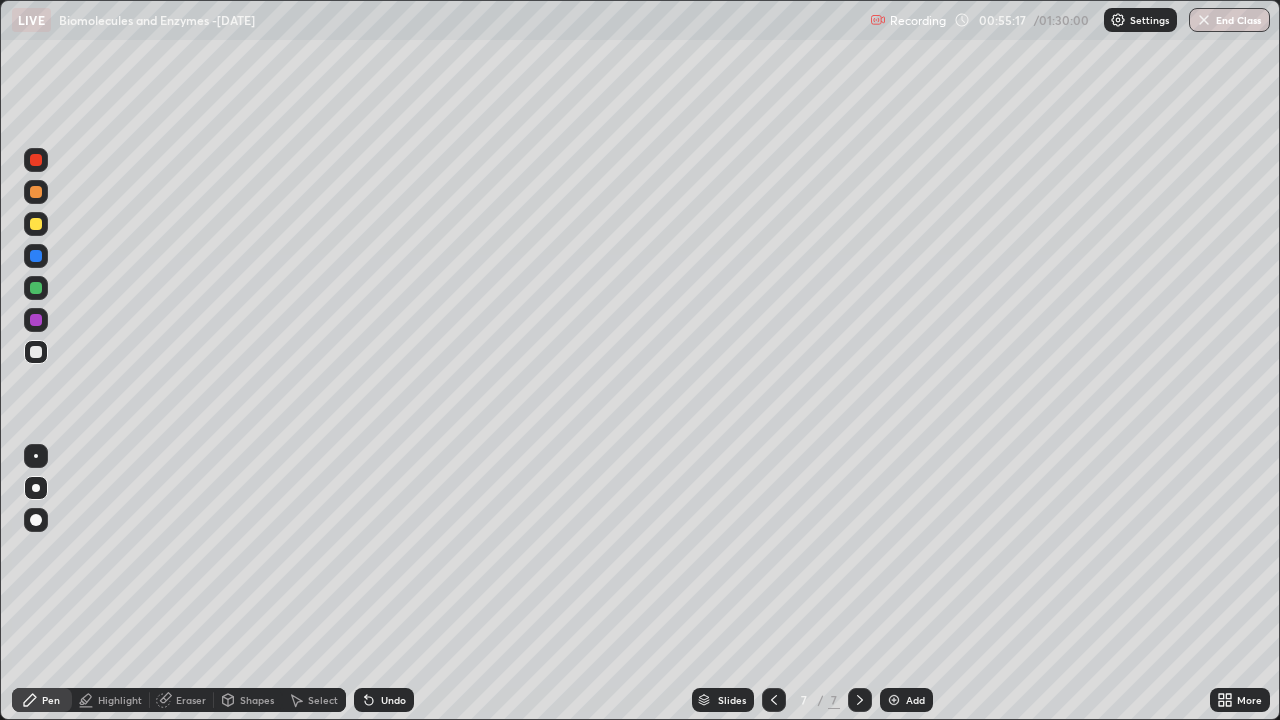 click at bounding box center [36, 224] 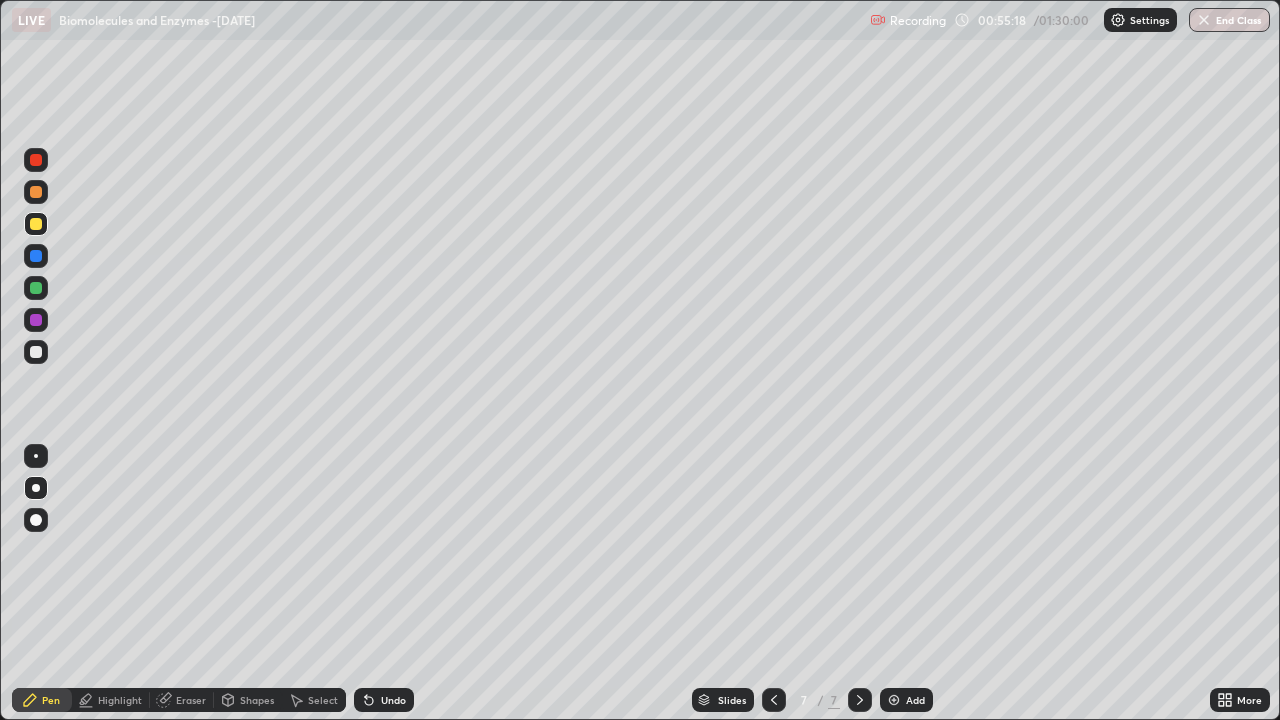 click at bounding box center [36, 520] 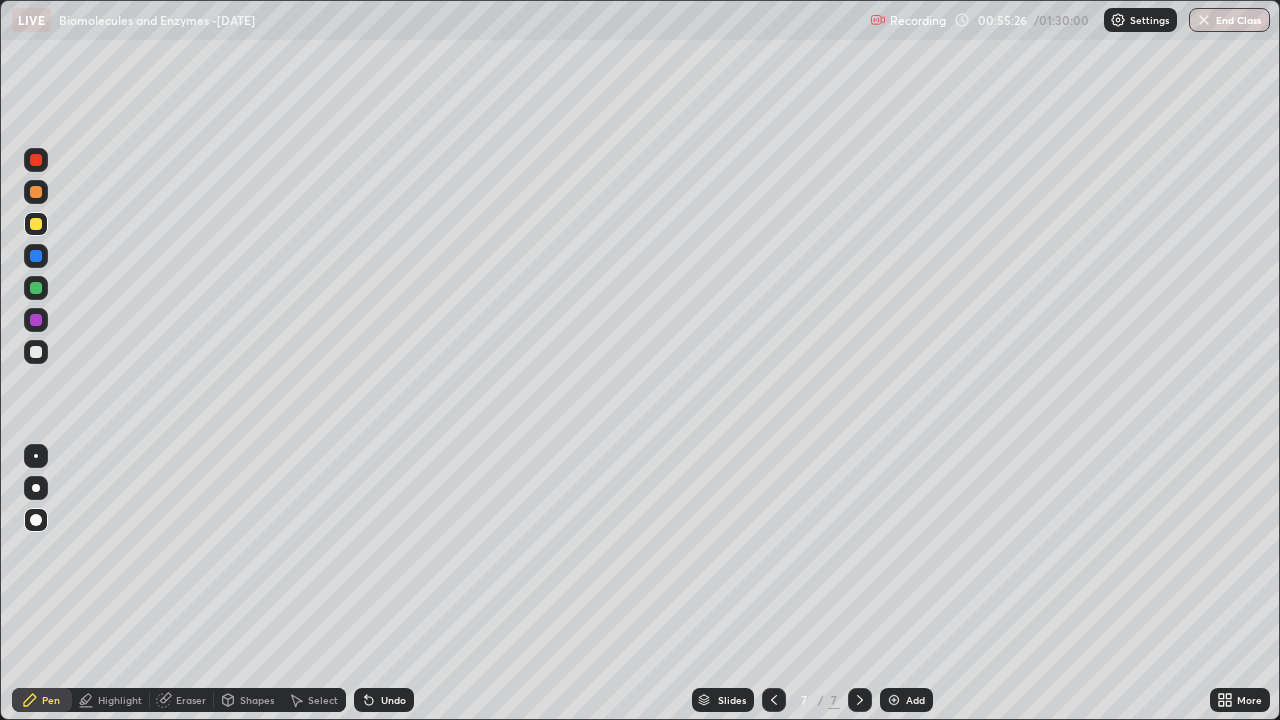 click at bounding box center [36, 352] 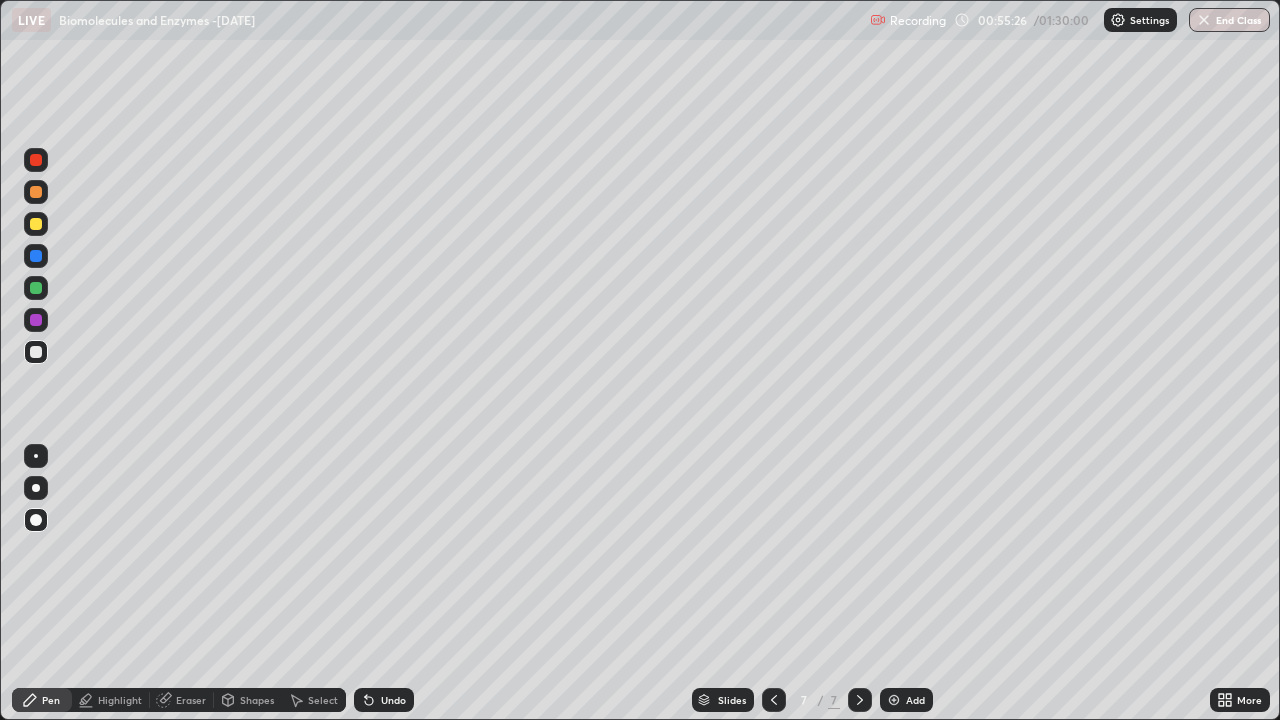 click at bounding box center [36, 488] 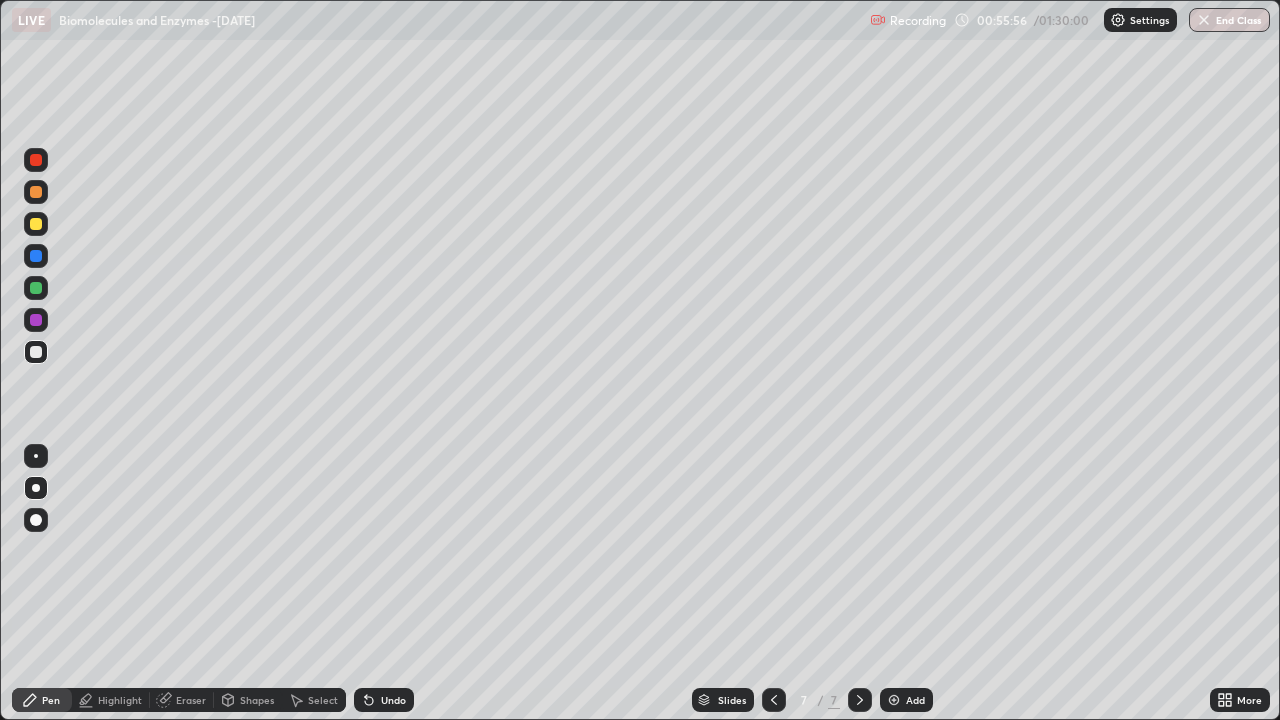click at bounding box center [36, 256] 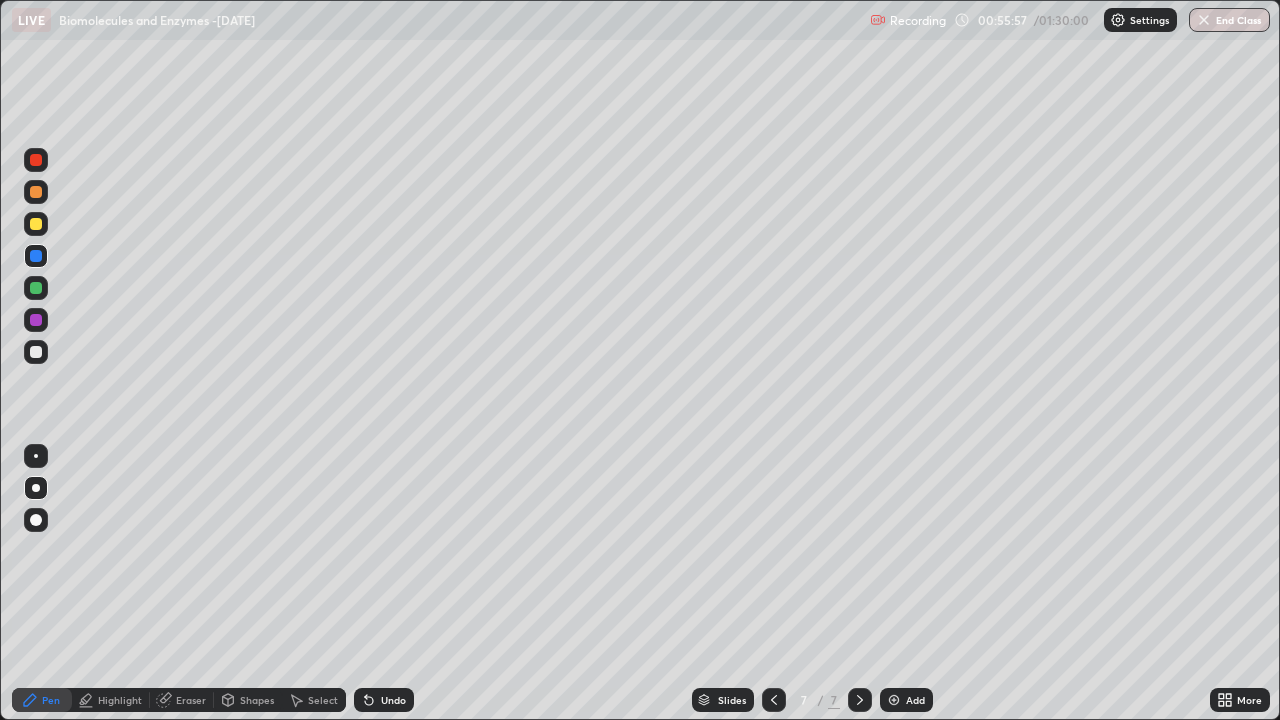 click at bounding box center [36, 320] 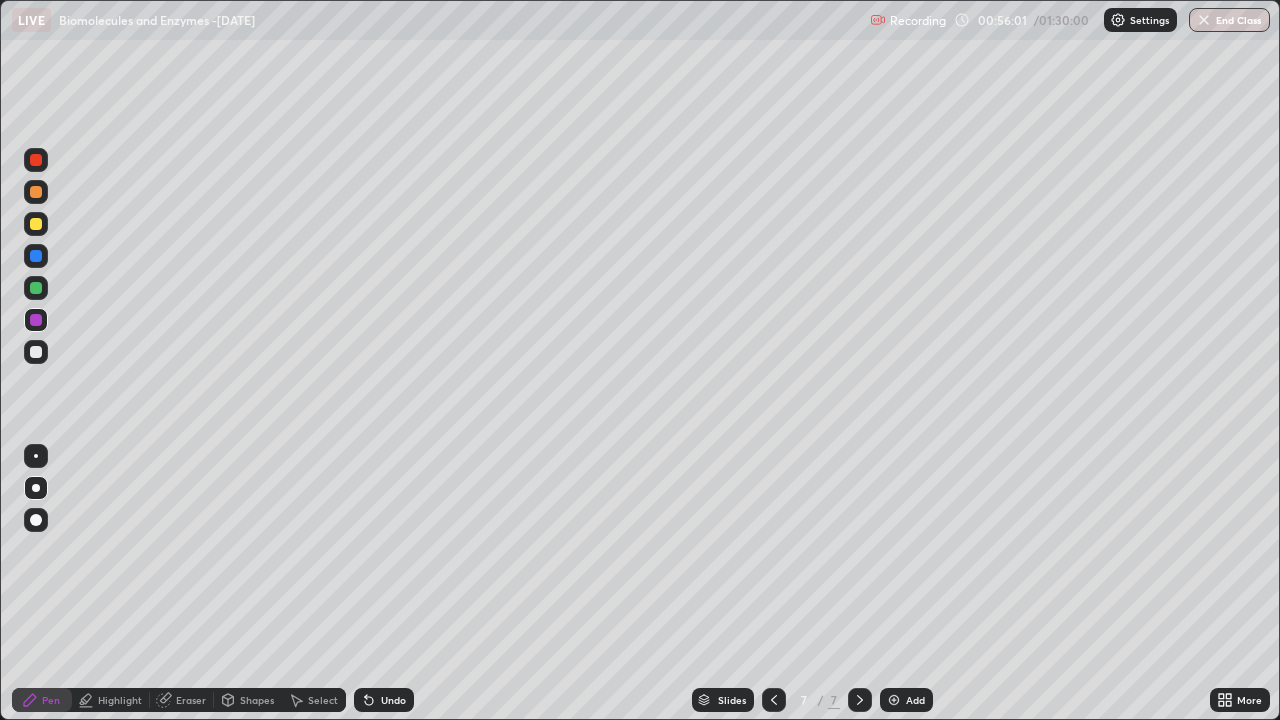 click on "Erase all" at bounding box center (36, 360) 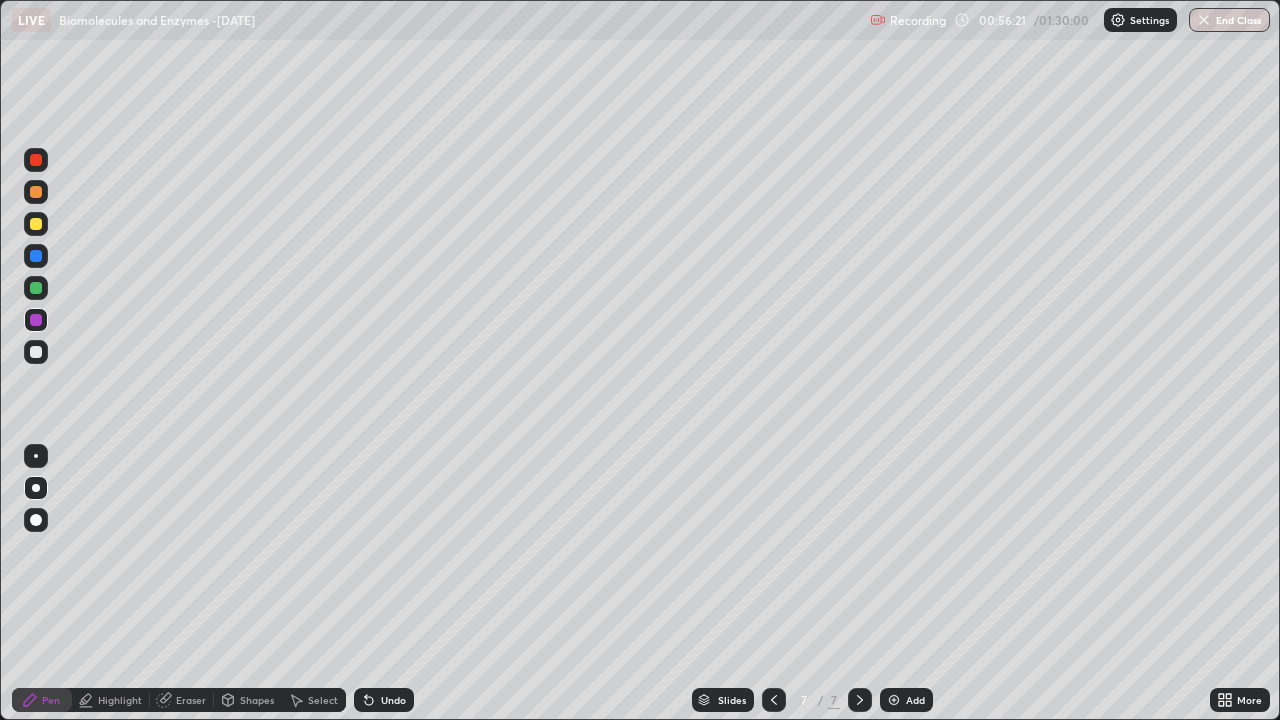 click at bounding box center [36, 352] 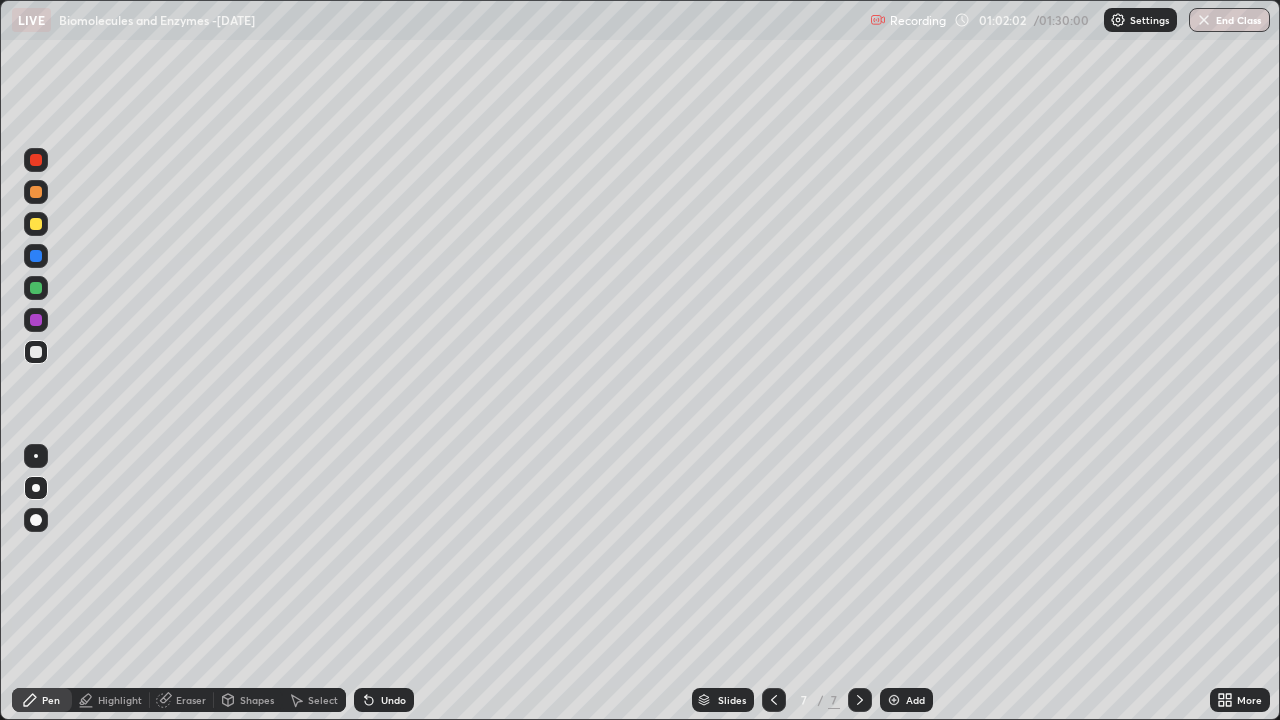 click on "Add" at bounding box center (915, 700) 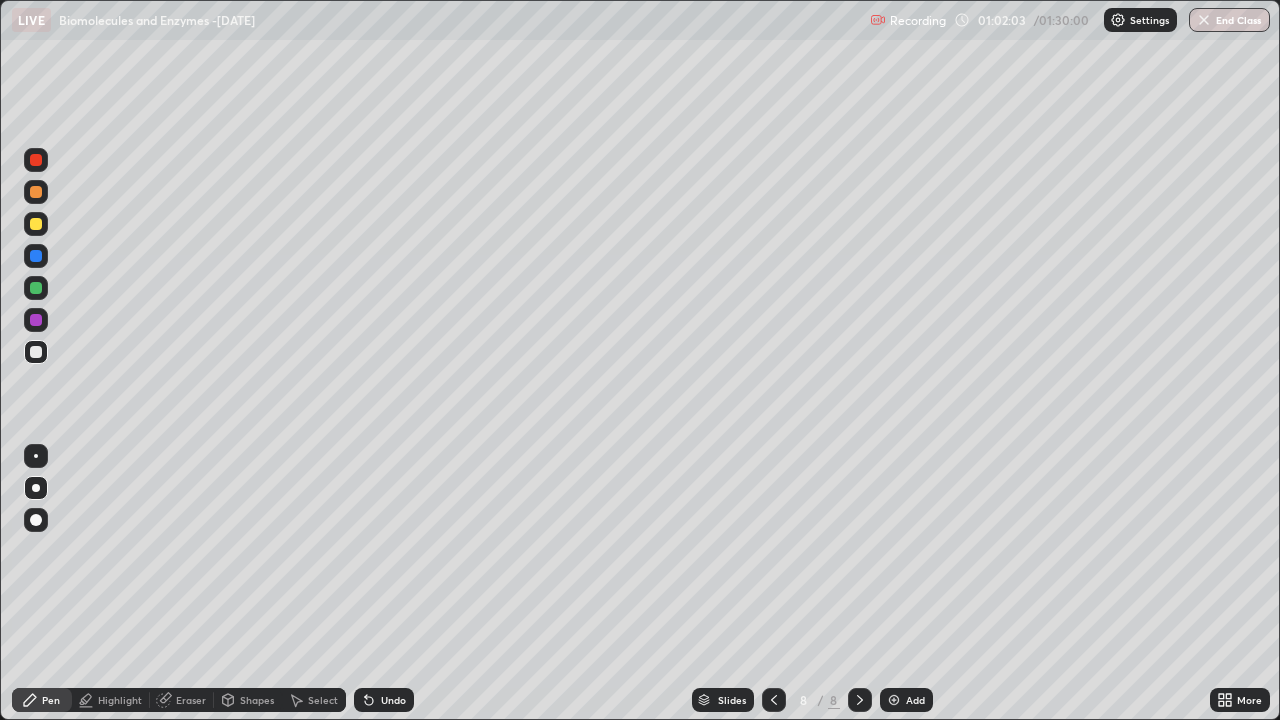 click at bounding box center (36, 224) 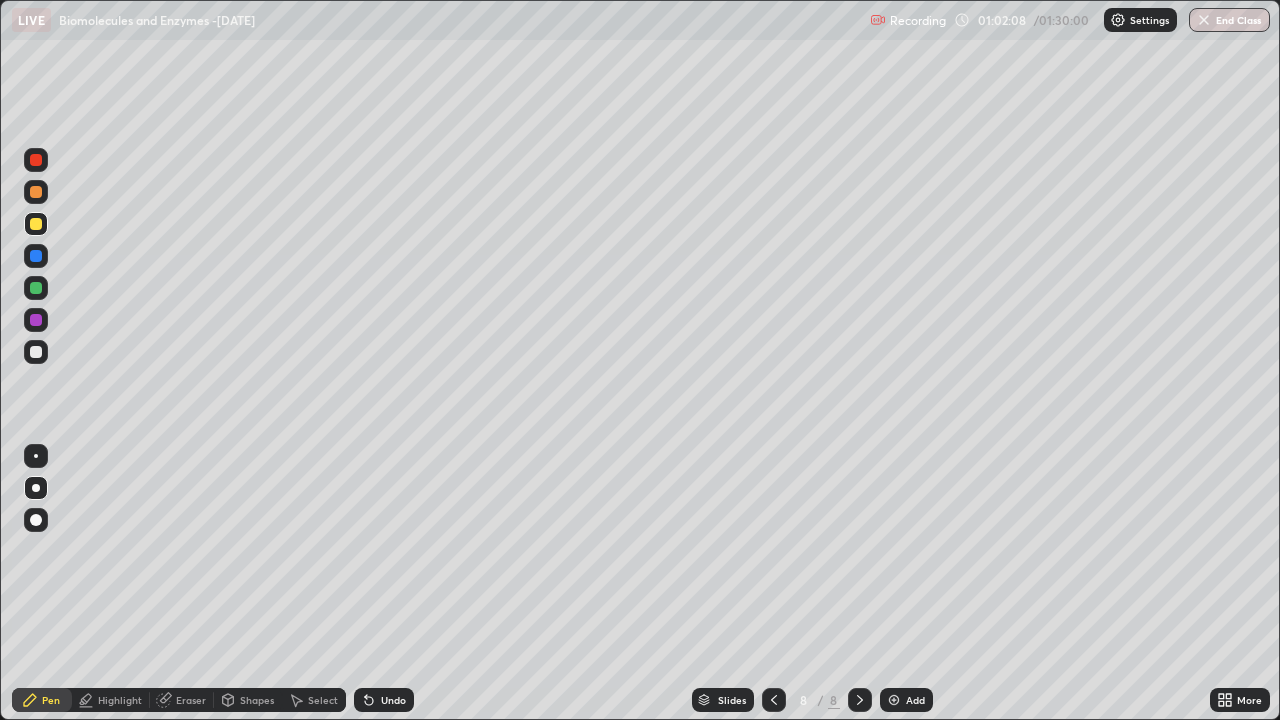 click on "Undo" at bounding box center [393, 700] 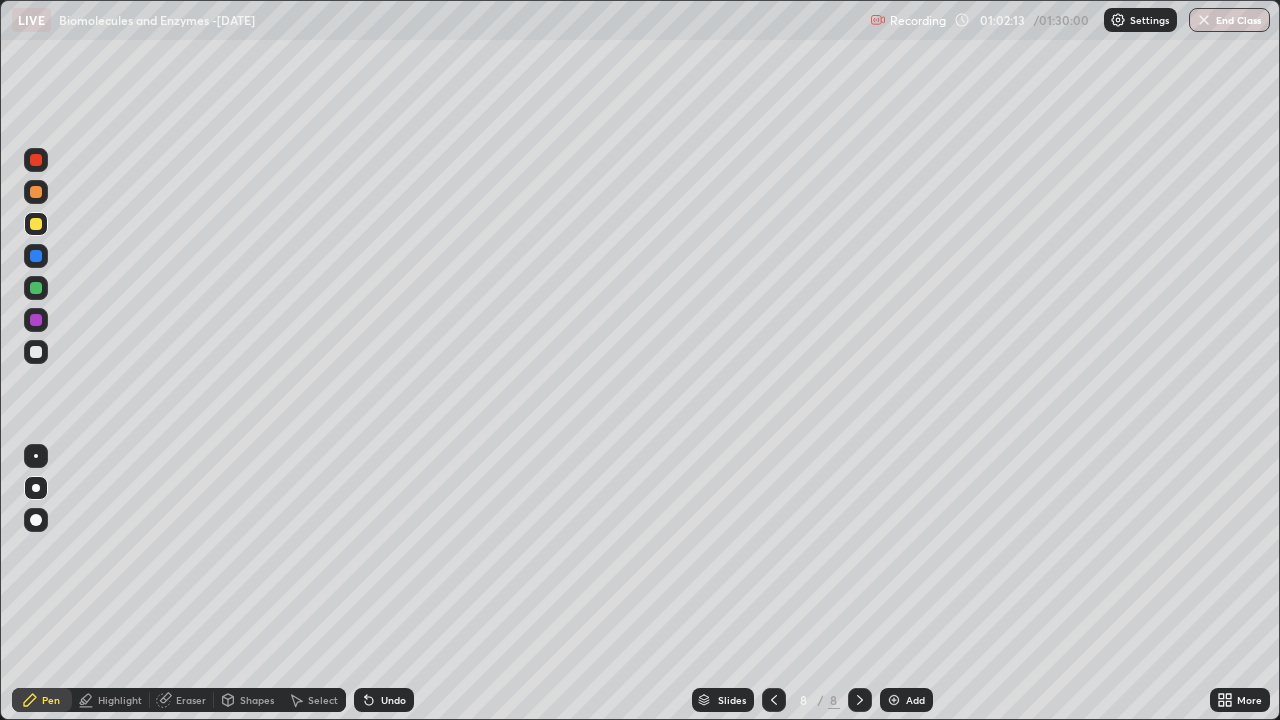 click on "Shapes" at bounding box center (248, 700) 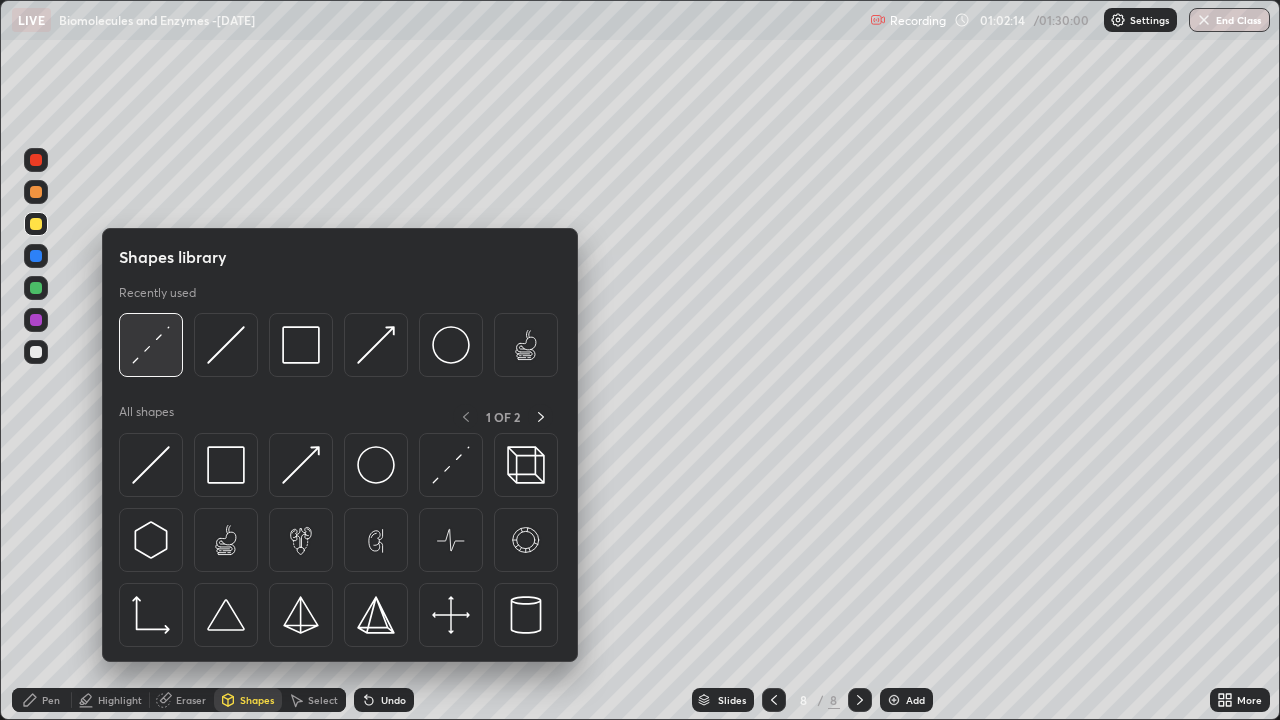 click at bounding box center [151, 345] 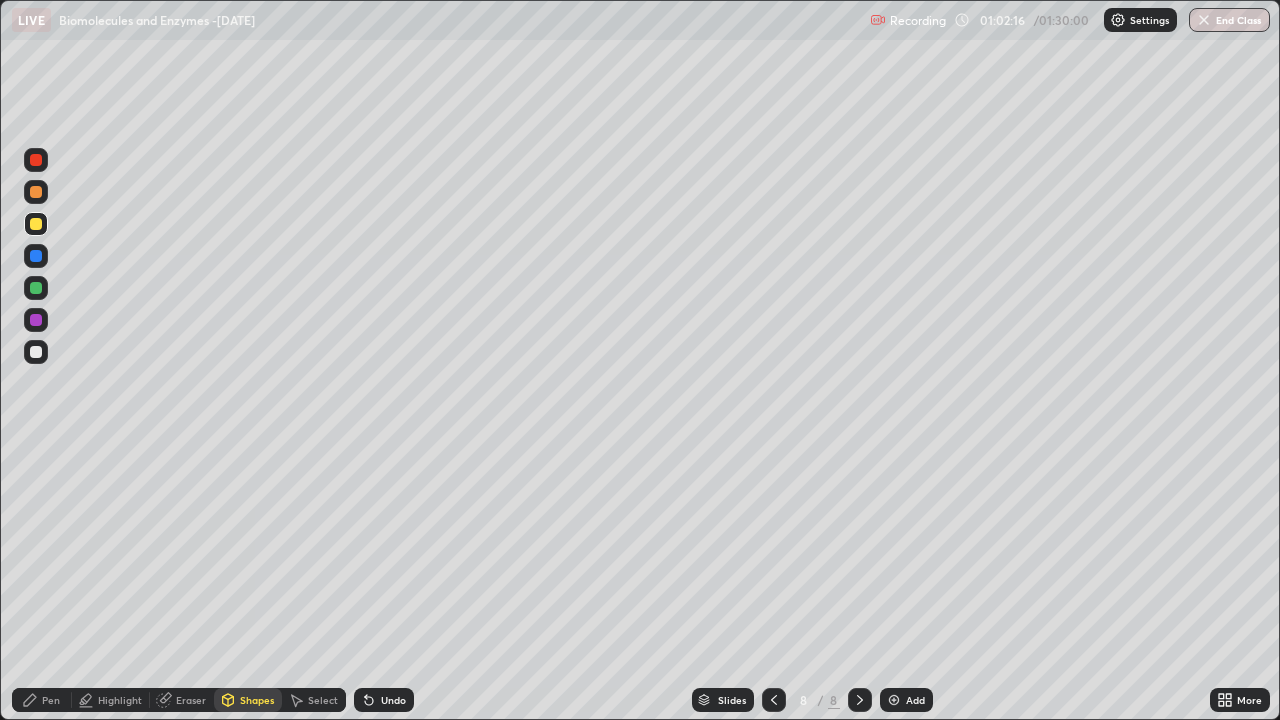 click on "Pen" at bounding box center [51, 700] 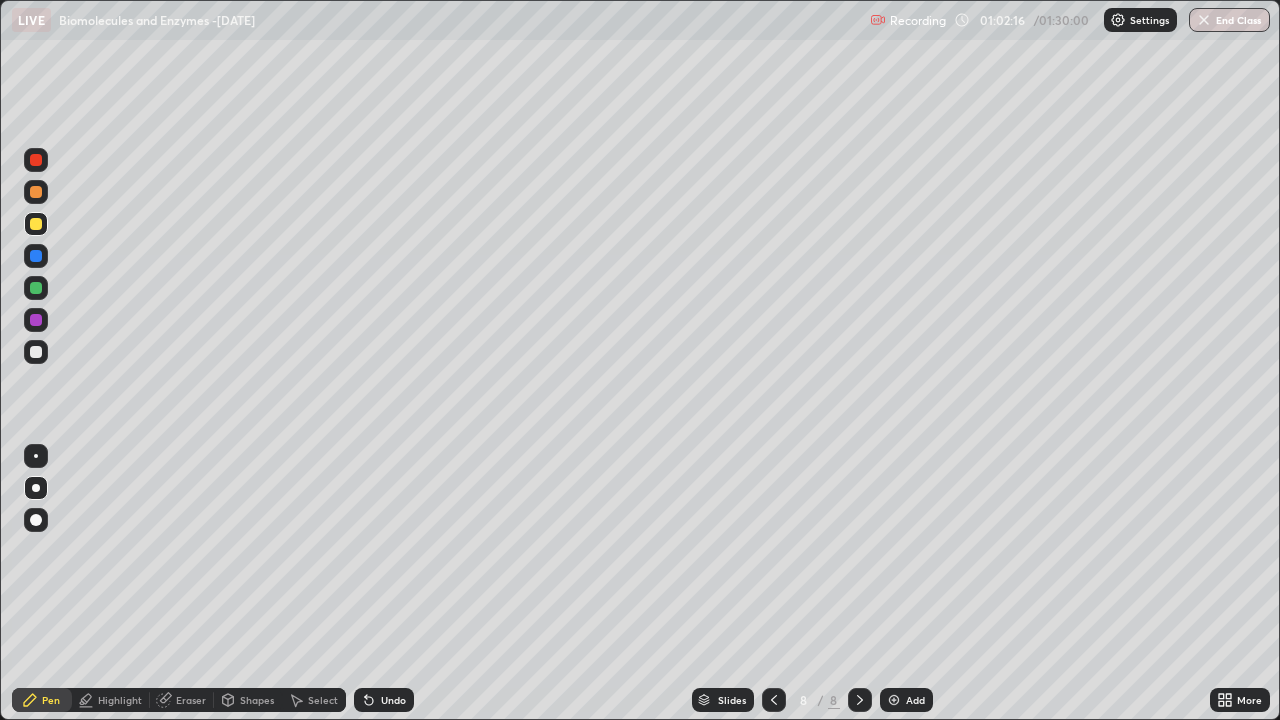 click at bounding box center [36, 352] 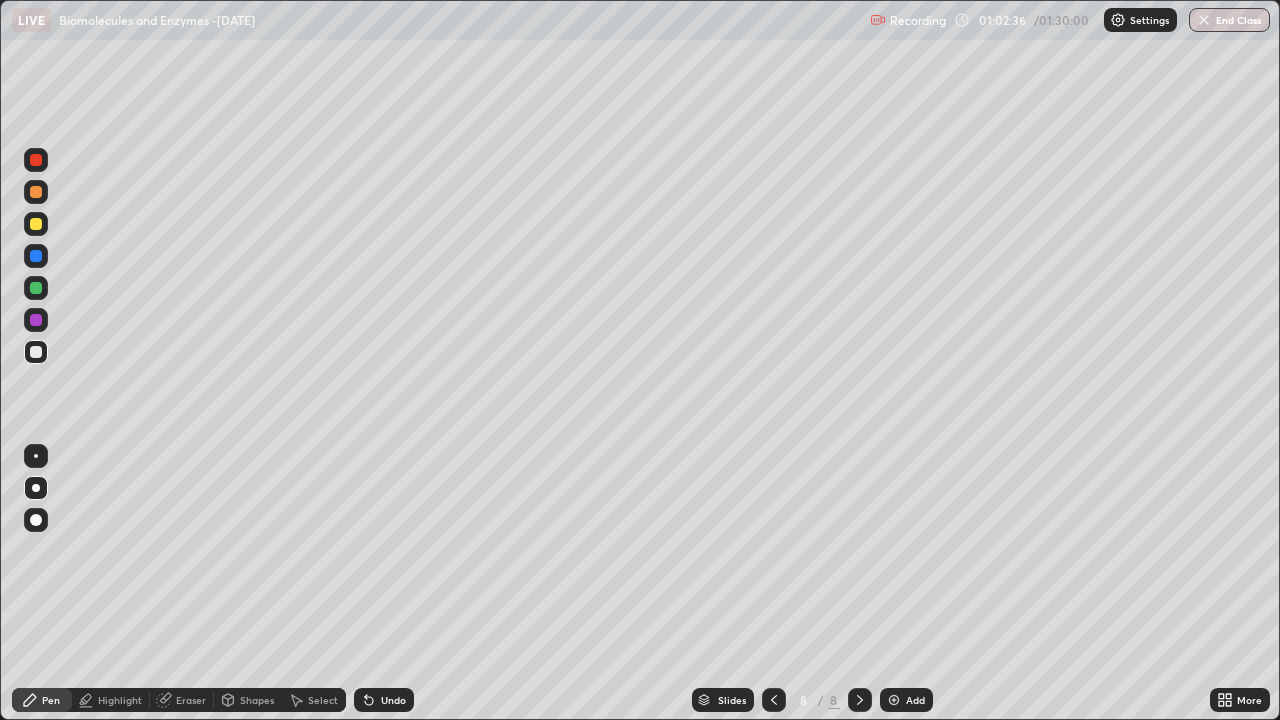 click at bounding box center (36, 192) 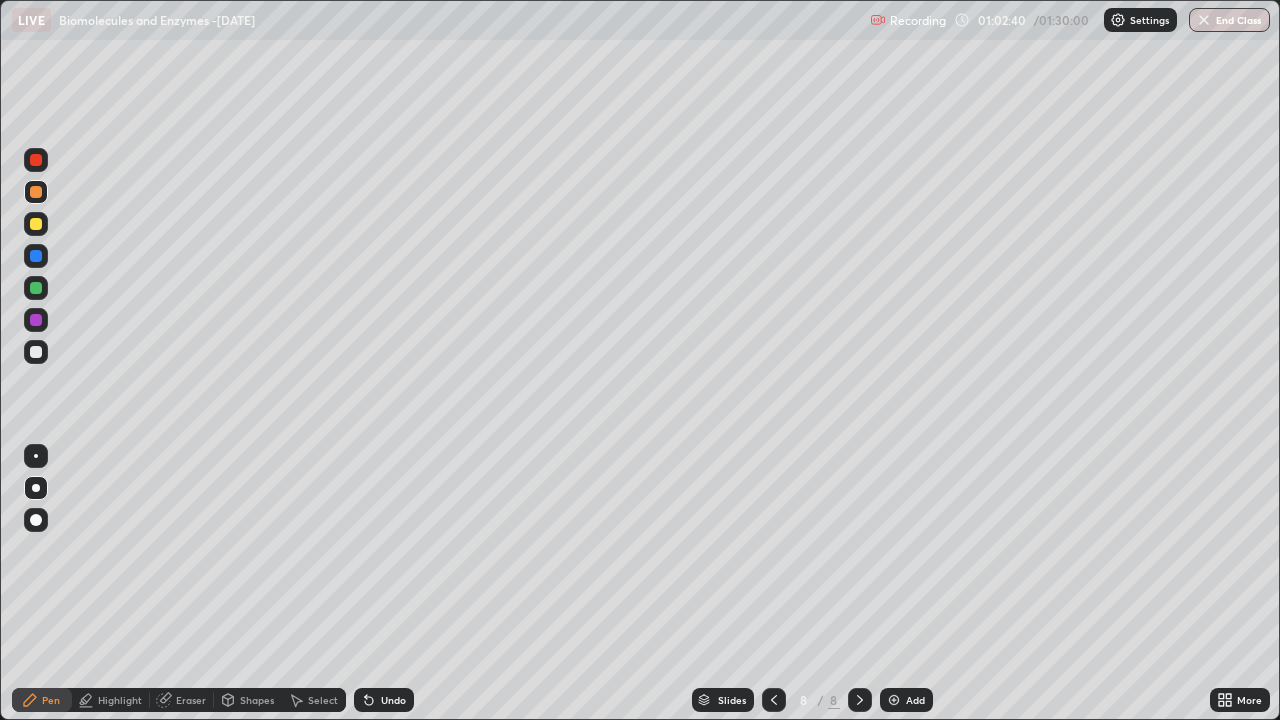 click 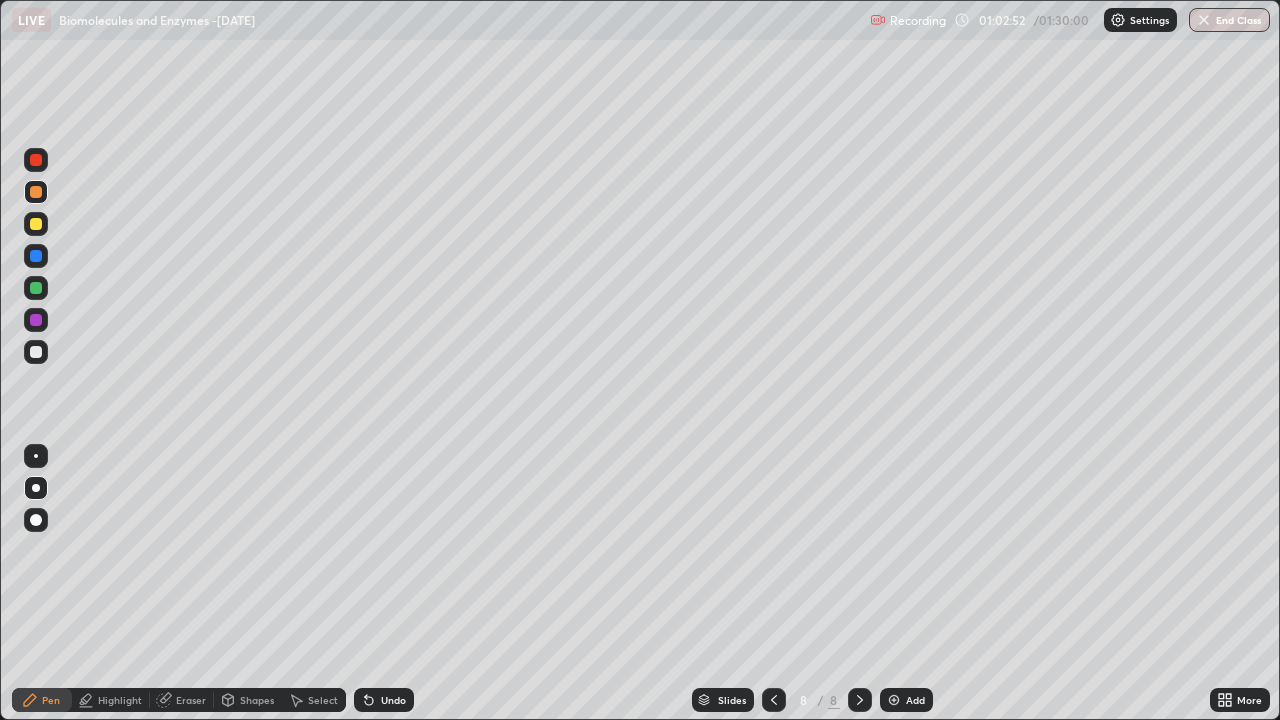 click at bounding box center (36, 352) 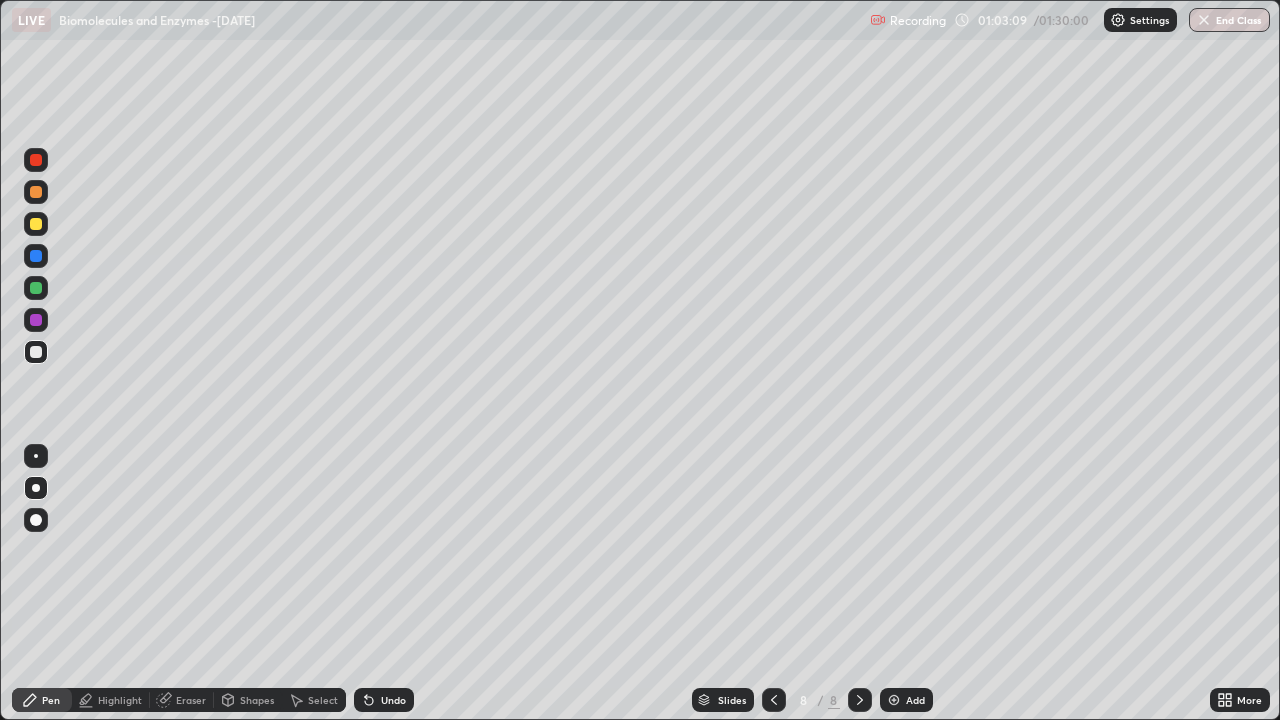 click at bounding box center [36, 256] 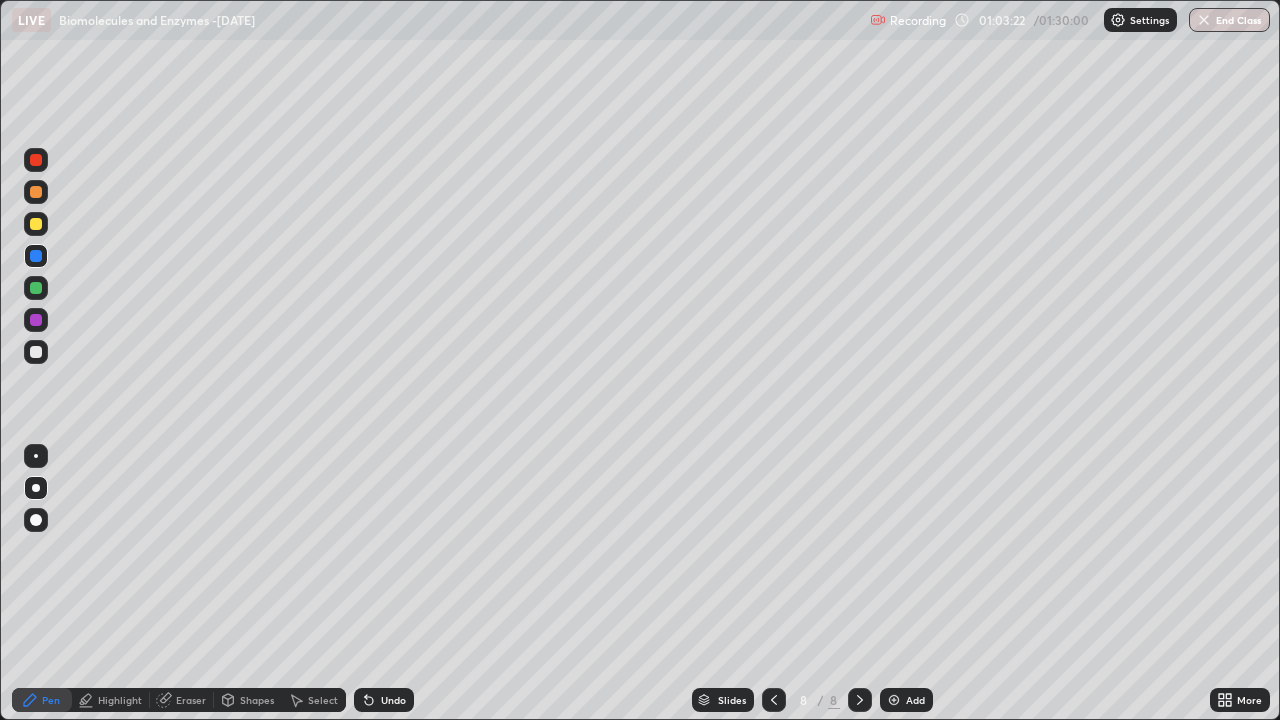 click at bounding box center [36, 224] 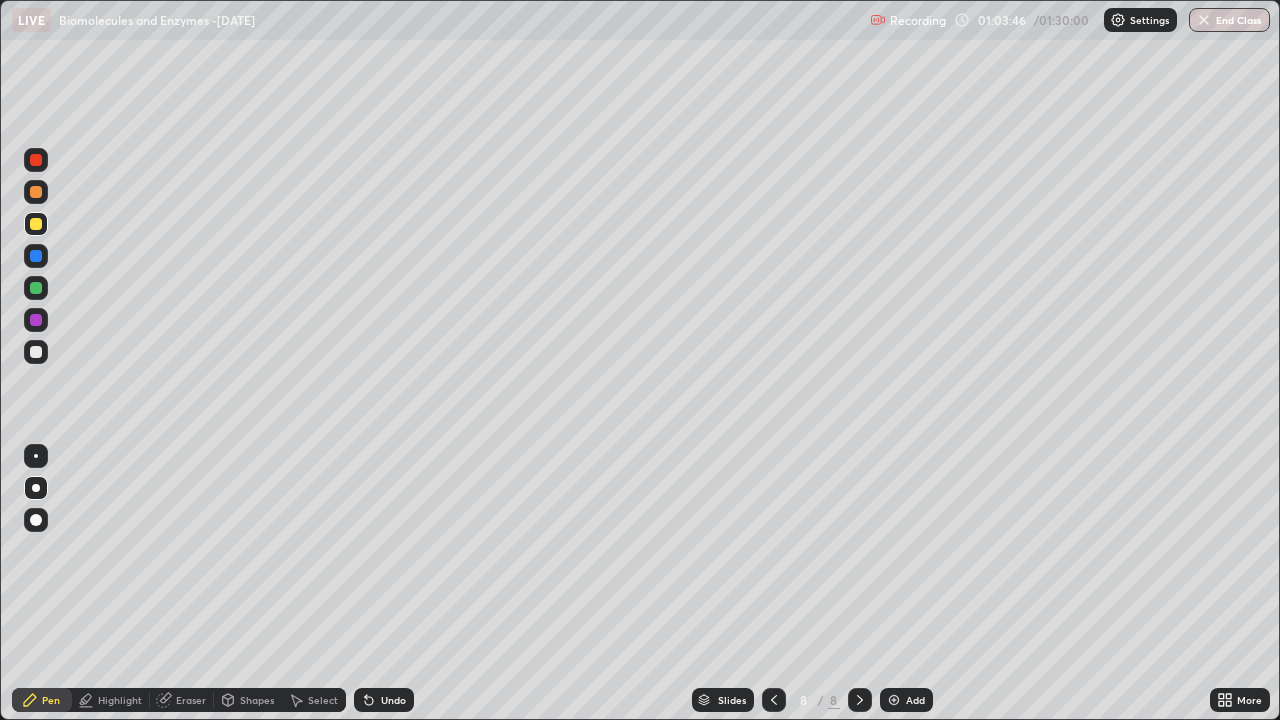 click on "Eraser" at bounding box center (182, 700) 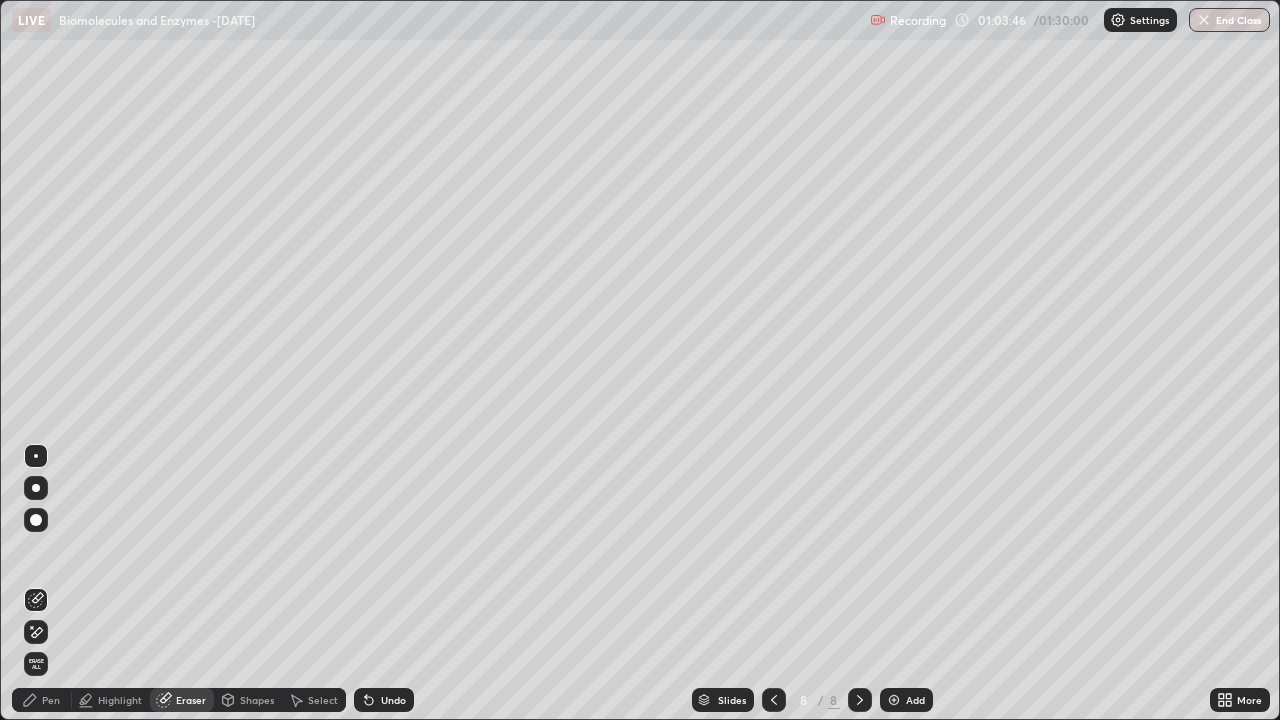click on "Shapes" at bounding box center [257, 700] 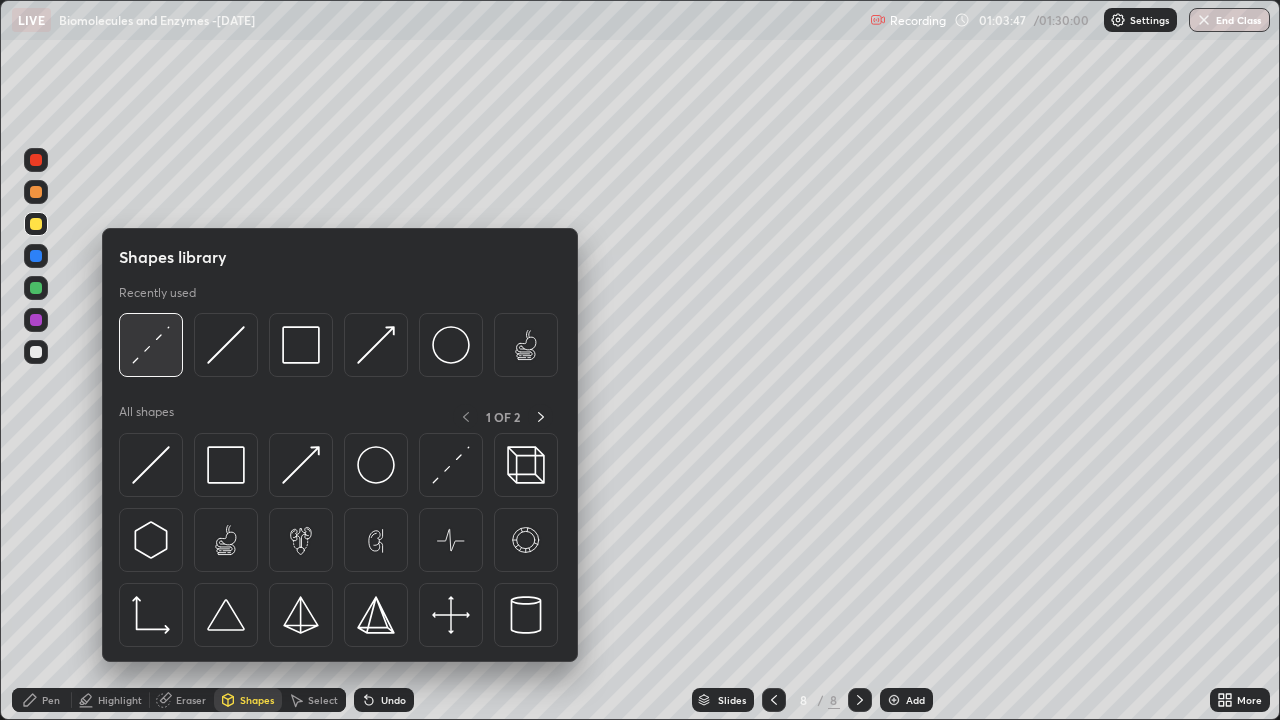 click at bounding box center (151, 345) 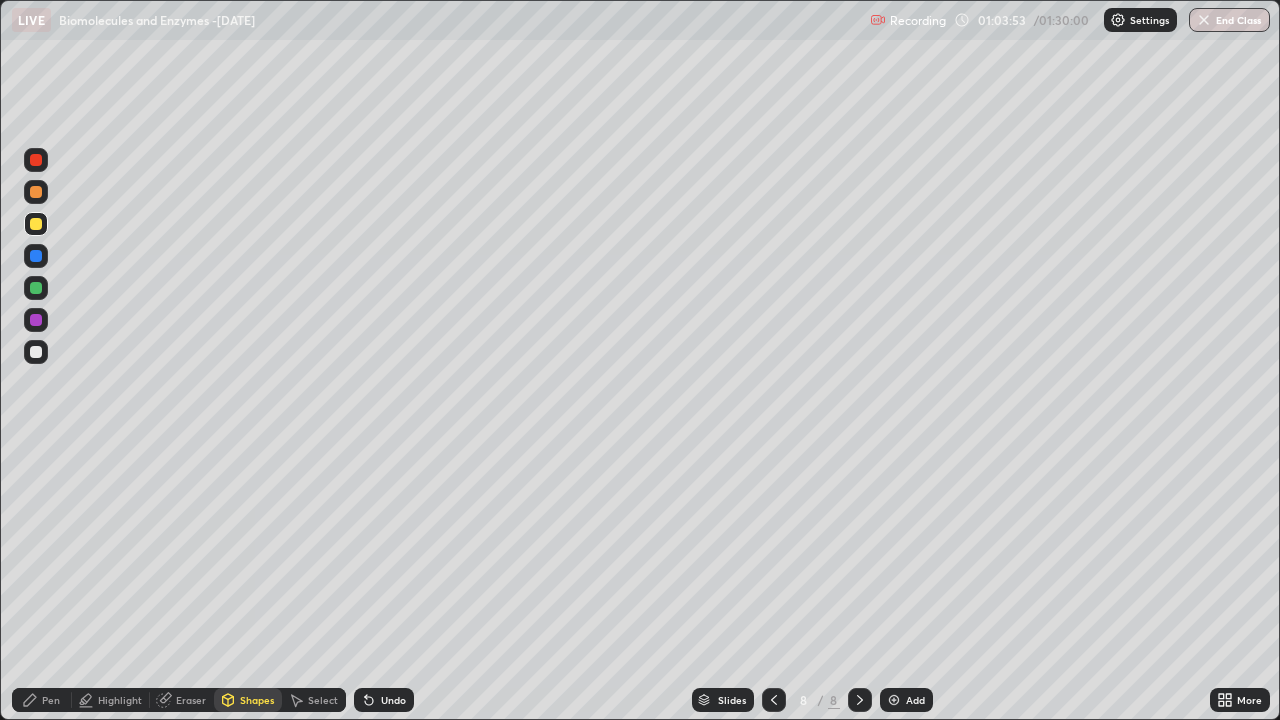 click 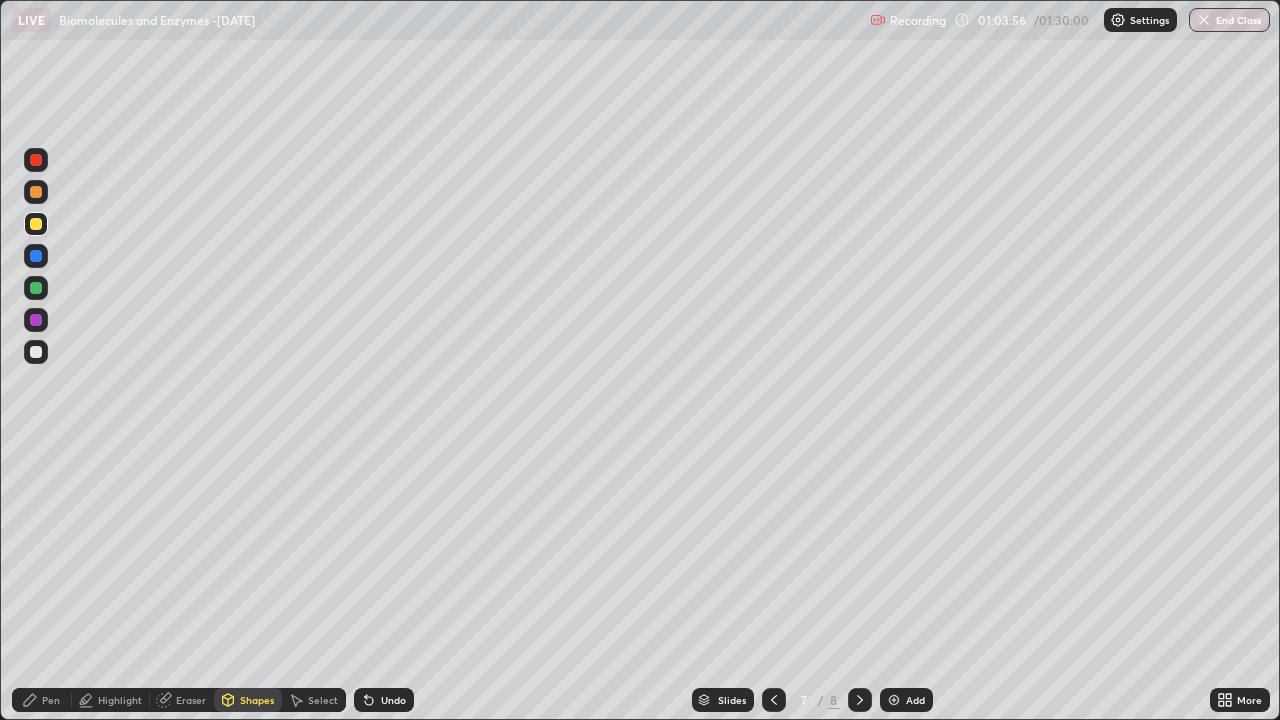 click at bounding box center [36, 352] 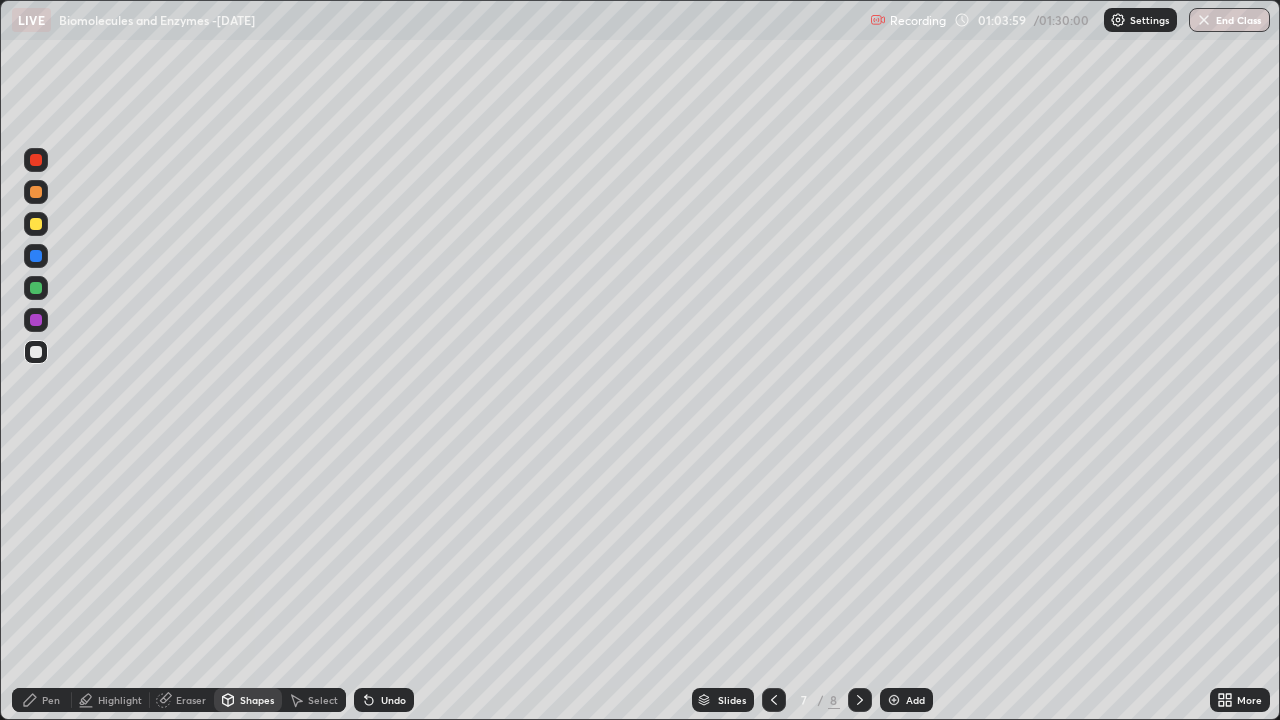 click at bounding box center (36, 288) 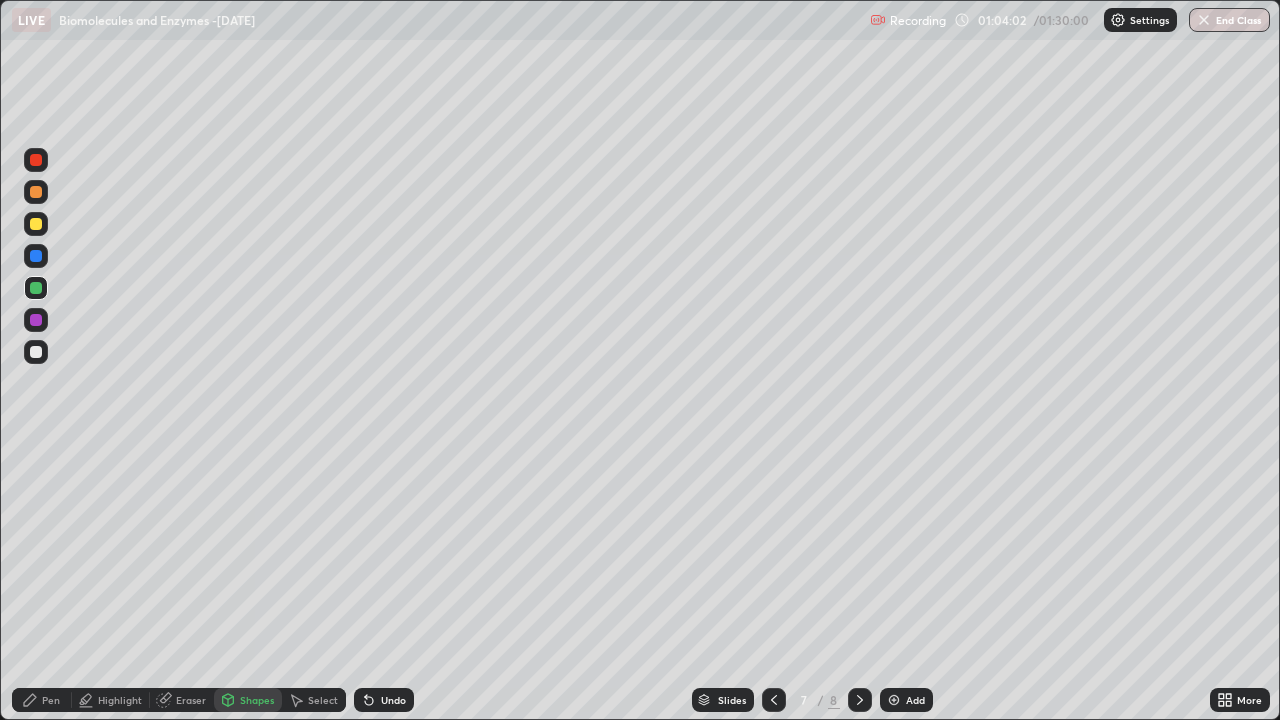 click on "Undo" at bounding box center (384, 700) 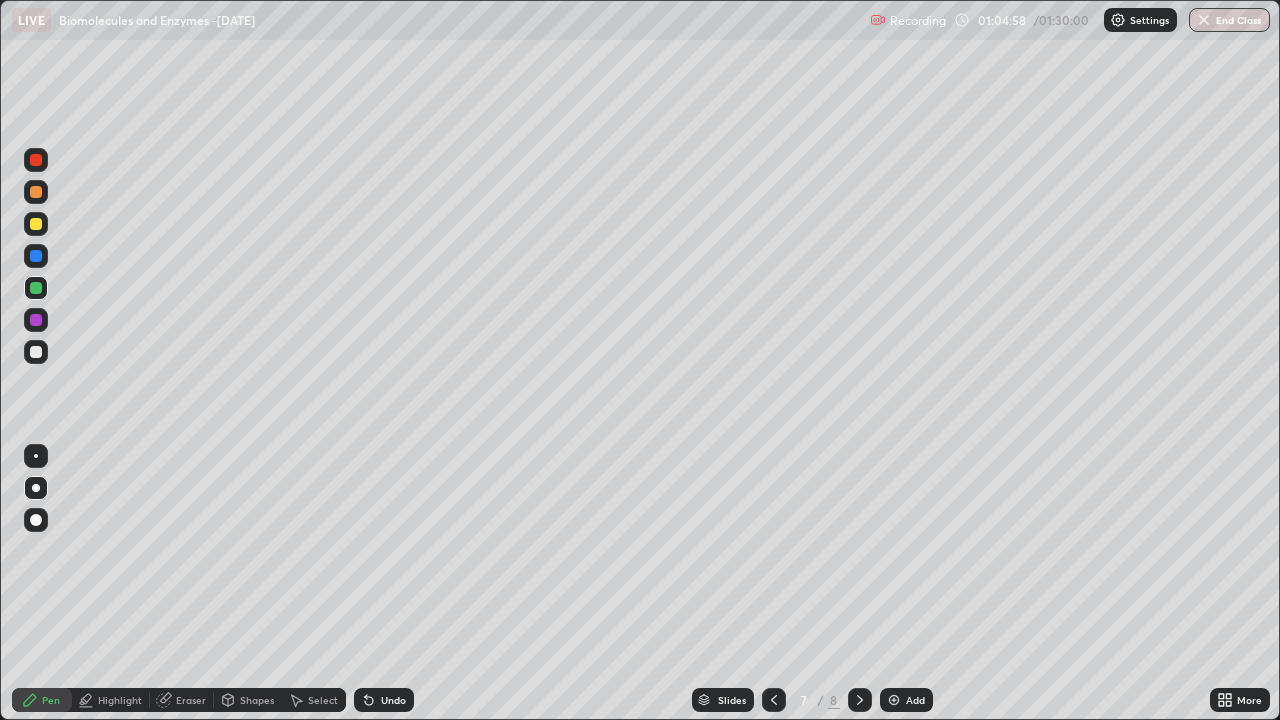 click 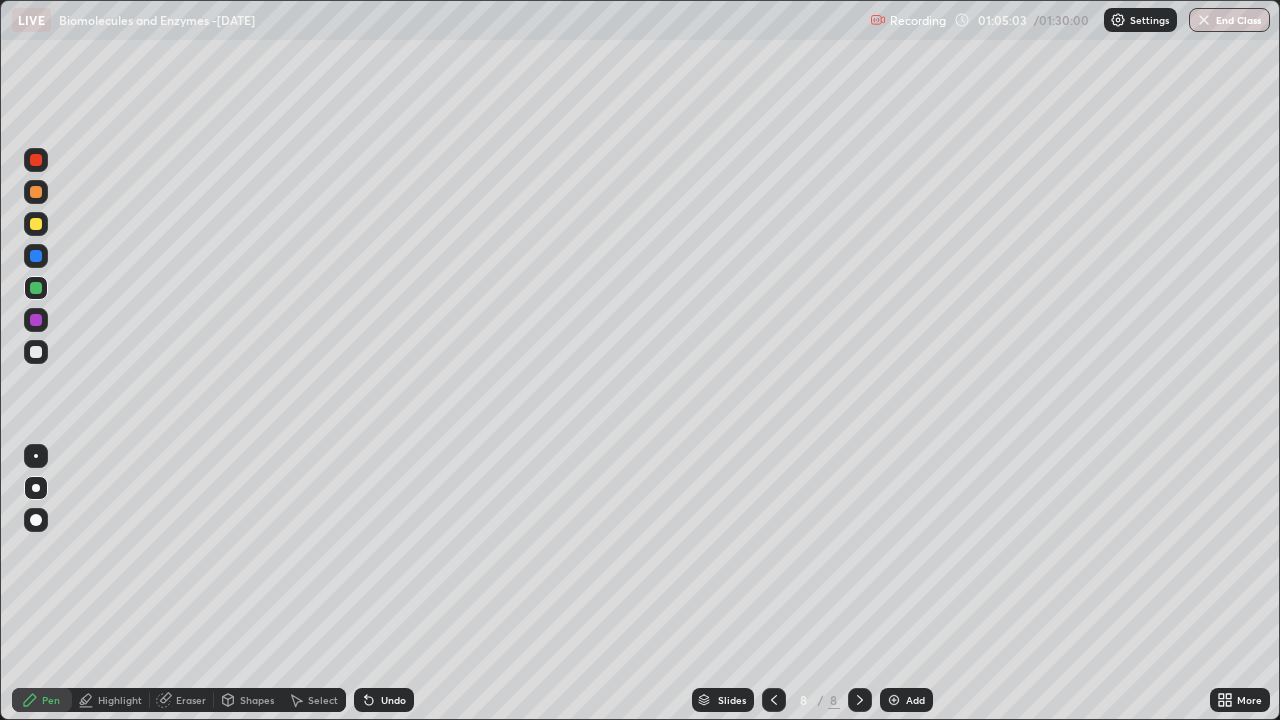 click at bounding box center (36, 352) 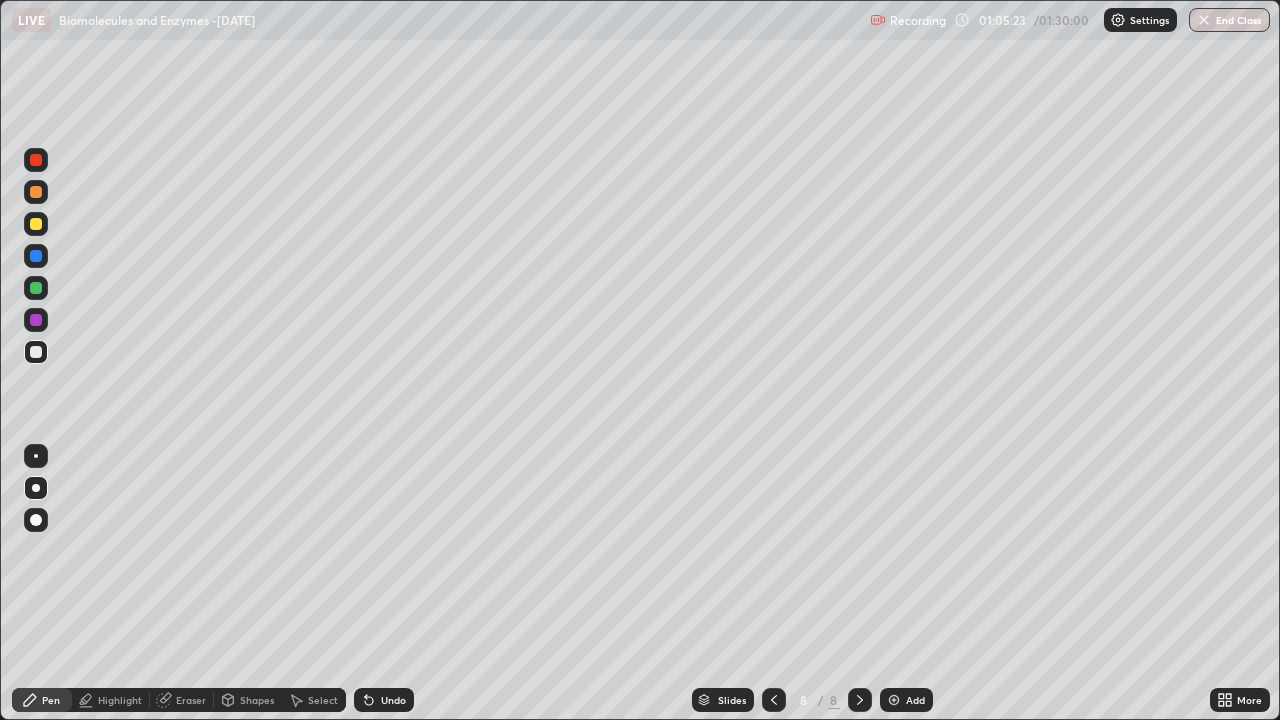 click on "Undo" at bounding box center (384, 700) 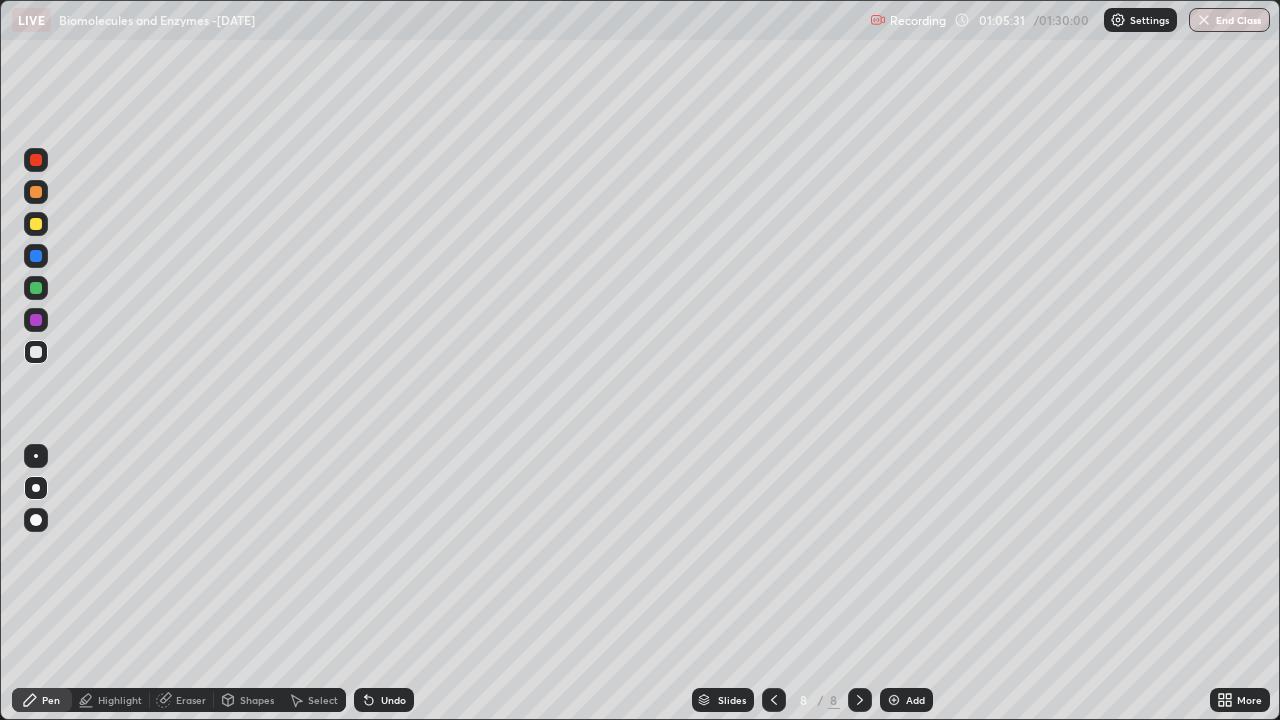 click on "Undo" at bounding box center (393, 700) 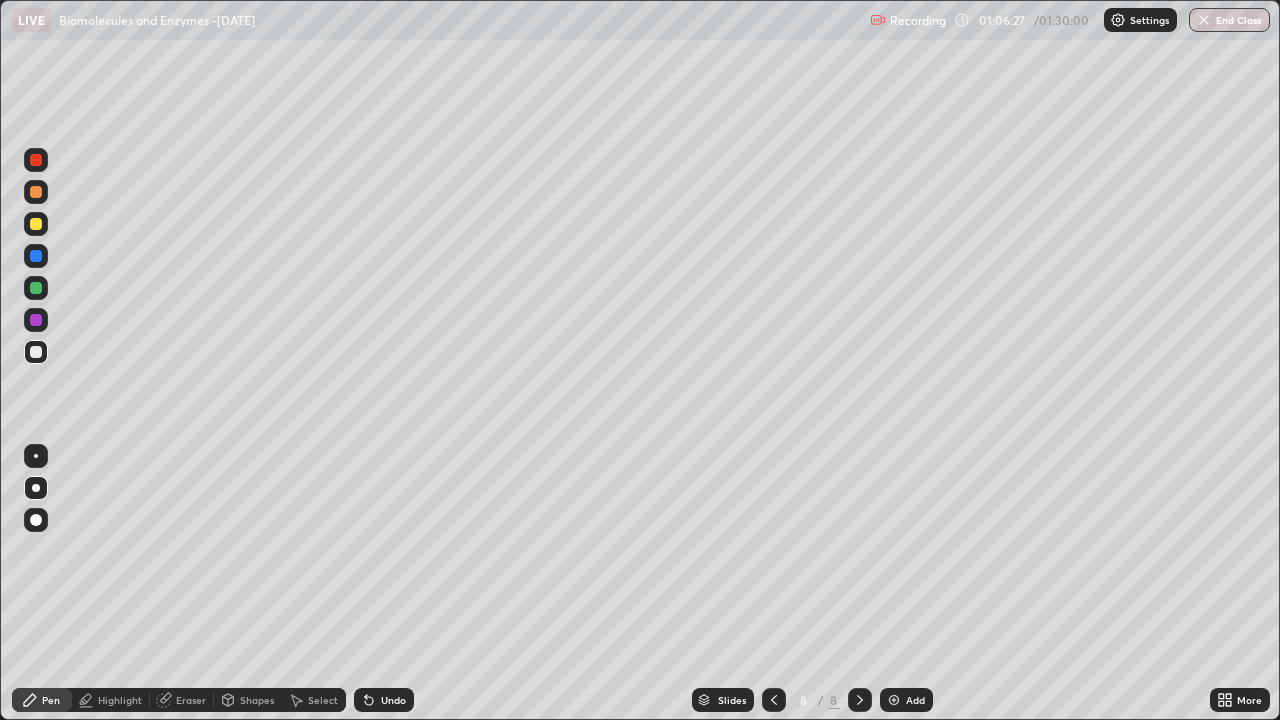click at bounding box center (36, 288) 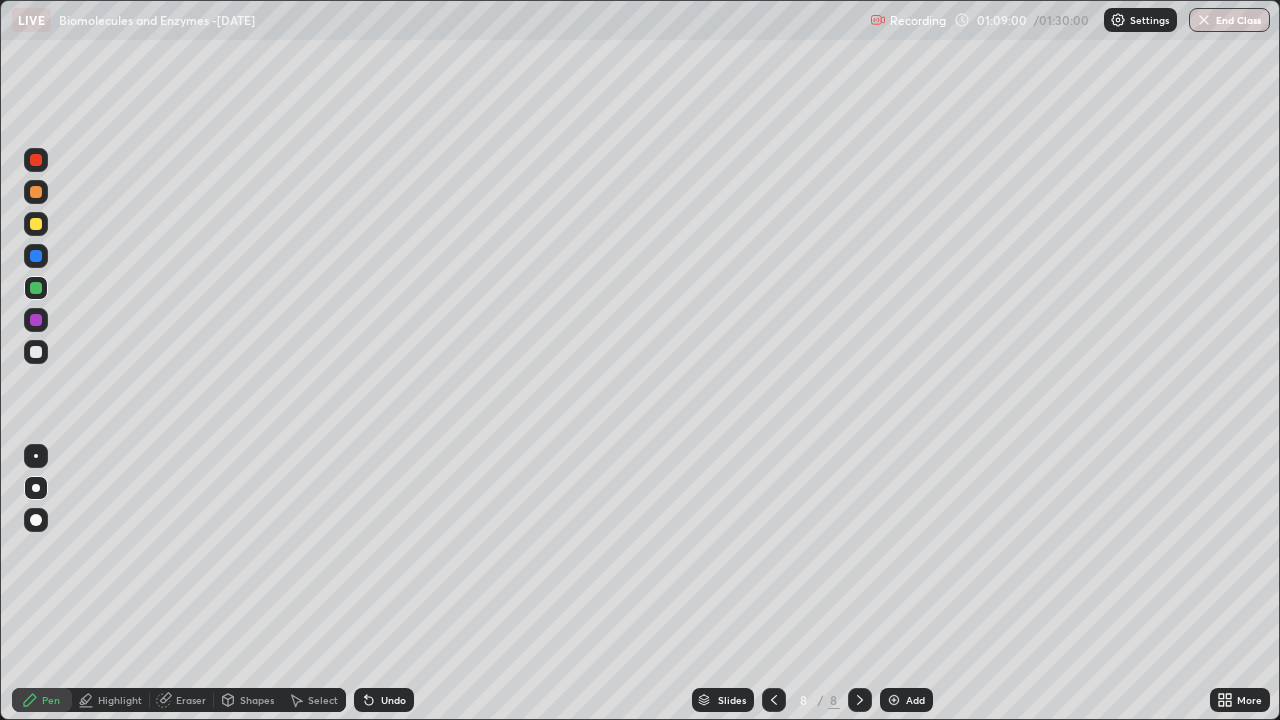 click at bounding box center [36, 224] 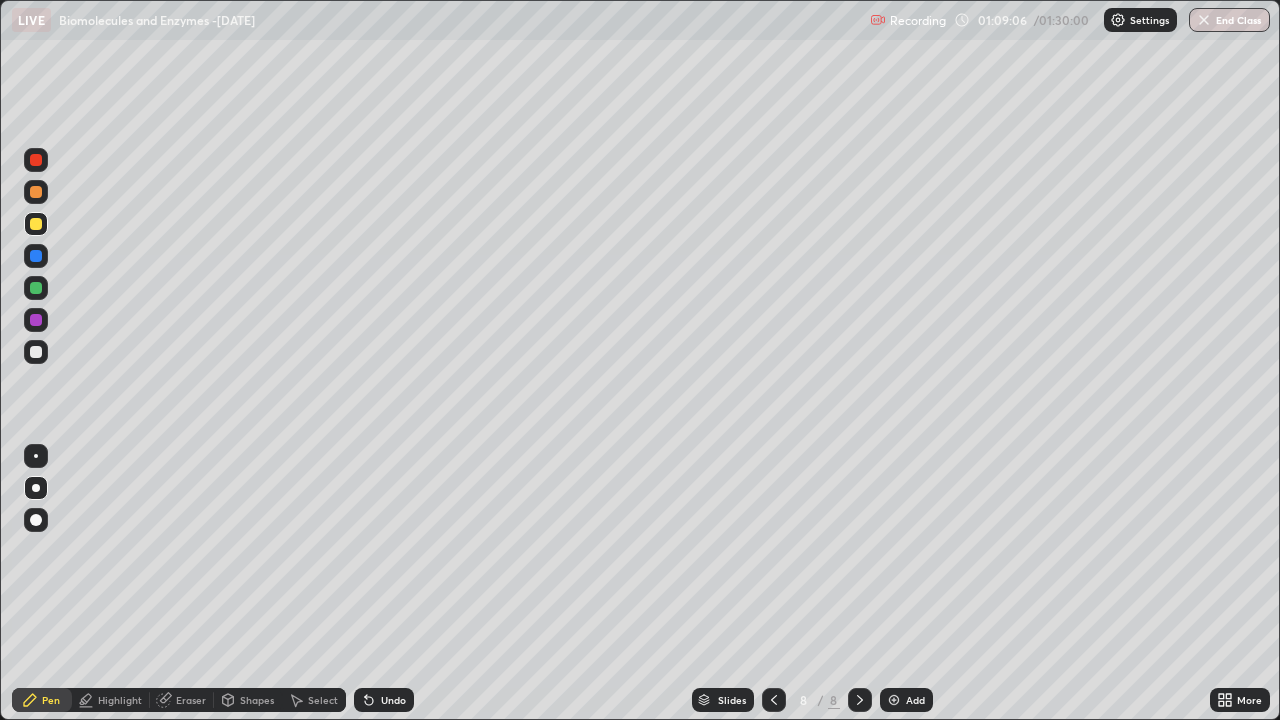 click on "Add" at bounding box center (906, 700) 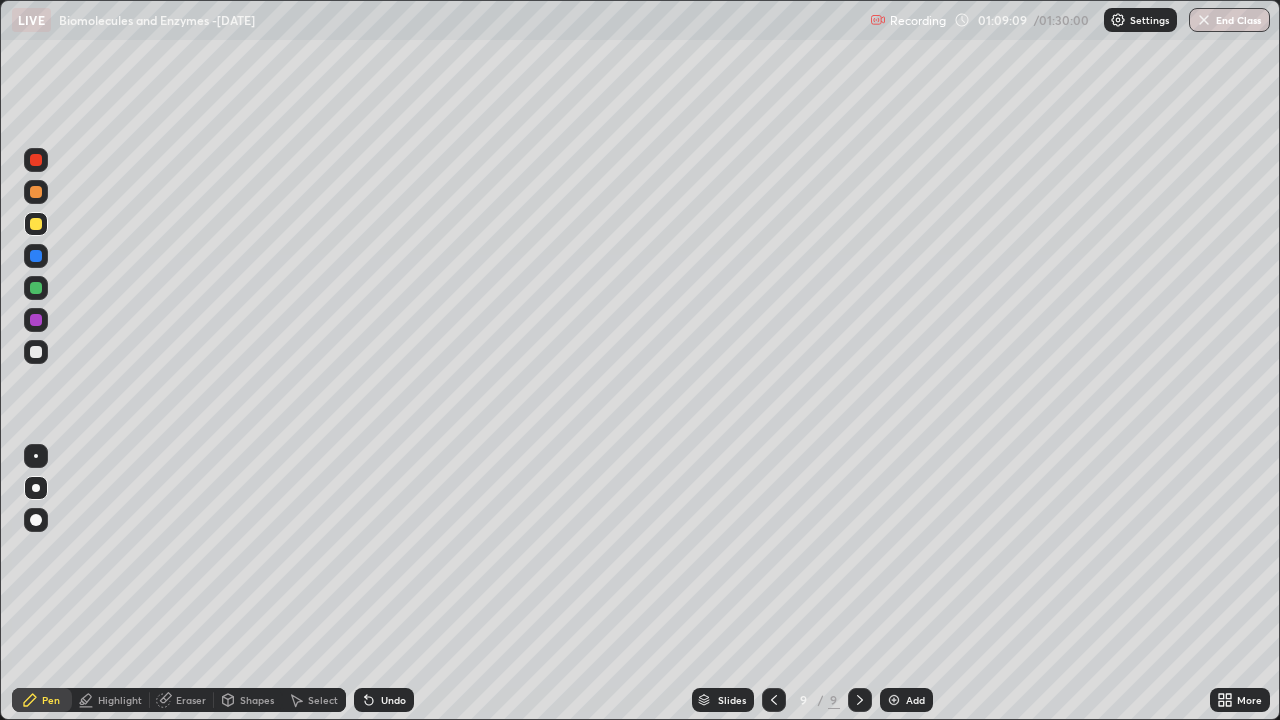 click at bounding box center [36, 256] 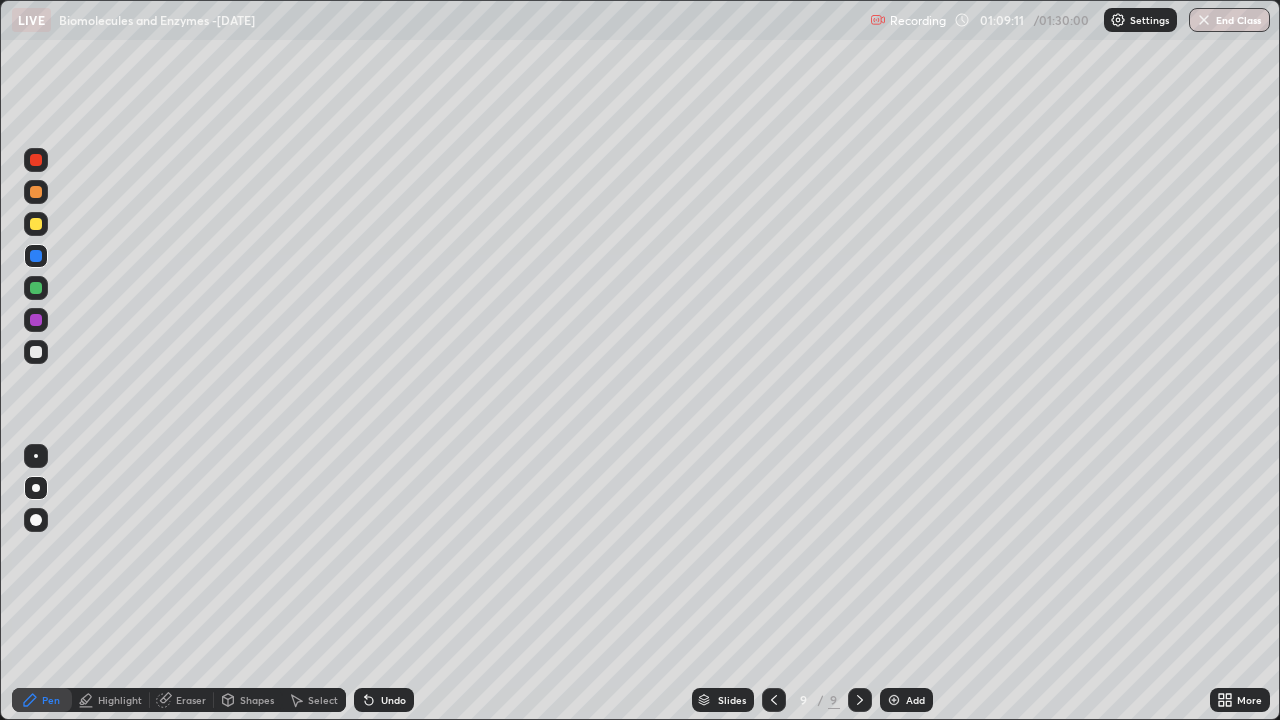 click at bounding box center (36, 224) 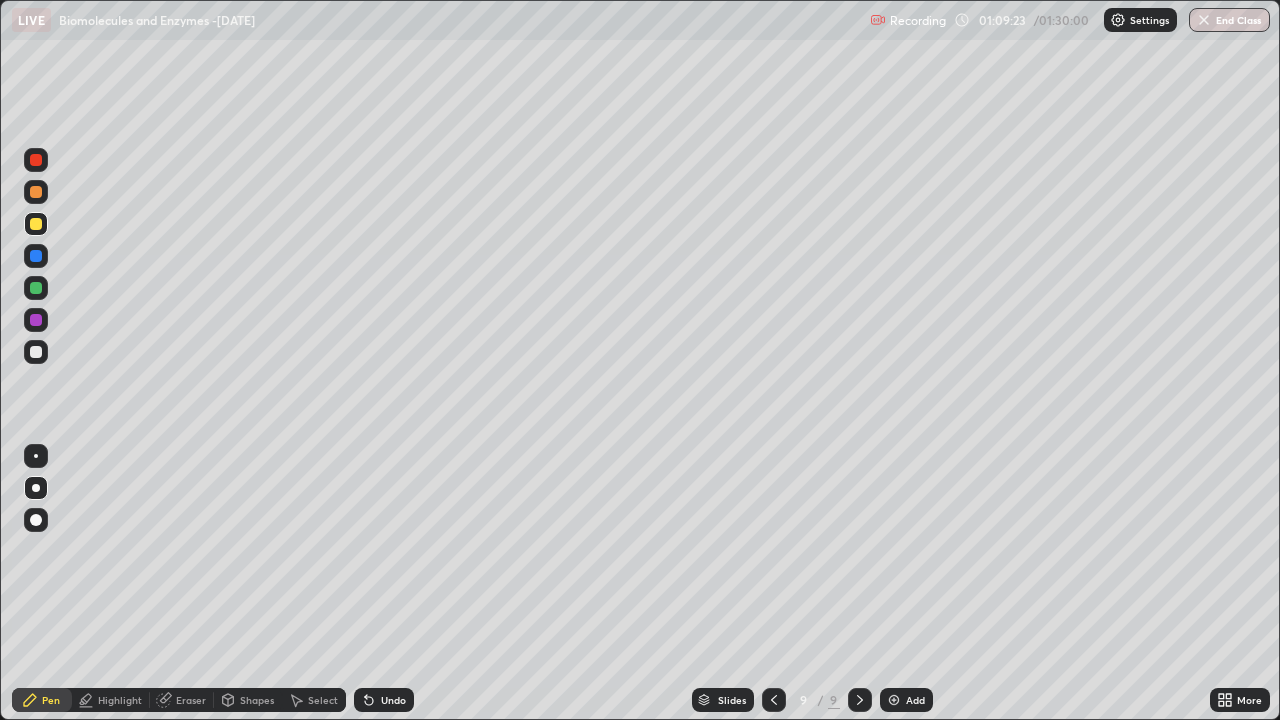 click on "Undo" at bounding box center [393, 700] 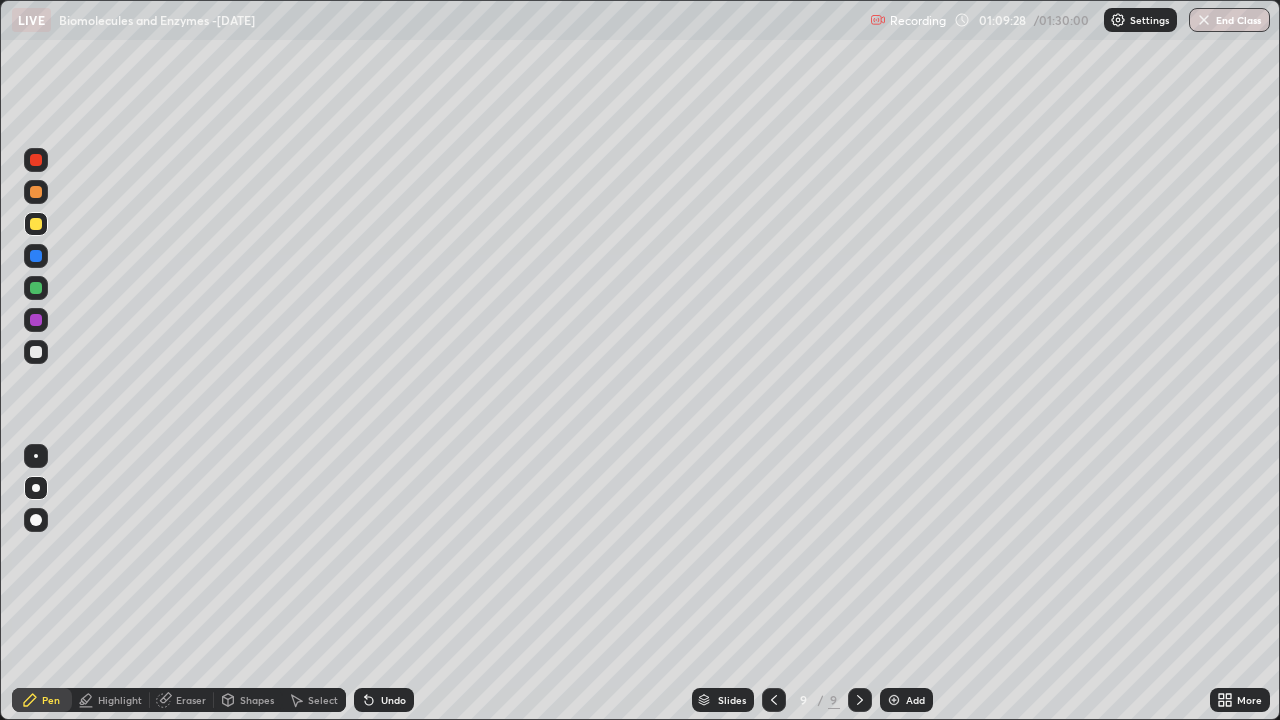 click on "Shapes" at bounding box center [257, 700] 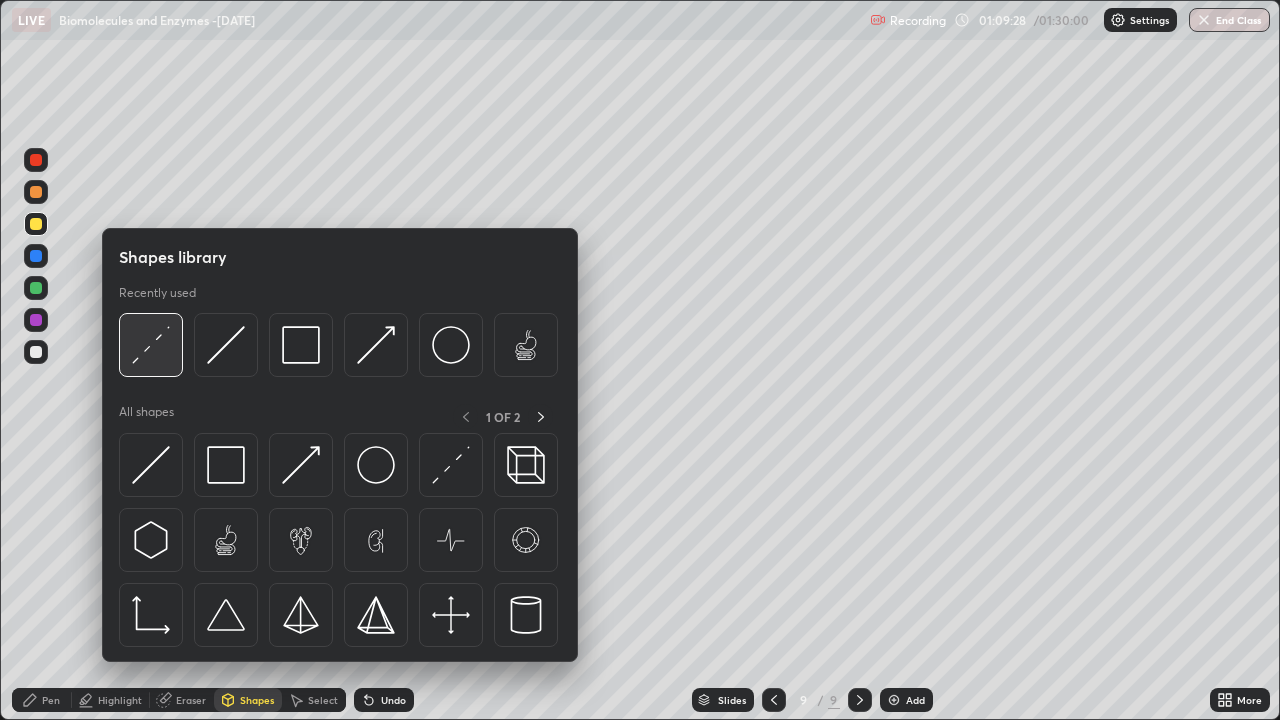 click at bounding box center [151, 345] 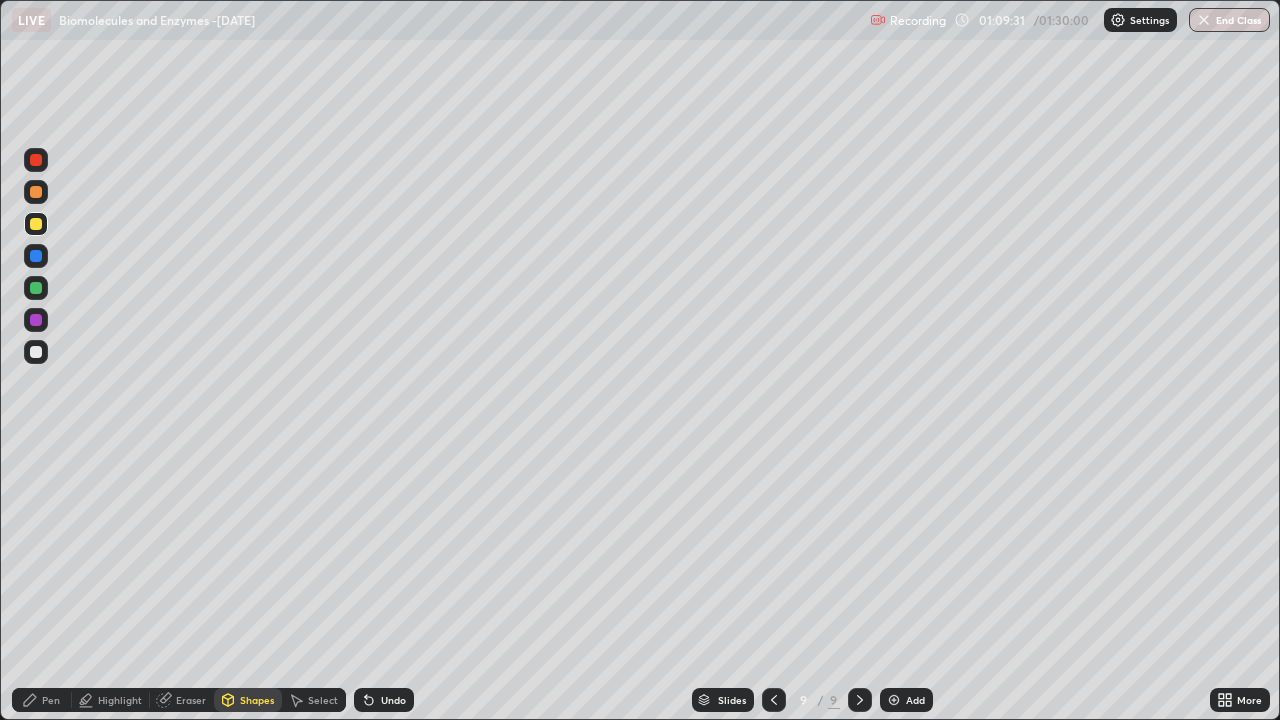 click on "Pen" at bounding box center [42, 700] 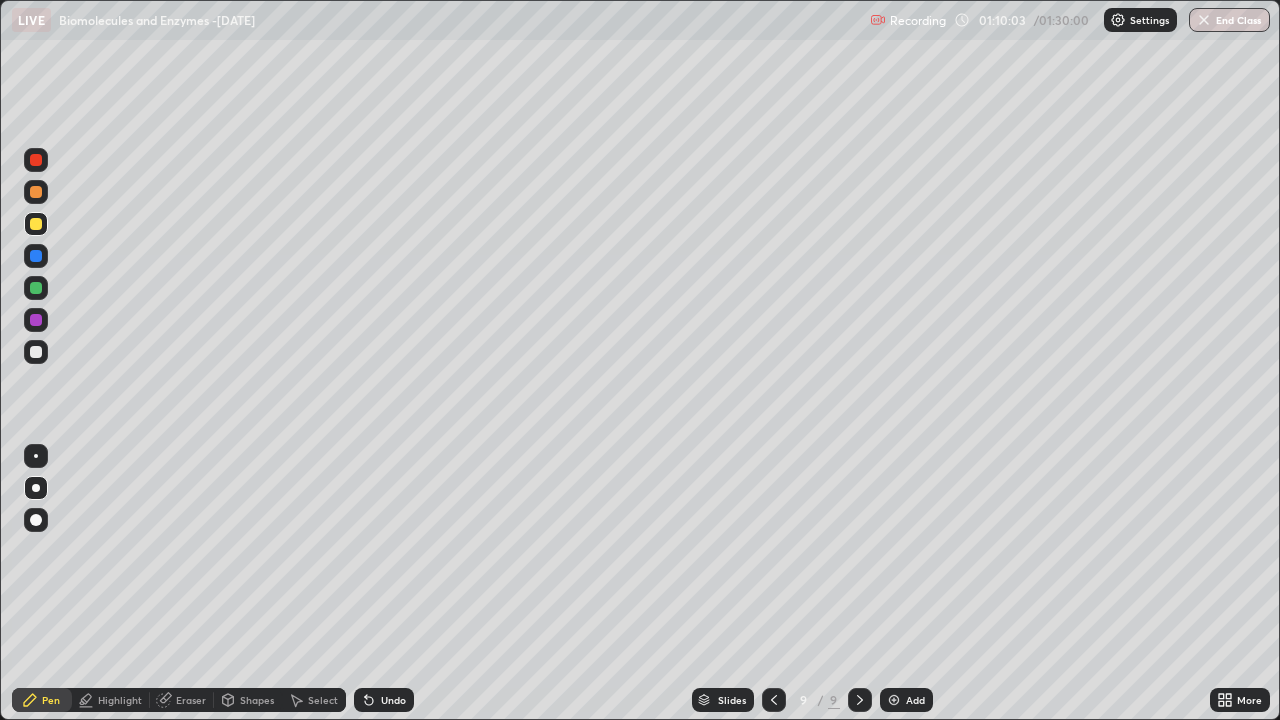 click at bounding box center [36, 352] 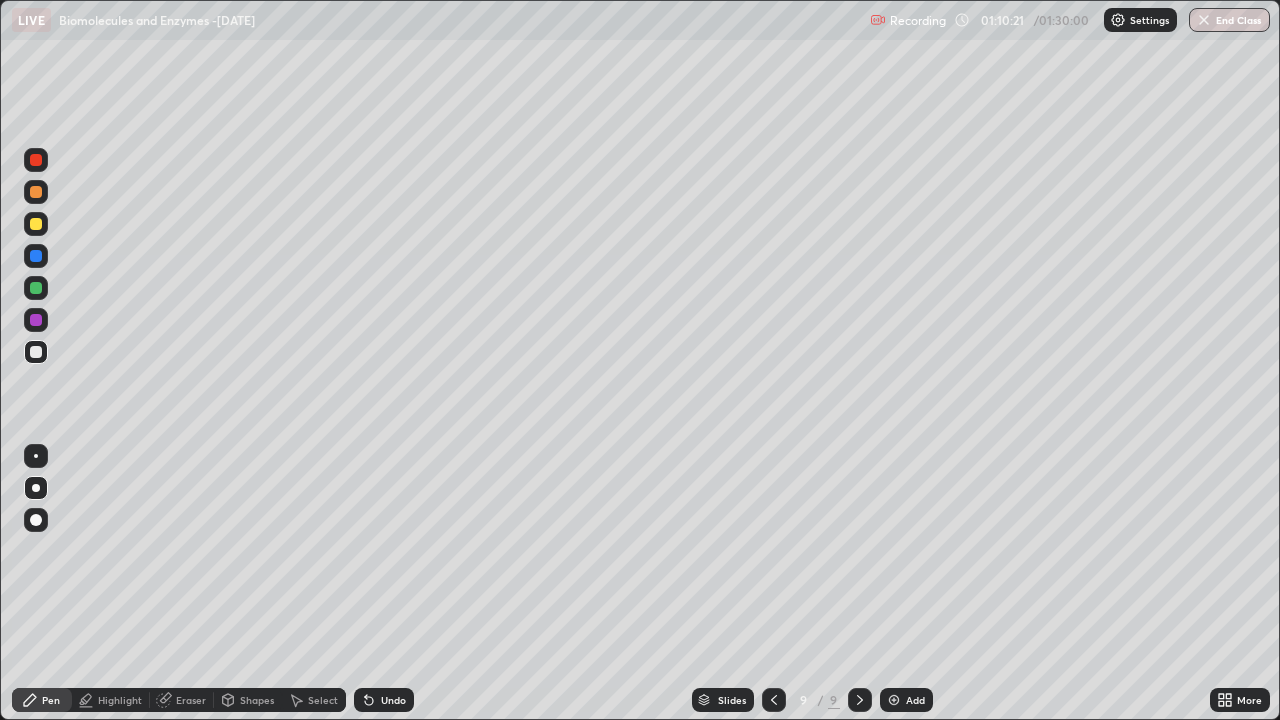 click at bounding box center (36, 224) 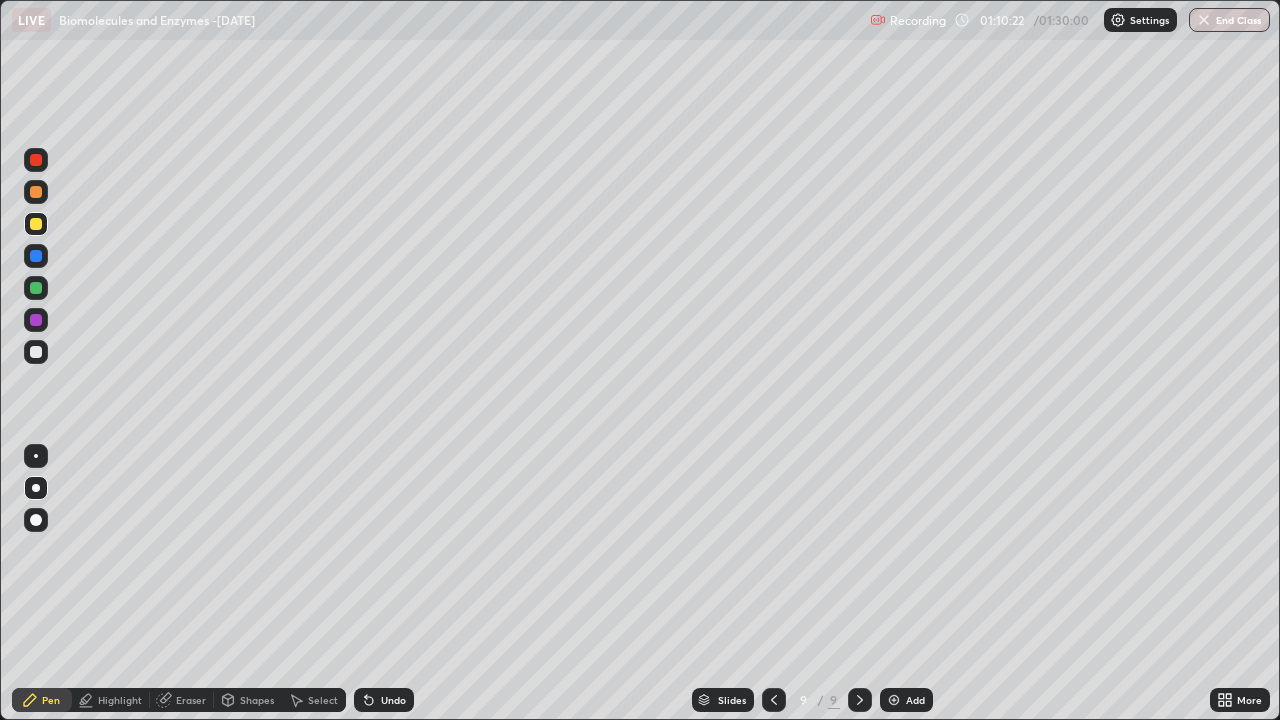 click at bounding box center [36, 352] 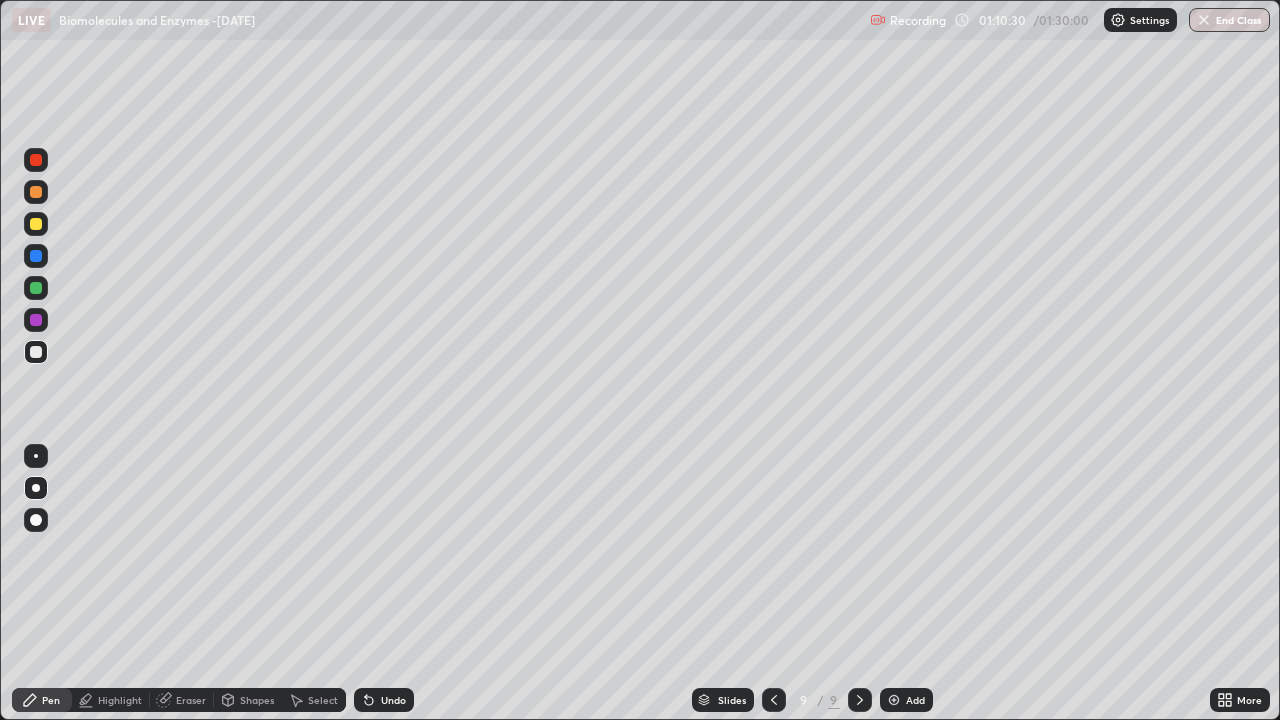 click on "Undo" at bounding box center (393, 700) 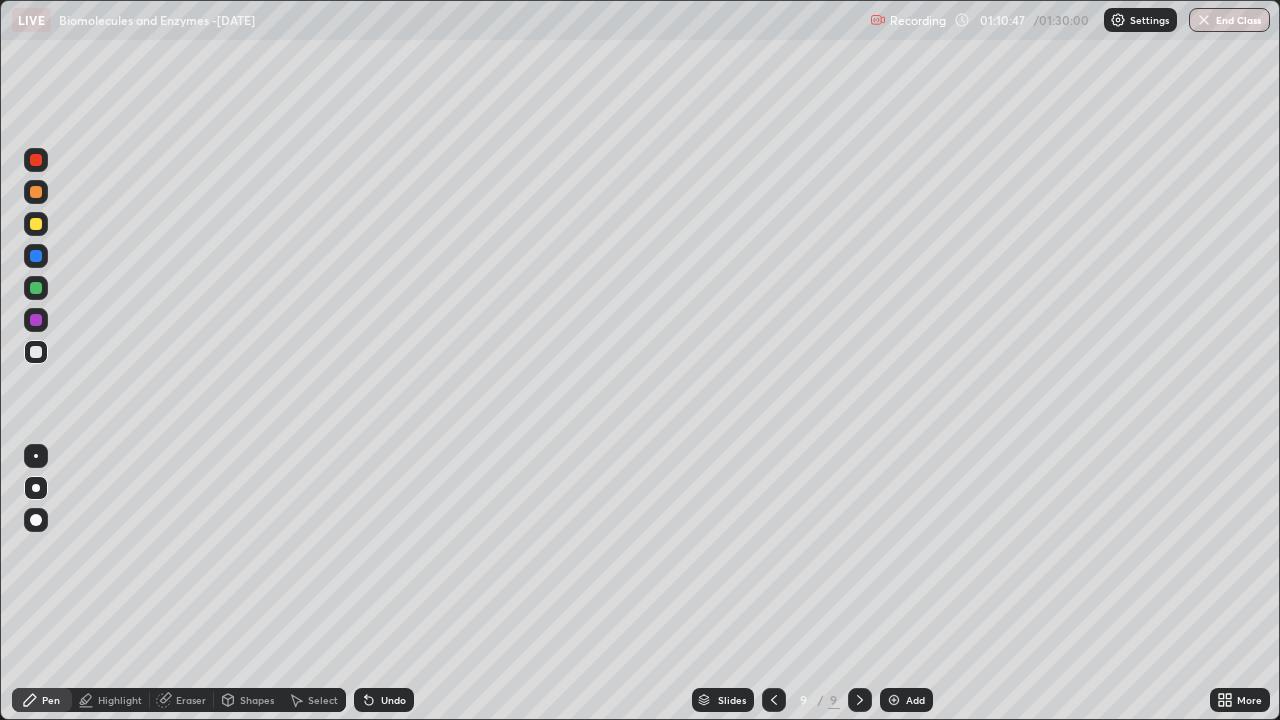click at bounding box center [36, 256] 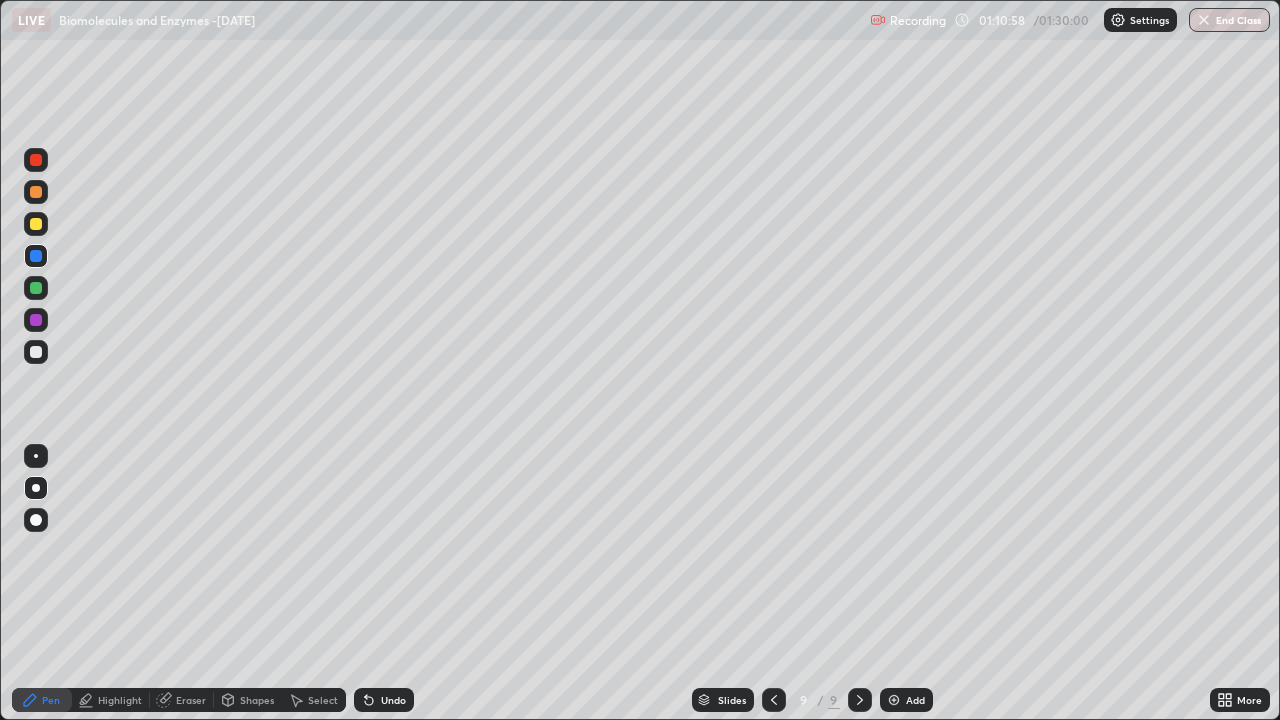 click on "Undo" at bounding box center [393, 700] 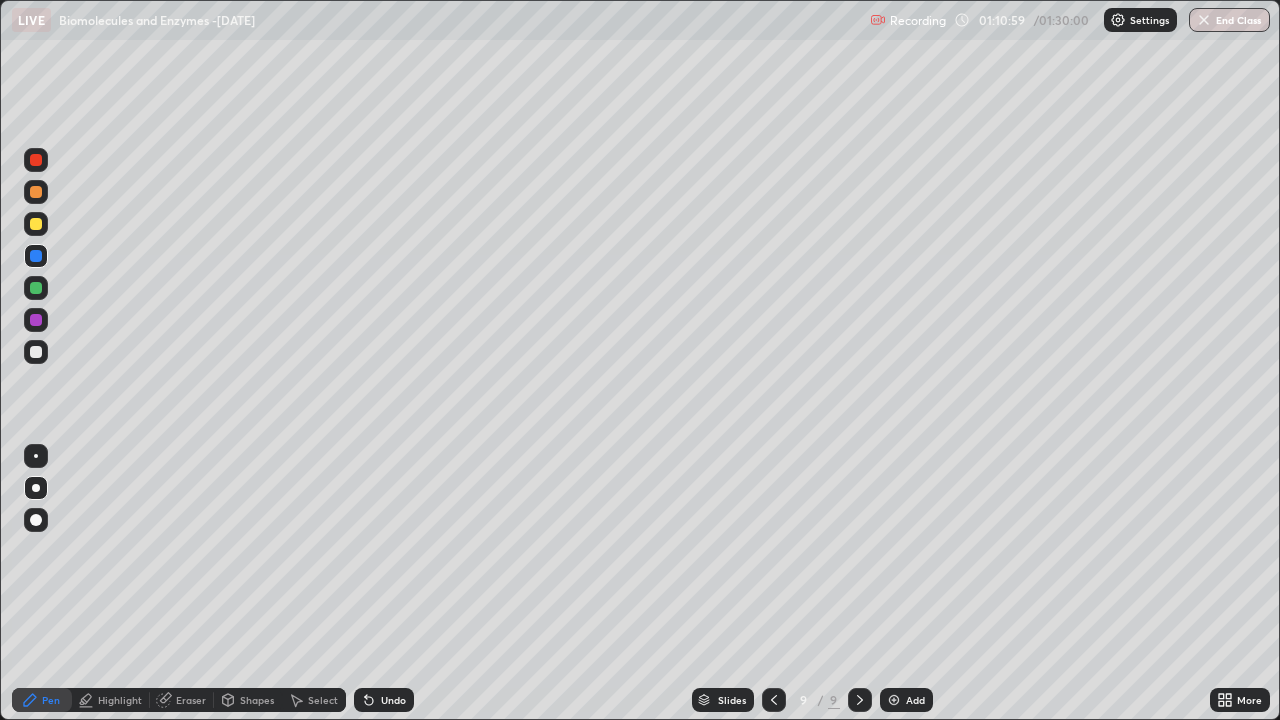 click on "Undo" at bounding box center (393, 700) 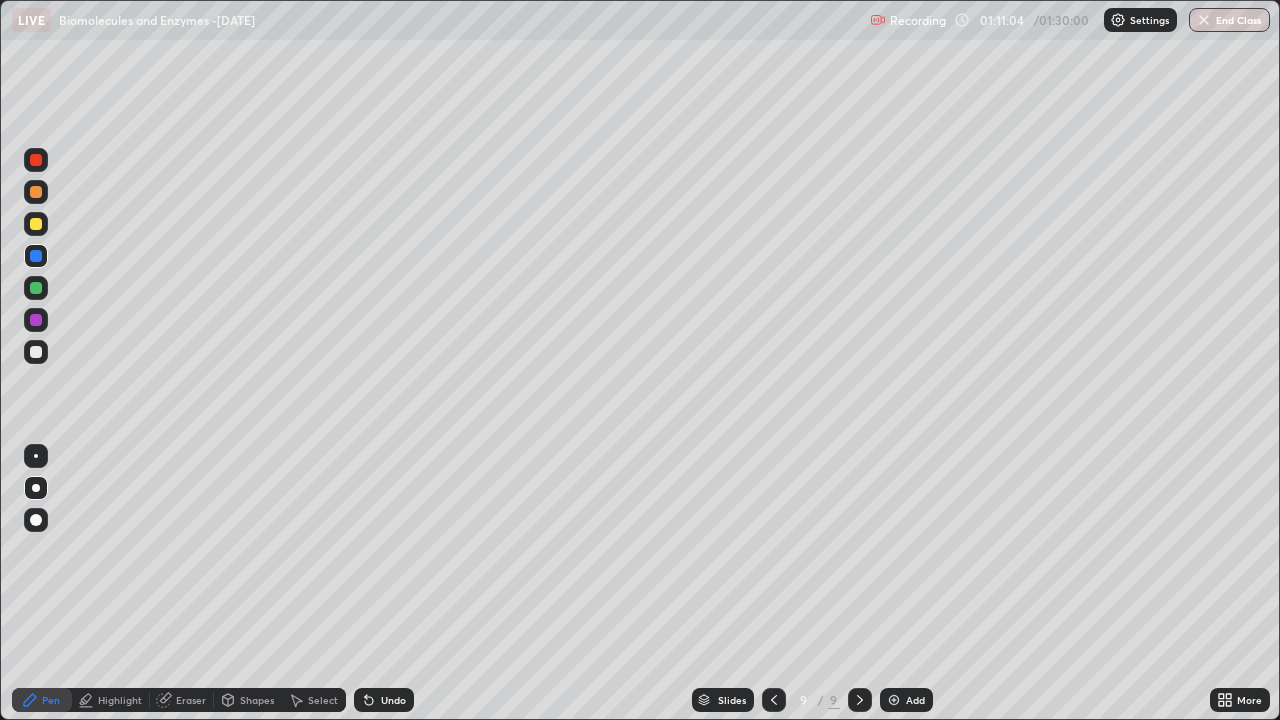 click on "Undo" at bounding box center (384, 700) 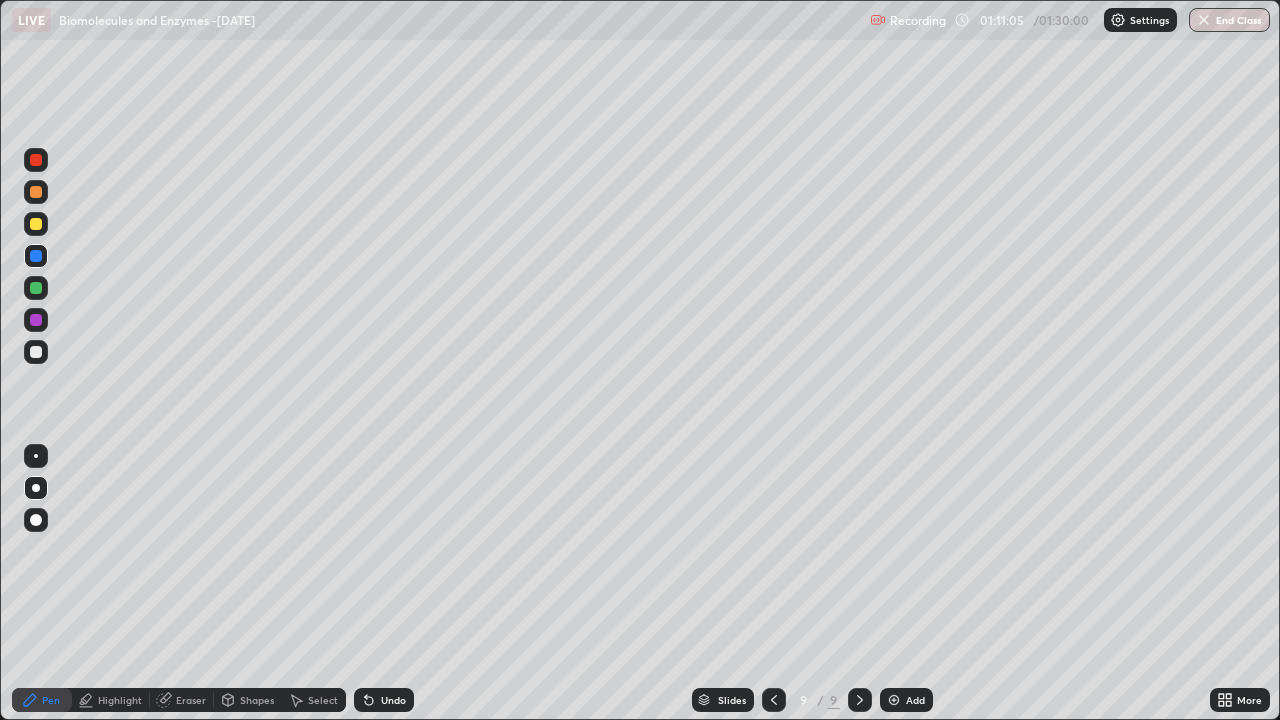 click on "Undo" at bounding box center [384, 700] 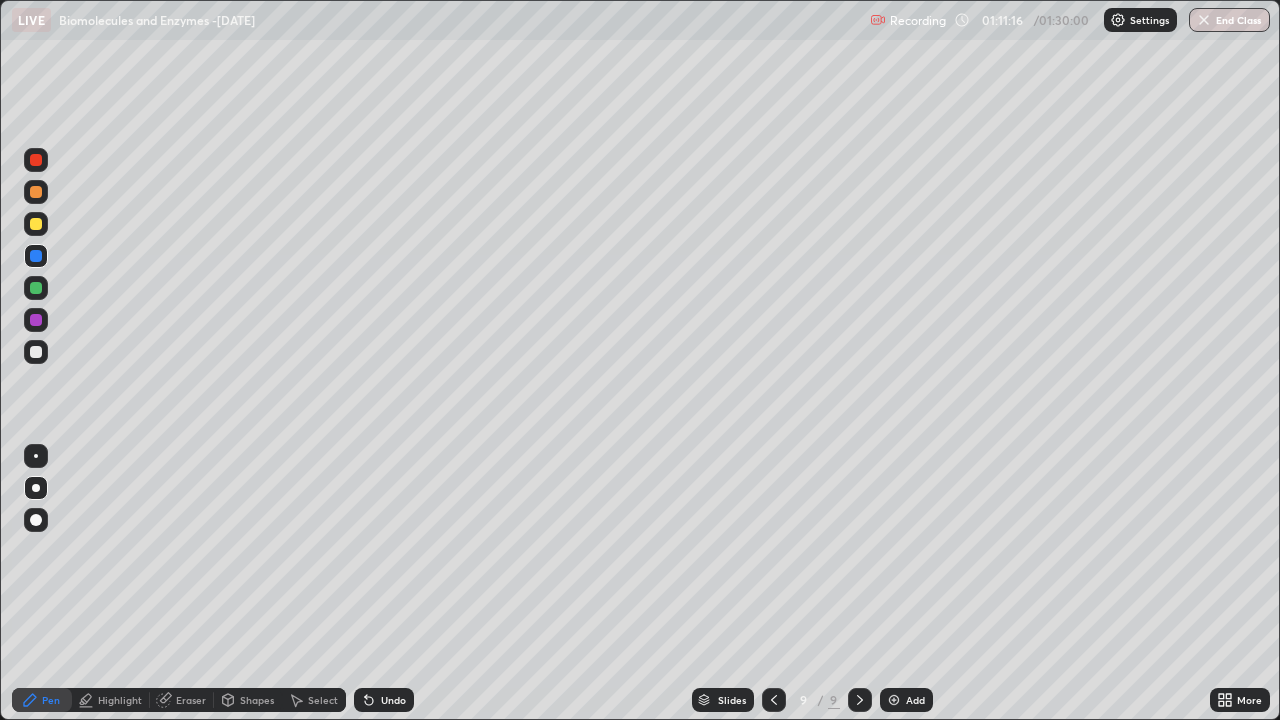 click at bounding box center (36, 352) 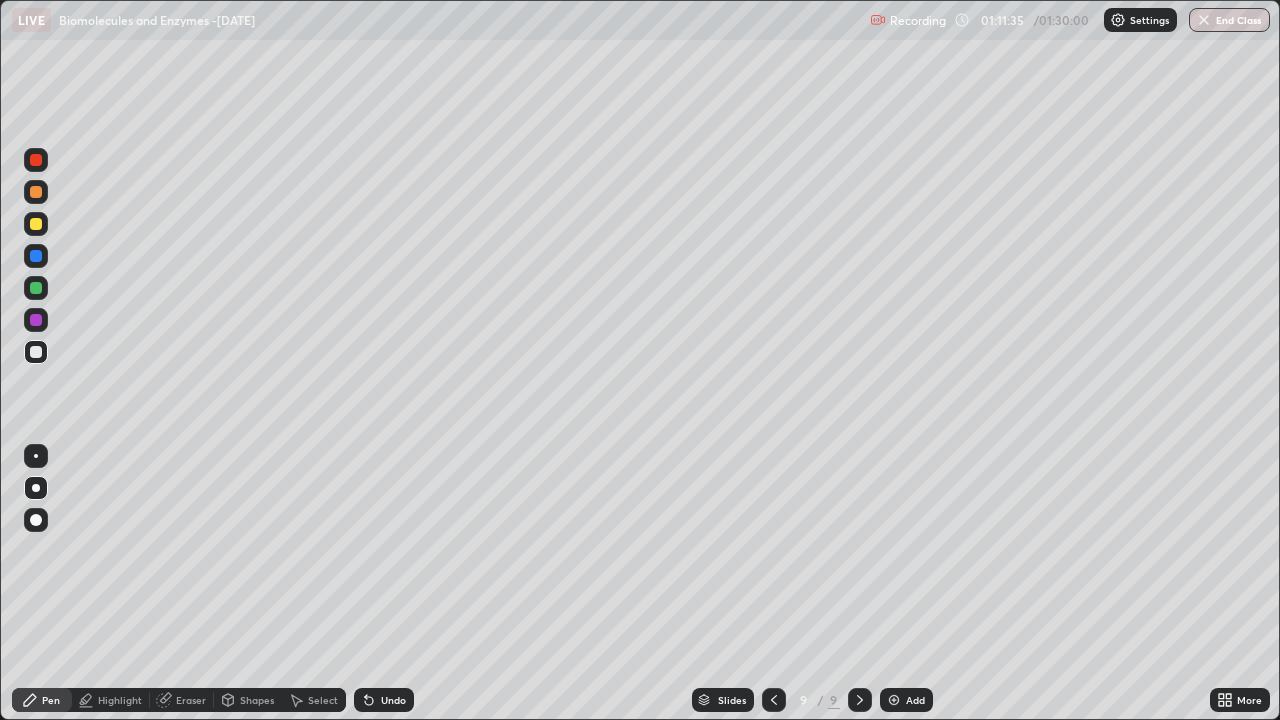 click at bounding box center (36, 320) 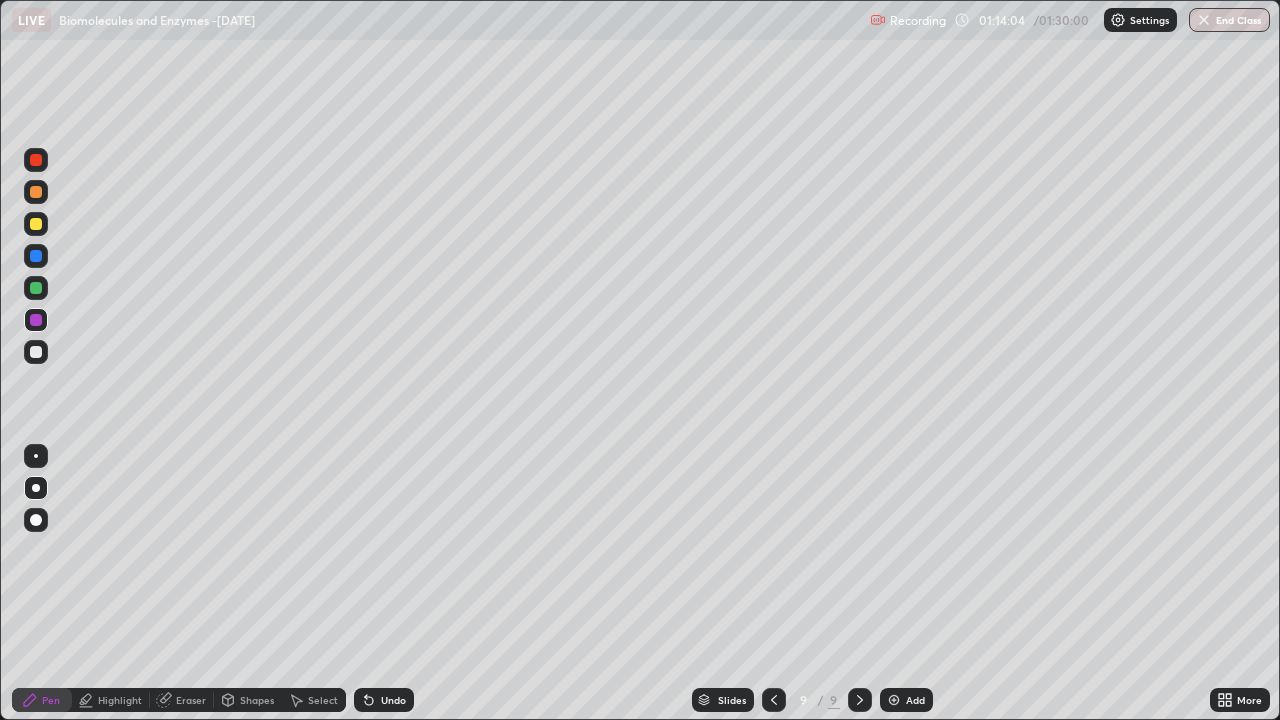 click on "More" at bounding box center [1249, 700] 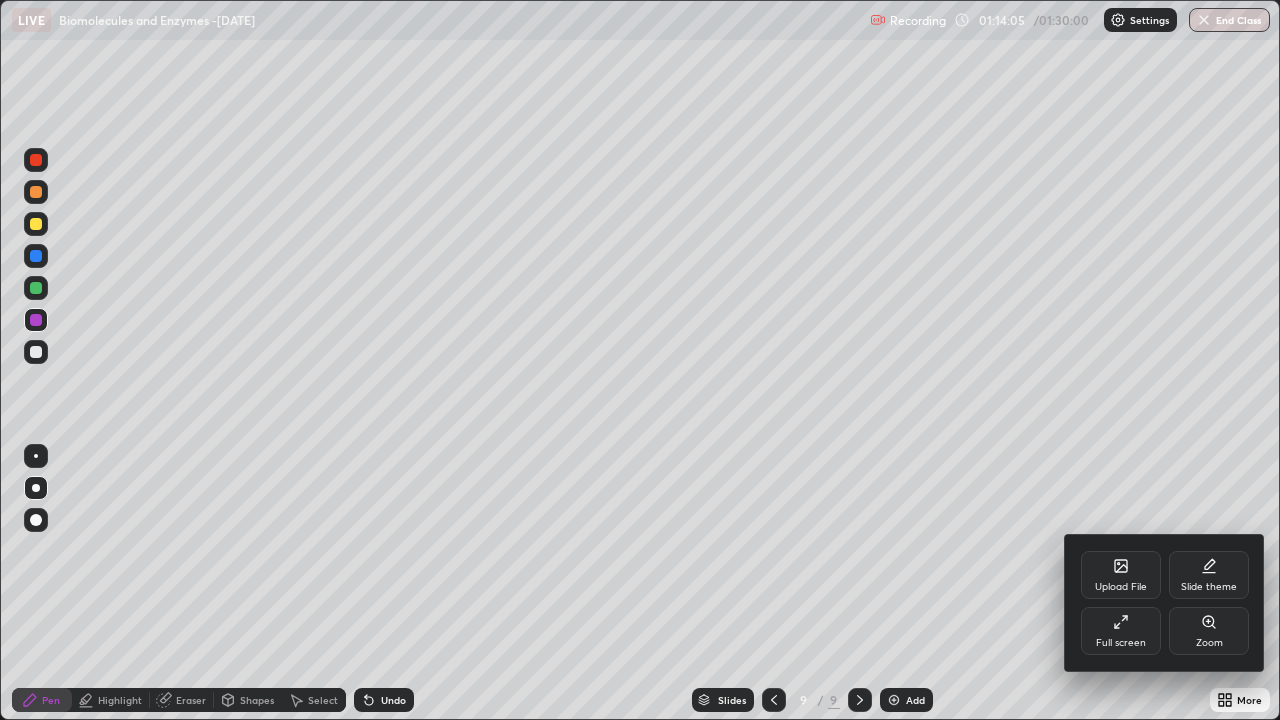 click on "Full screen" at bounding box center (1121, 631) 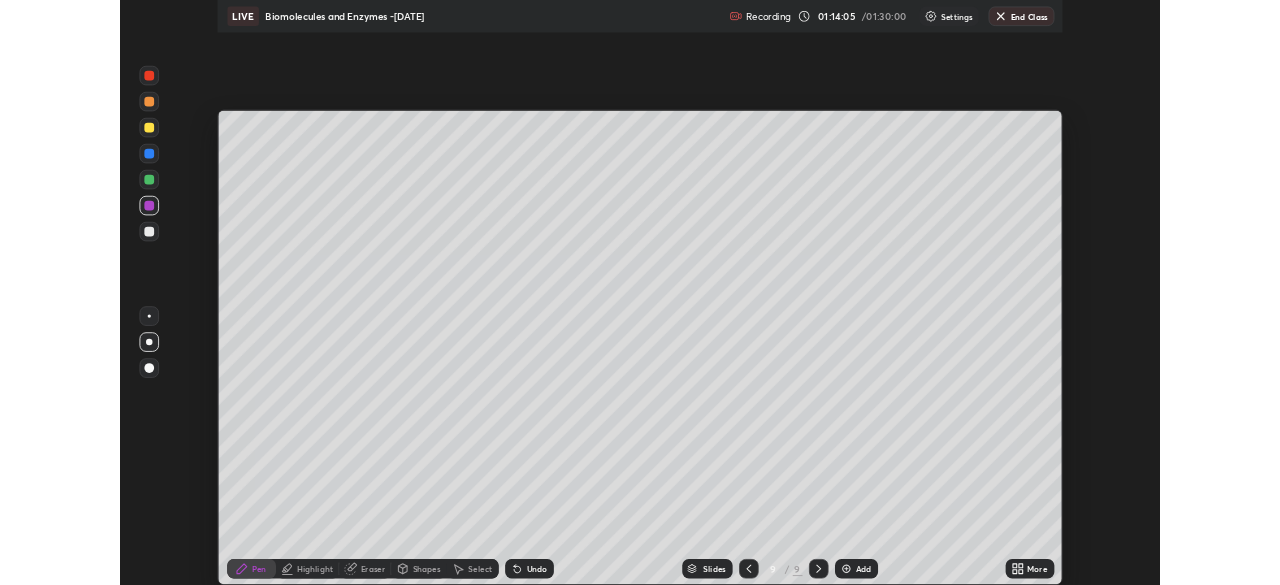 scroll, scrollTop: 585, scrollLeft: 1280, axis: both 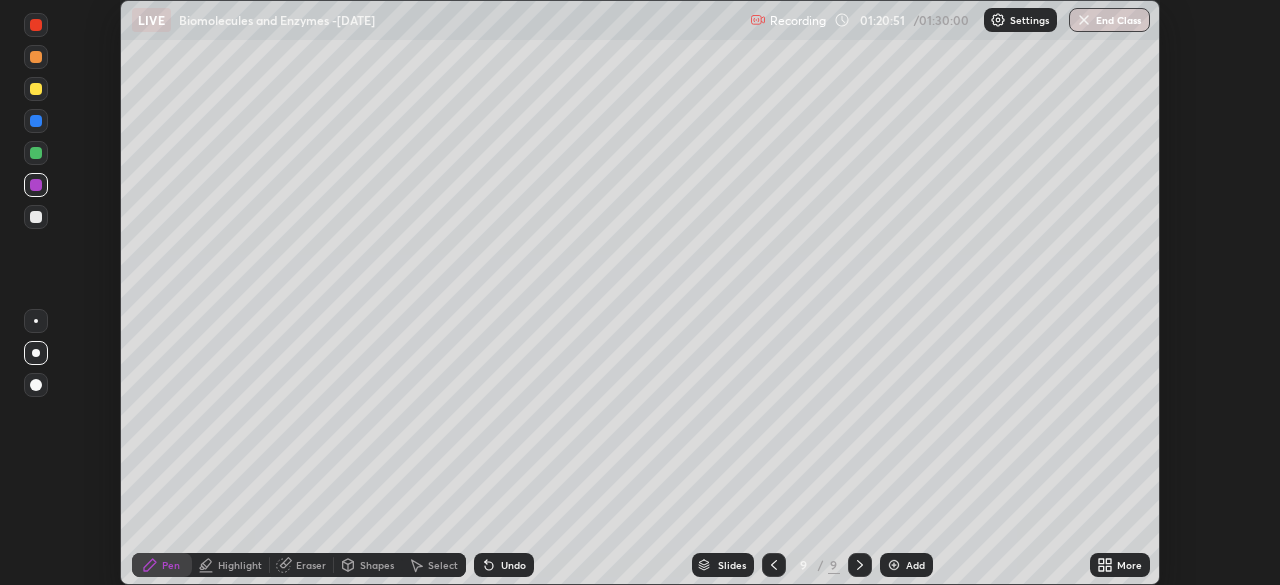 click 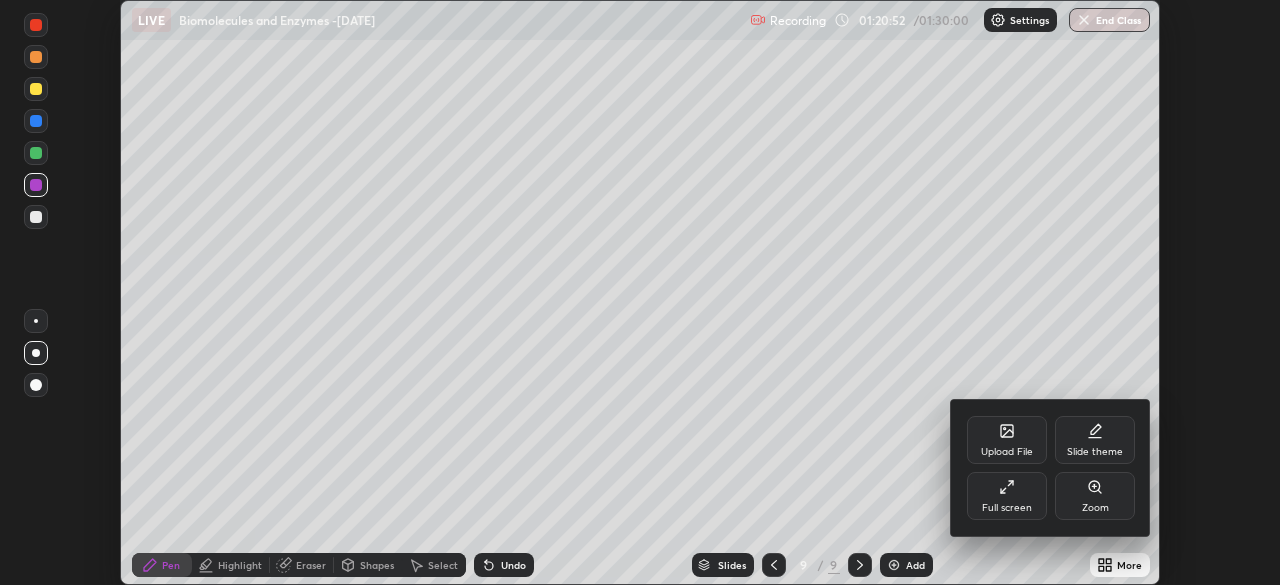 click on "Full screen" at bounding box center (1007, 508) 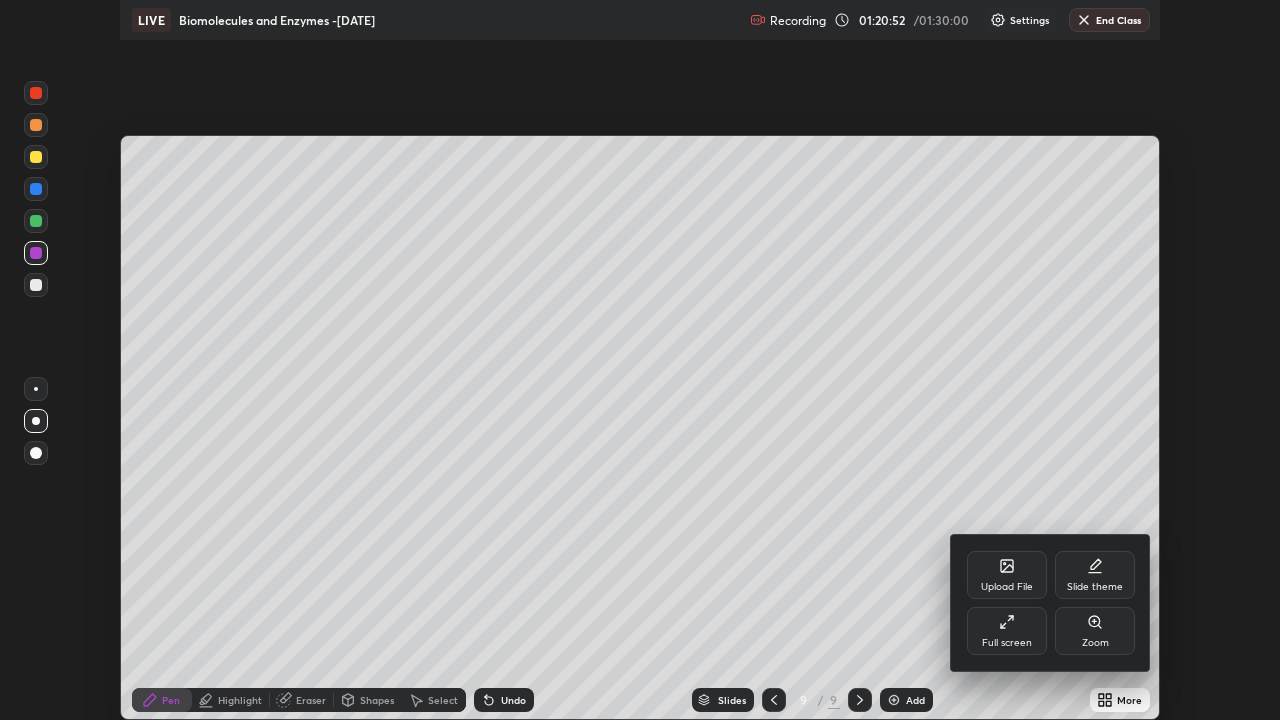 scroll, scrollTop: 99280, scrollLeft: 98720, axis: both 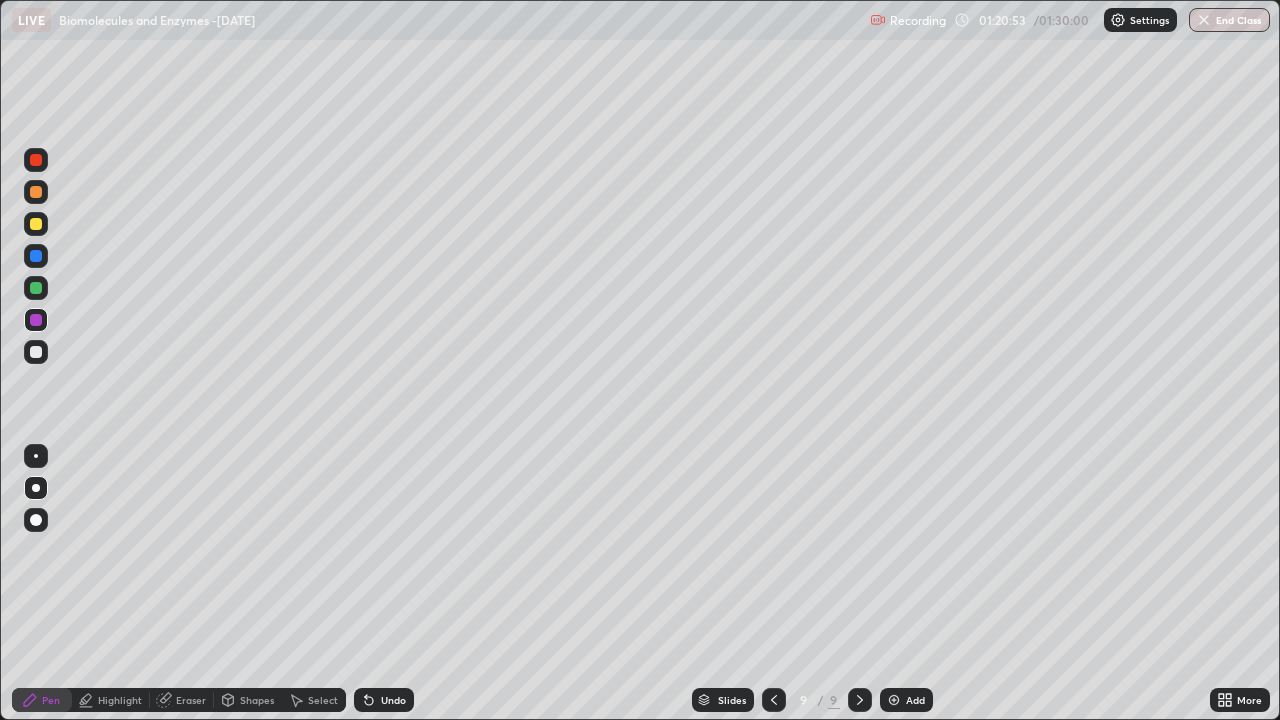 click on "End Class" at bounding box center (1229, 20) 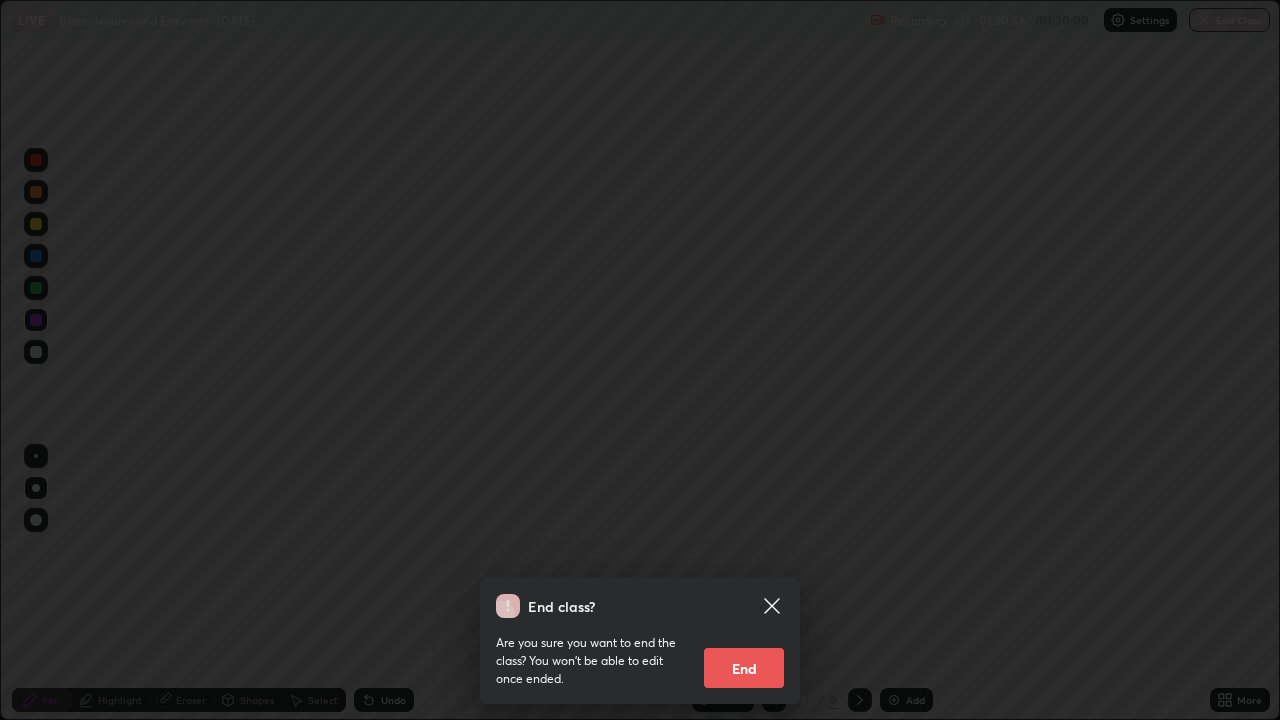click on "End" at bounding box center [744, 668] 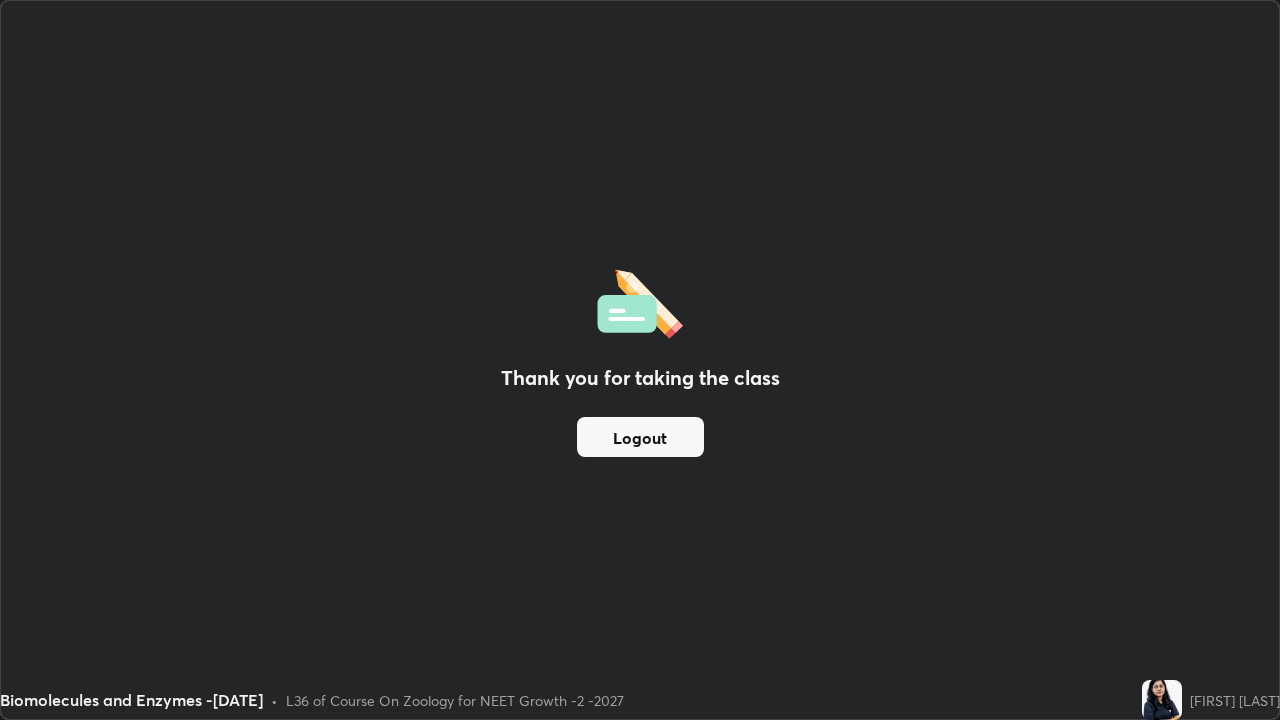 click on "Logout" at bounding box center (640, 437) 